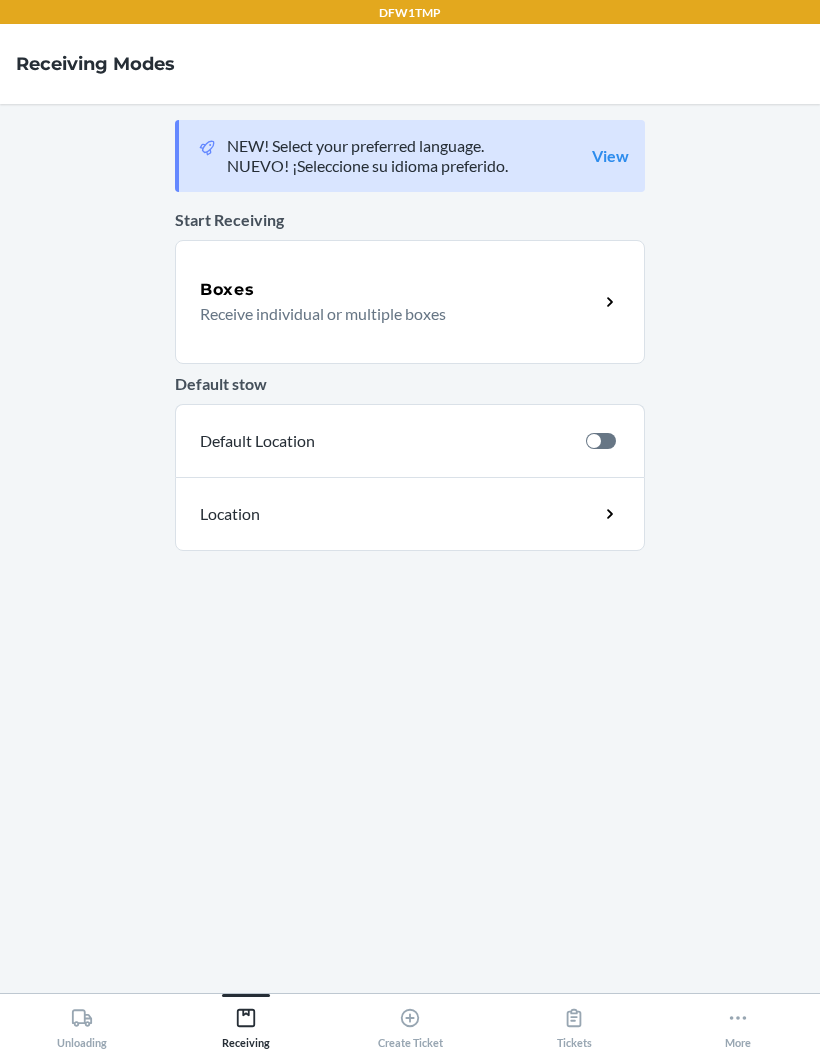 scroll, scrollTop: 0, scrollLeft: 0, axis: both 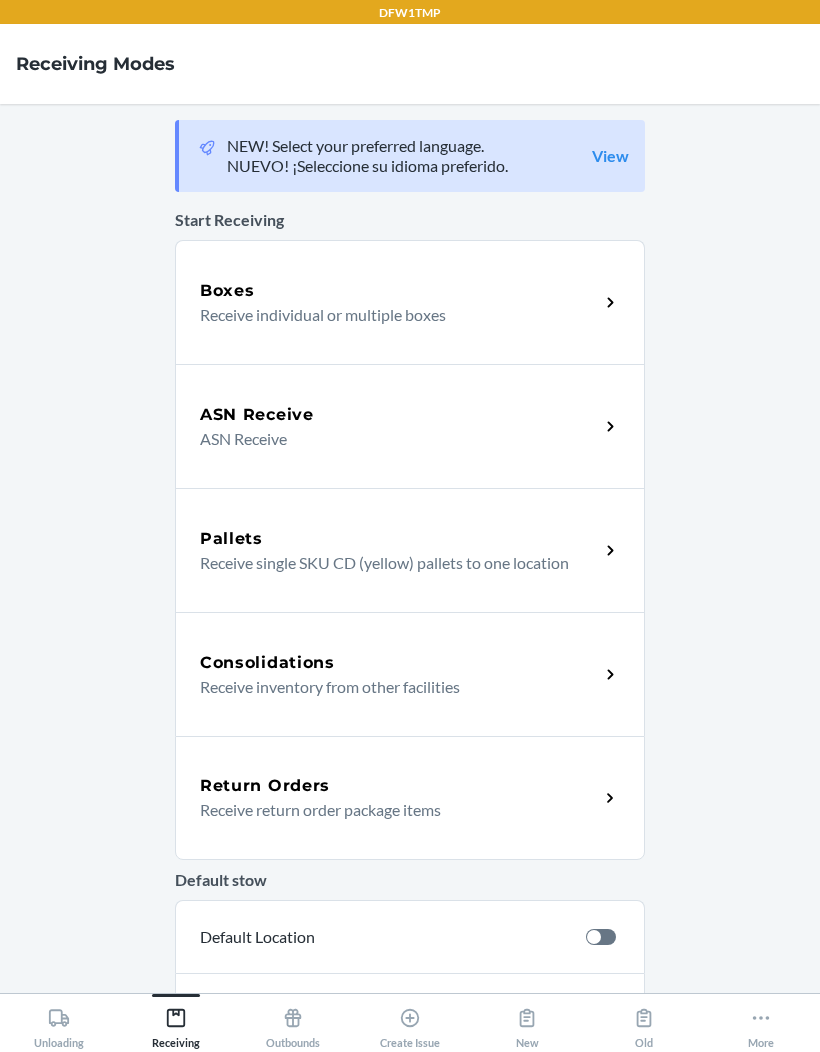 click on "Boxes Receive individual or multiple boxes" at bounding box center (410, 302) 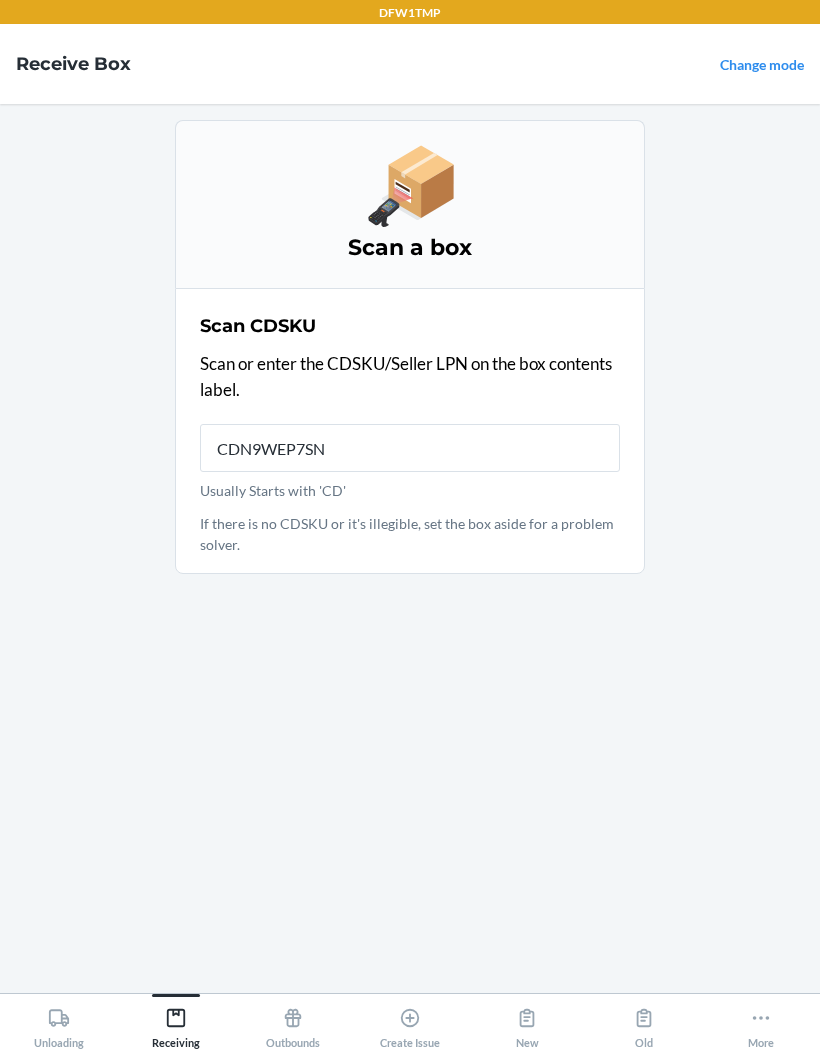 type on "CDN9WEP7SNA" 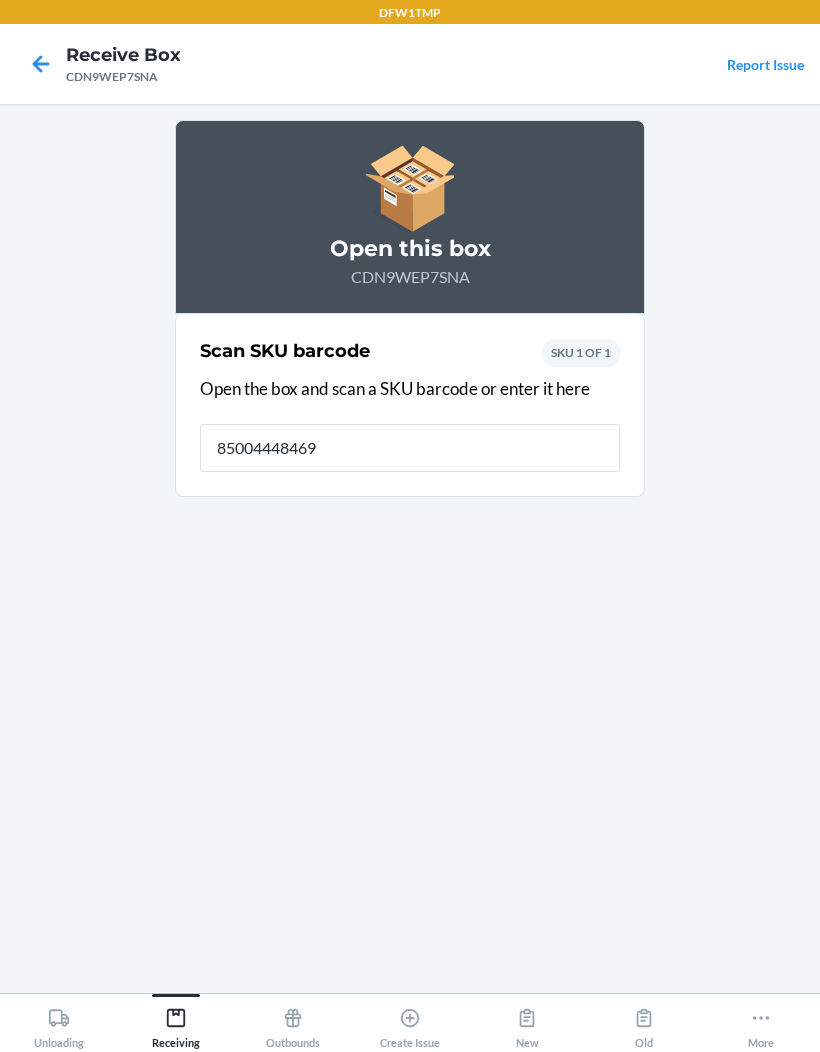 type on "850044484690" 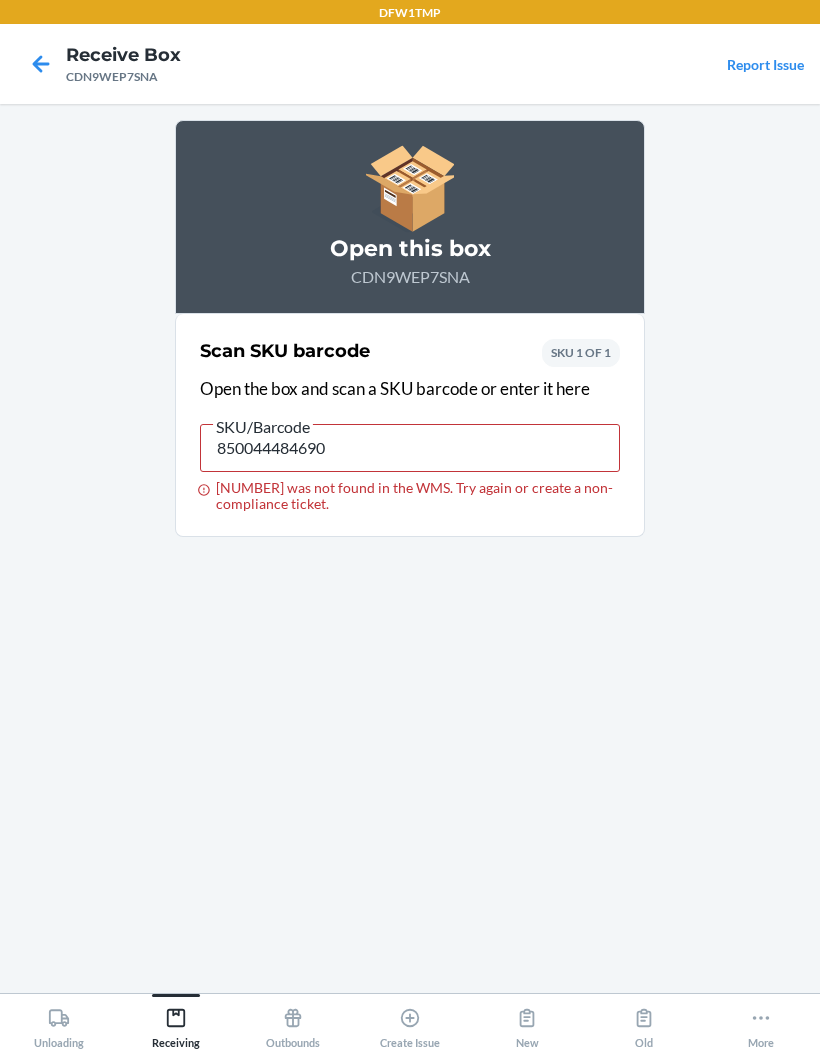 click 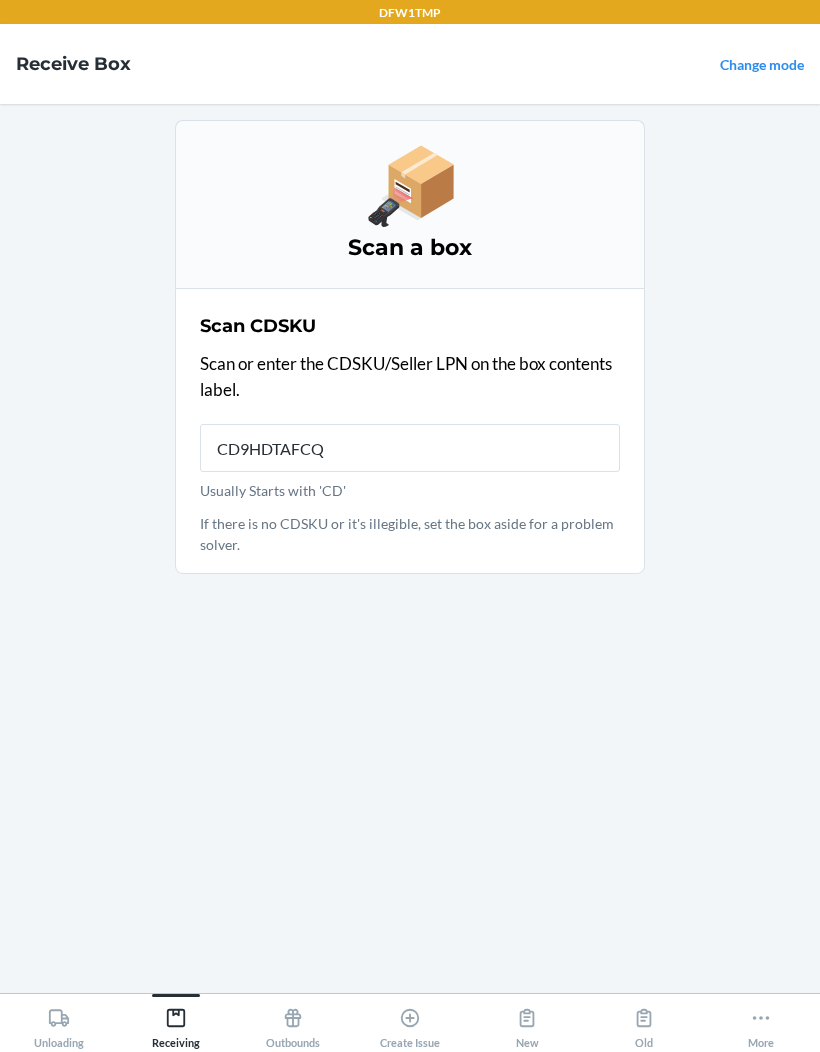 type on "CD9HDTAFCQ8" 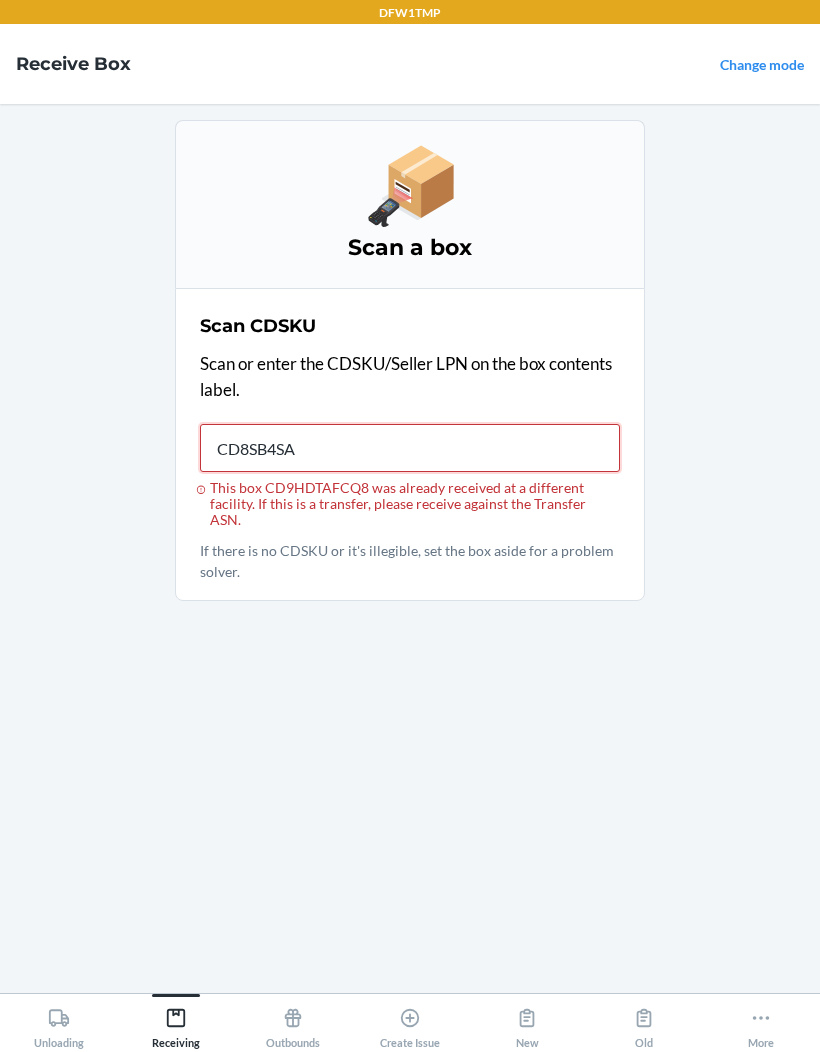 type on "CD8SB4SAN" 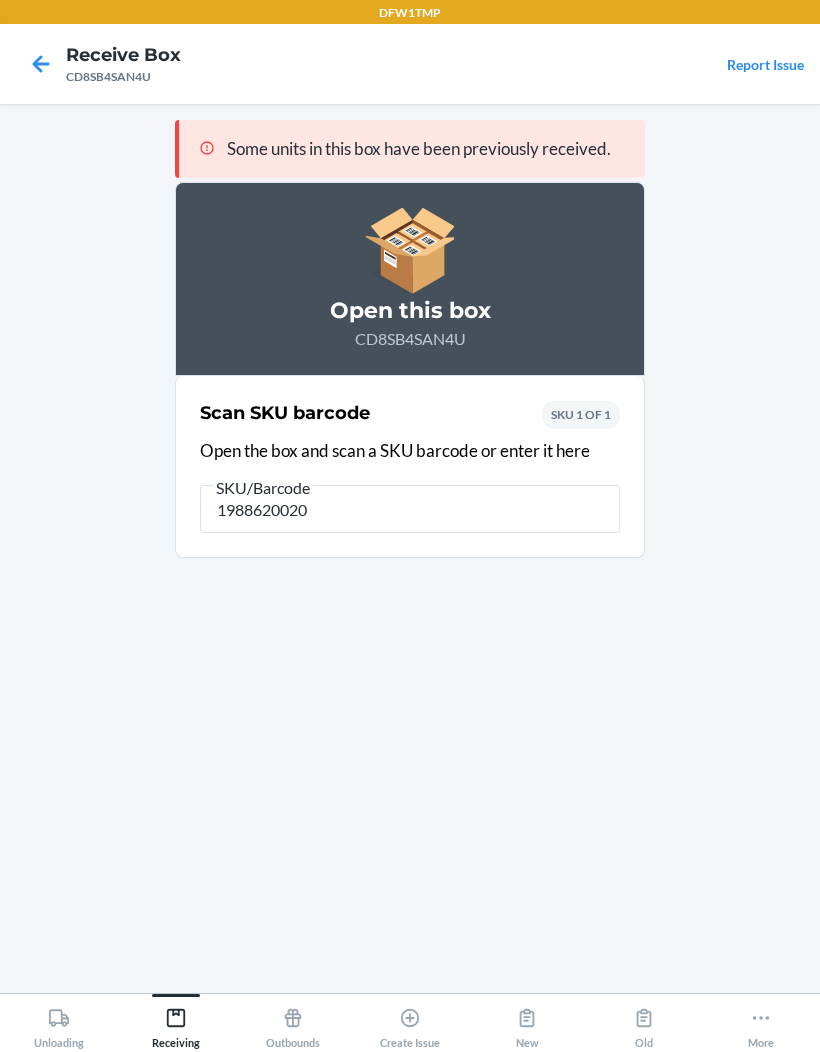 type on "[NUMBER]" 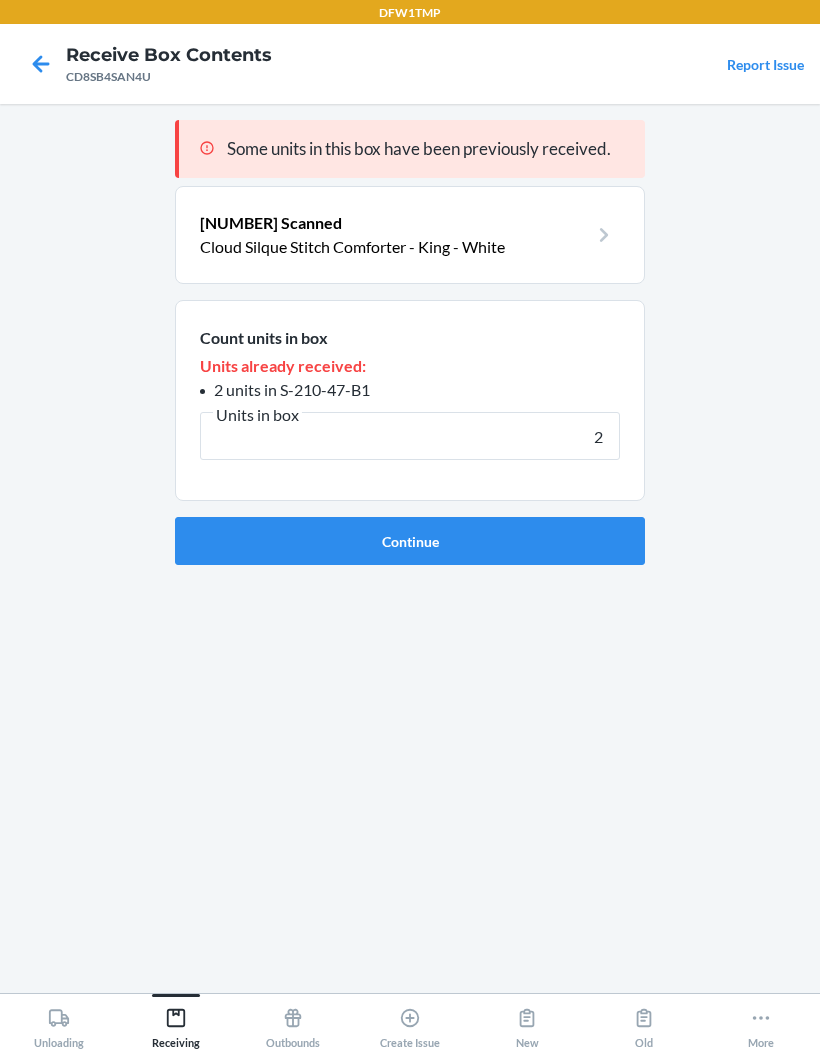 type on "2" 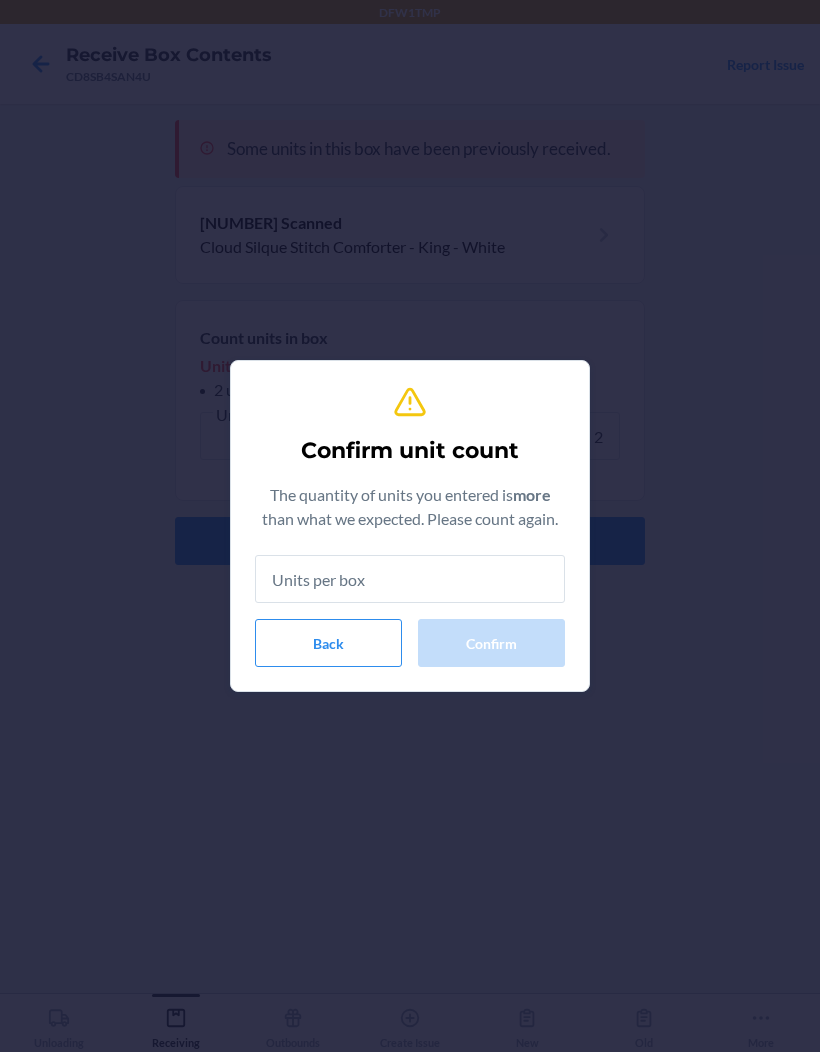 type on "2" 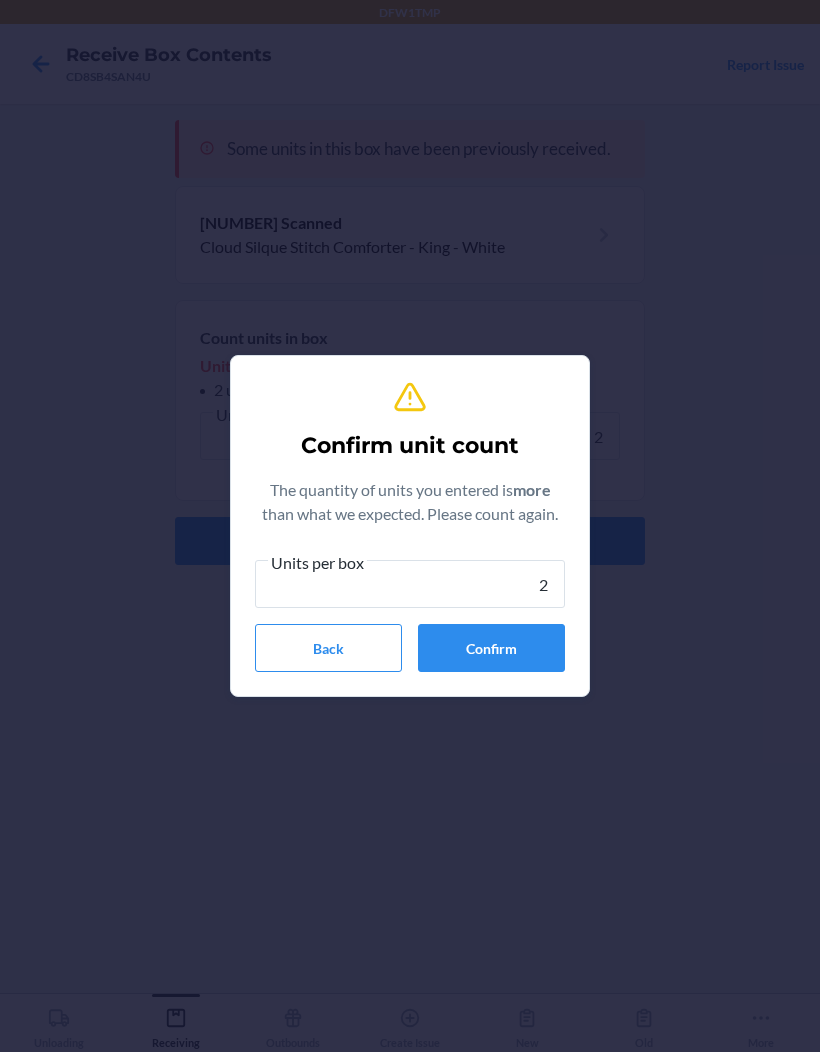 click on "Confirm" at bounding box center (491, 648) 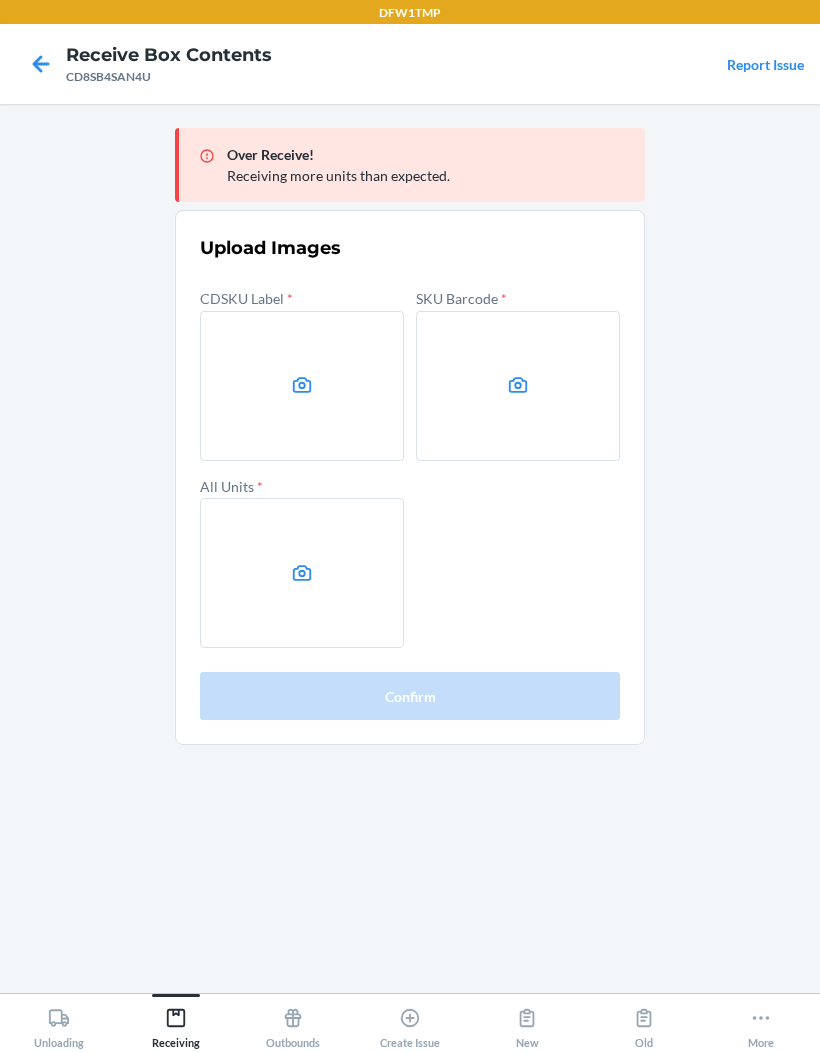 click at bounding box center [302, 386] 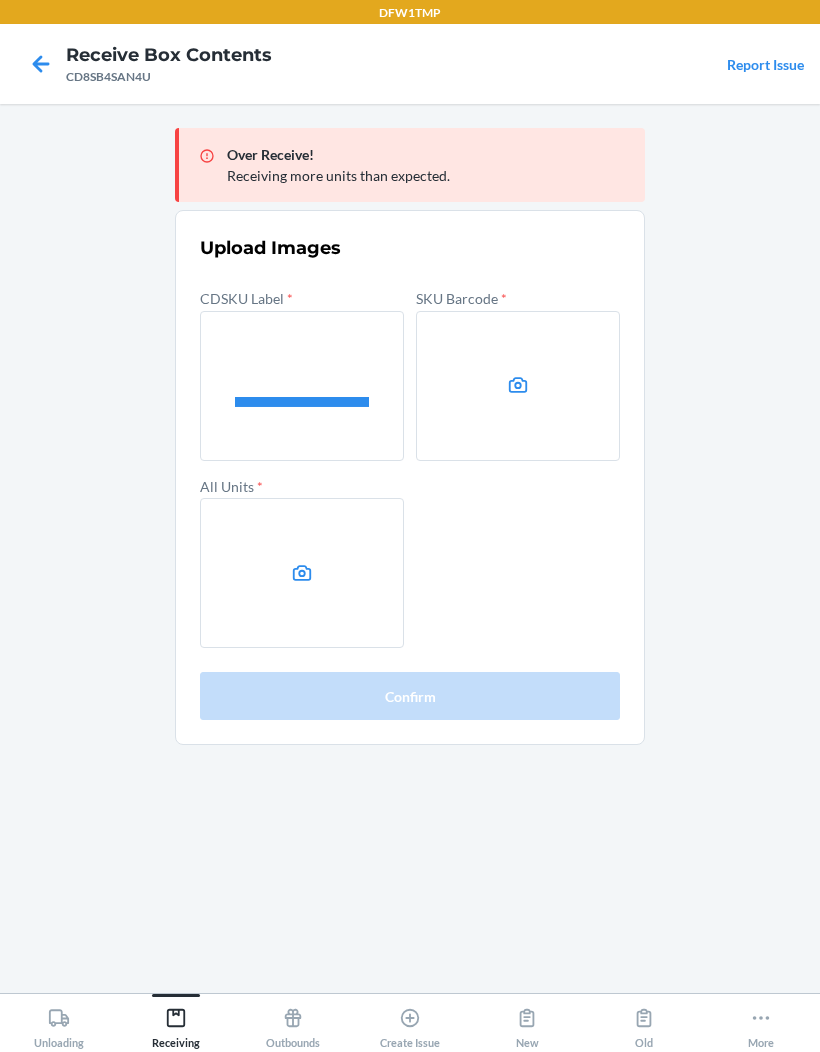 click at bounding box center (518, 386) 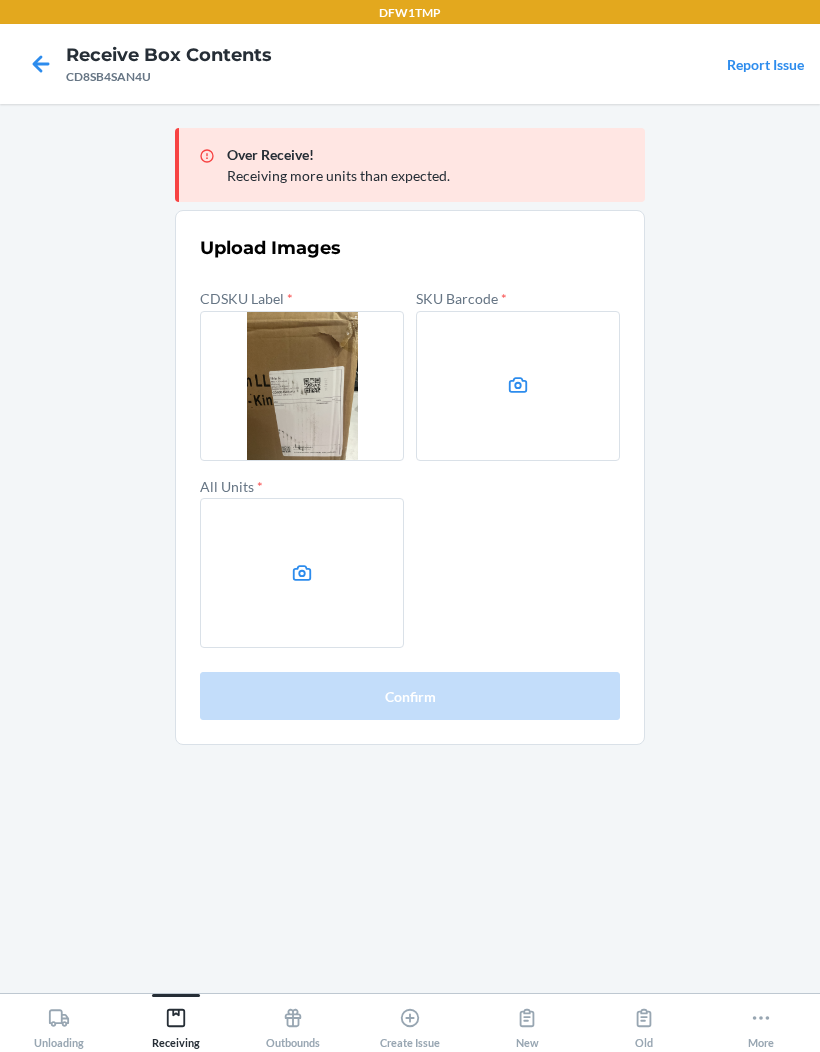 click at bounding box center [518, 386] 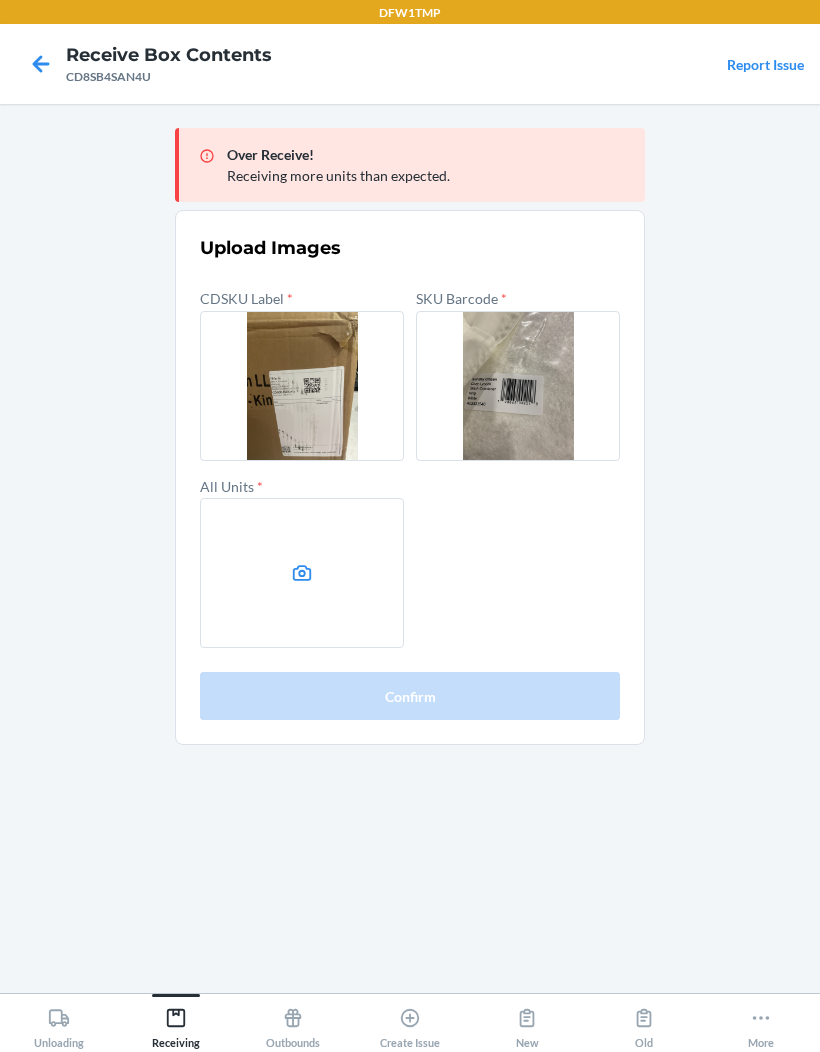 click 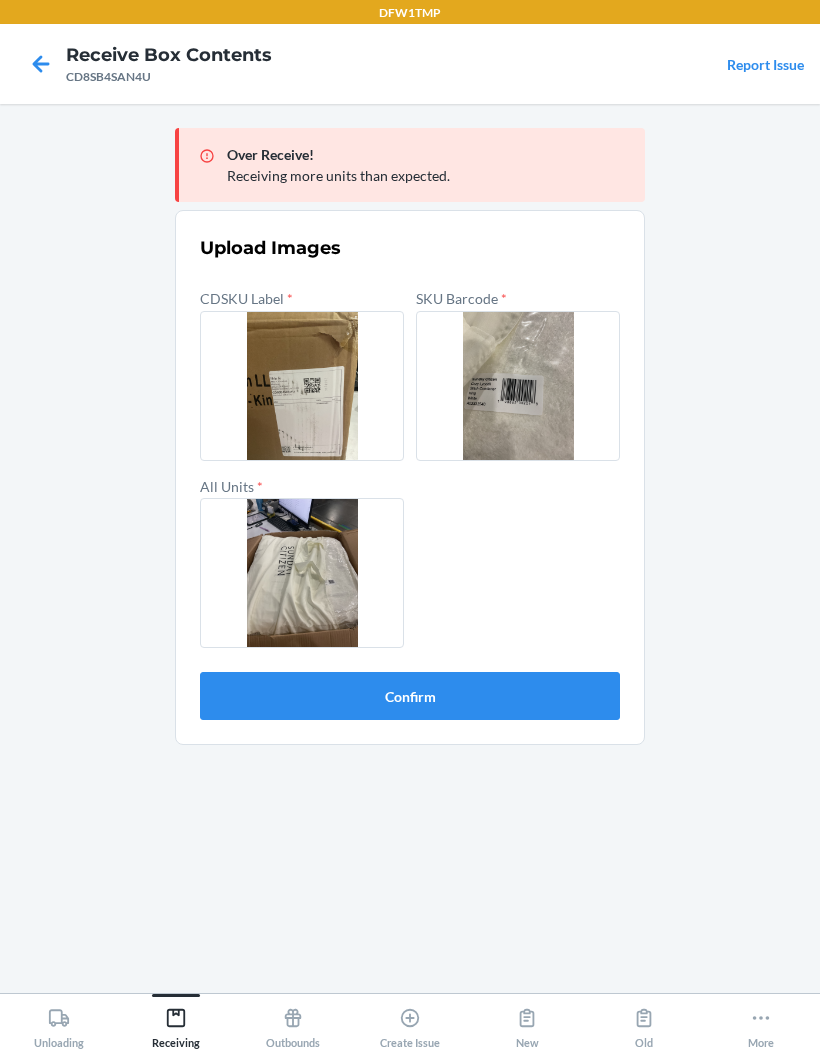 click on "Confirm" at bounding box center (410, 696) 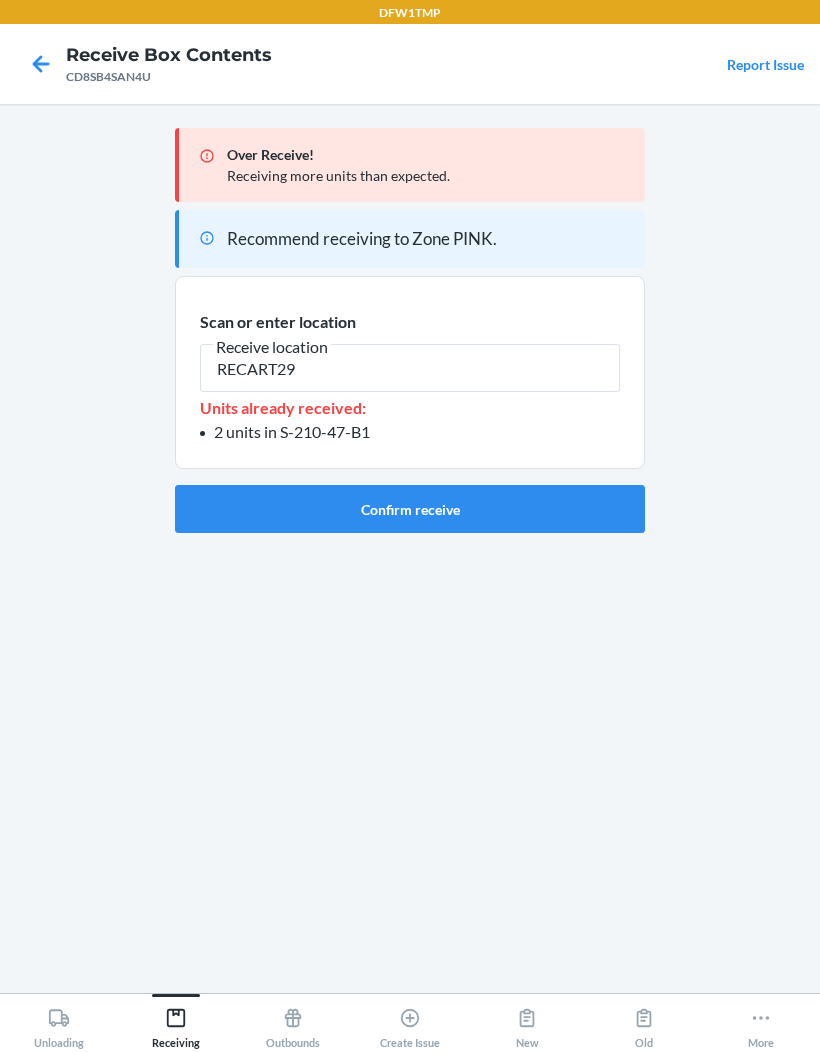 type on "RECART29" 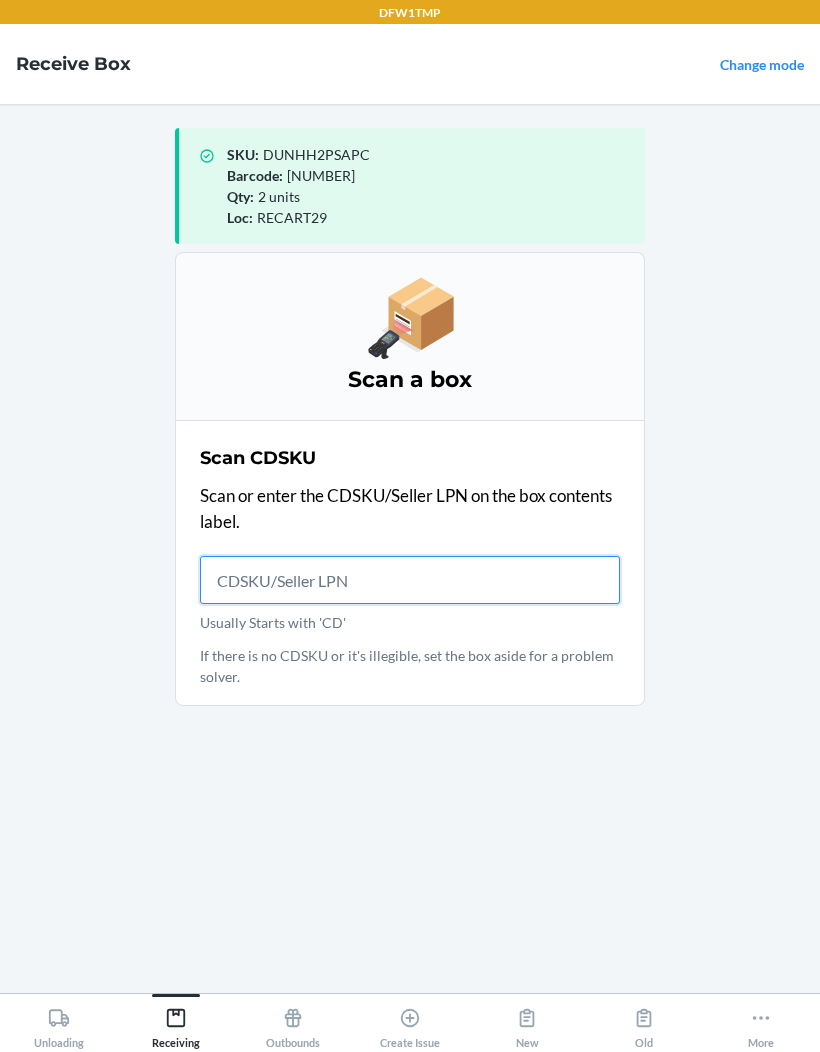 click on "Usually Starts with 'CD'" at bounding box center [410, 580] 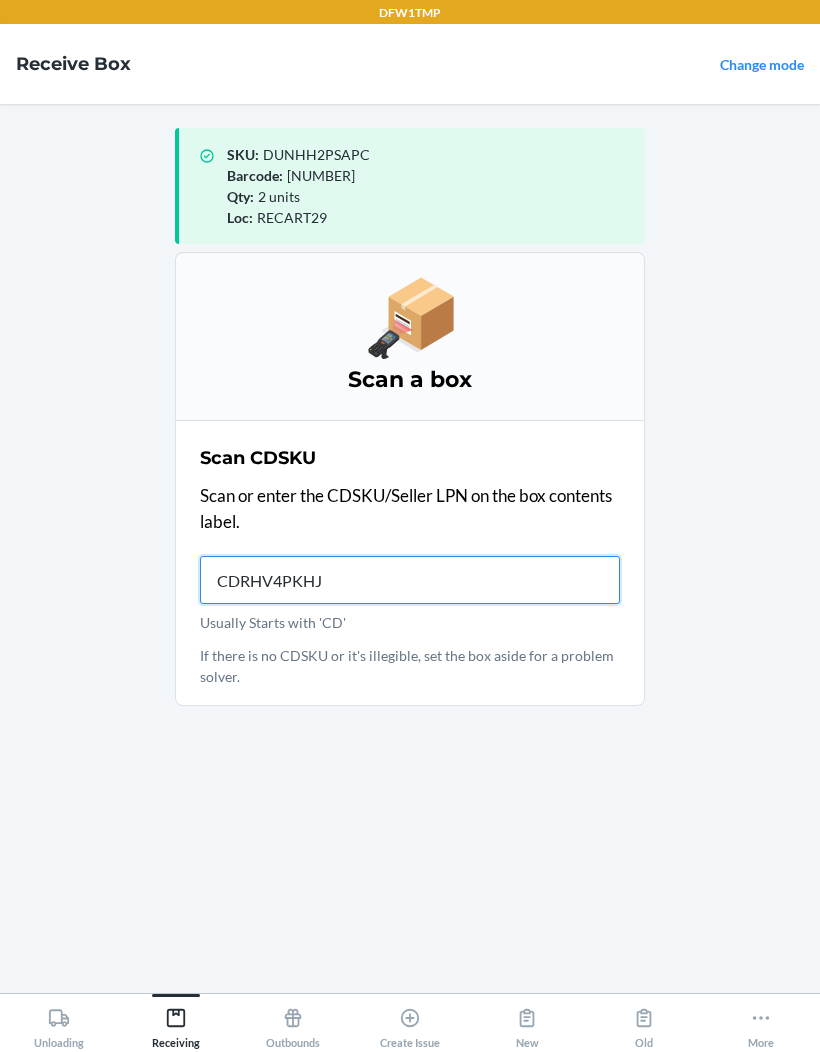 type on "CDRHV4PKHJQ" 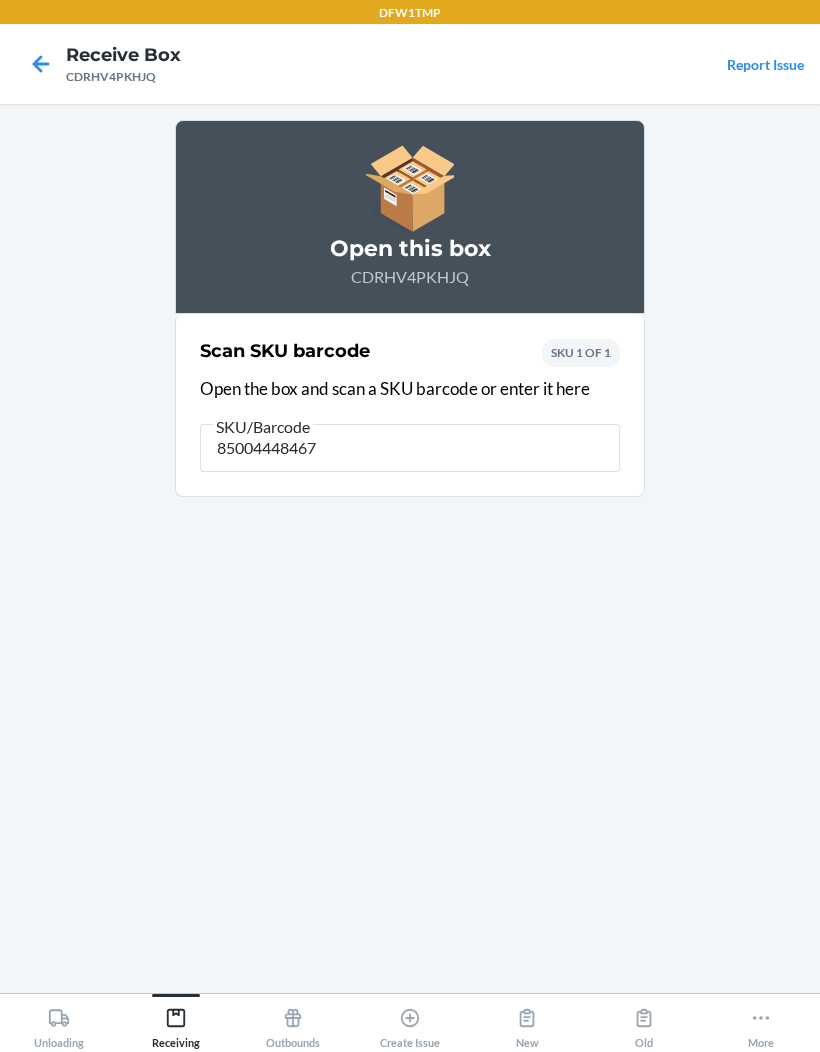 type on "850044484676" 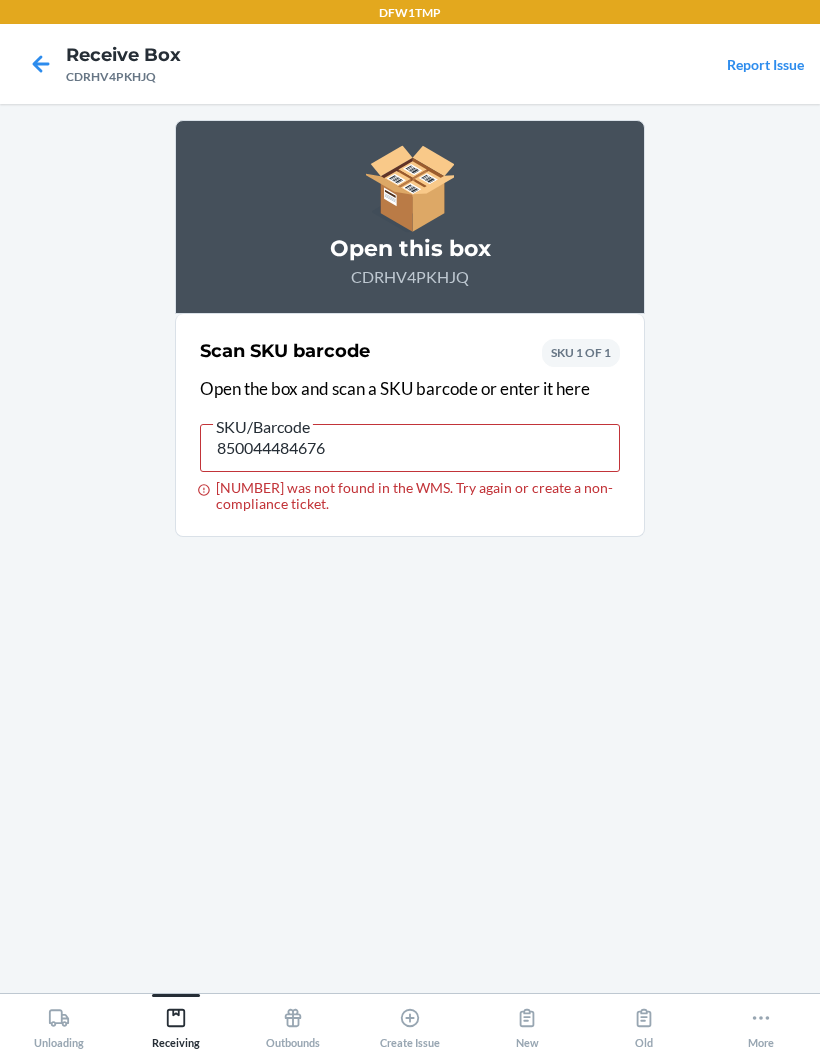 click 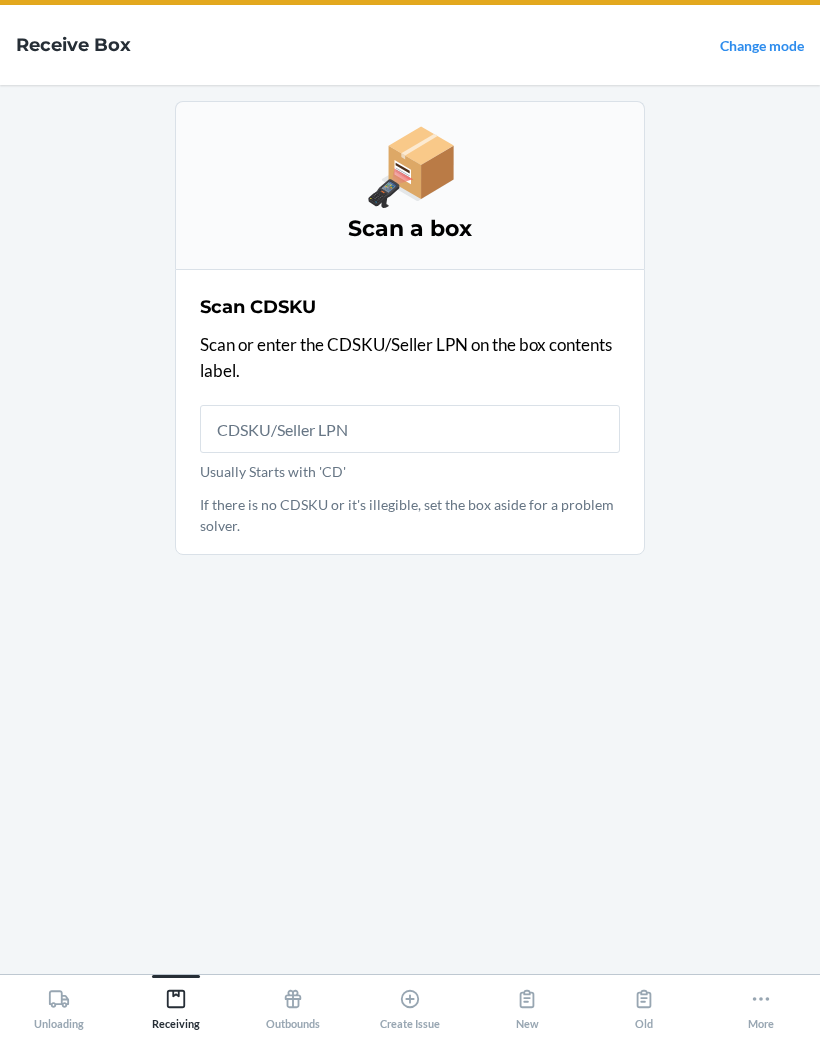 scroll, scrollTop: 21, scrollLeft: 0, axis: vertical 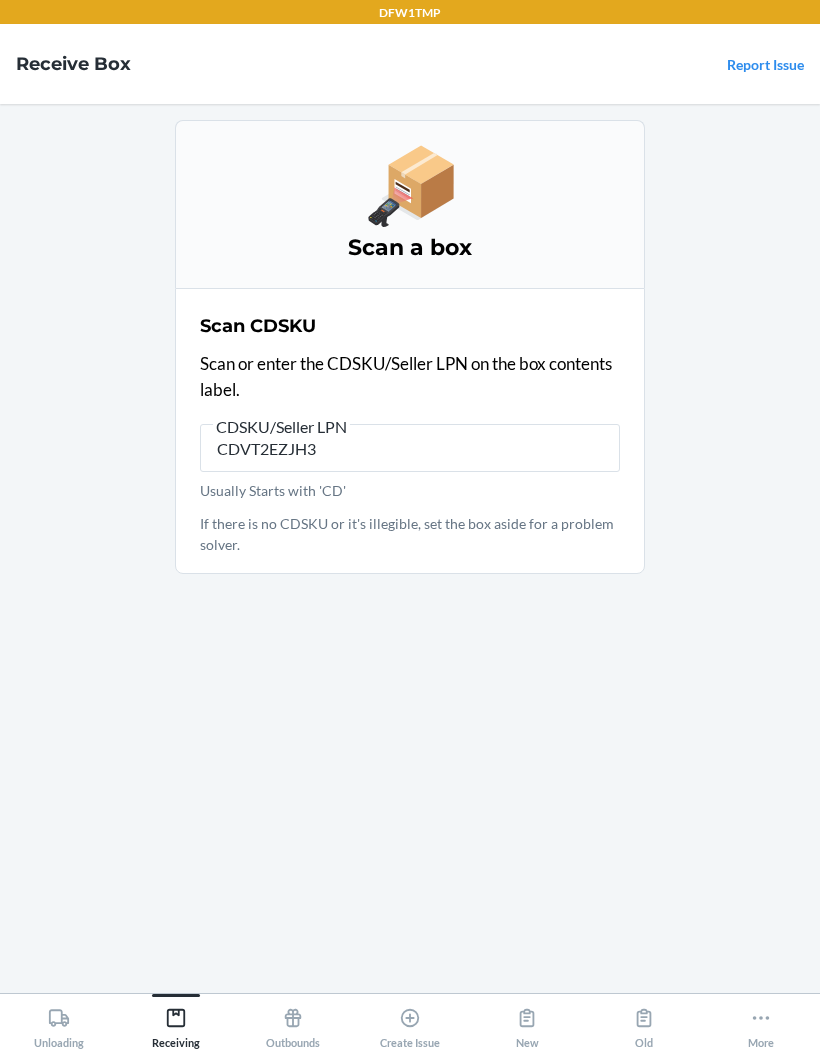 type on "CDVT2EZJH32" 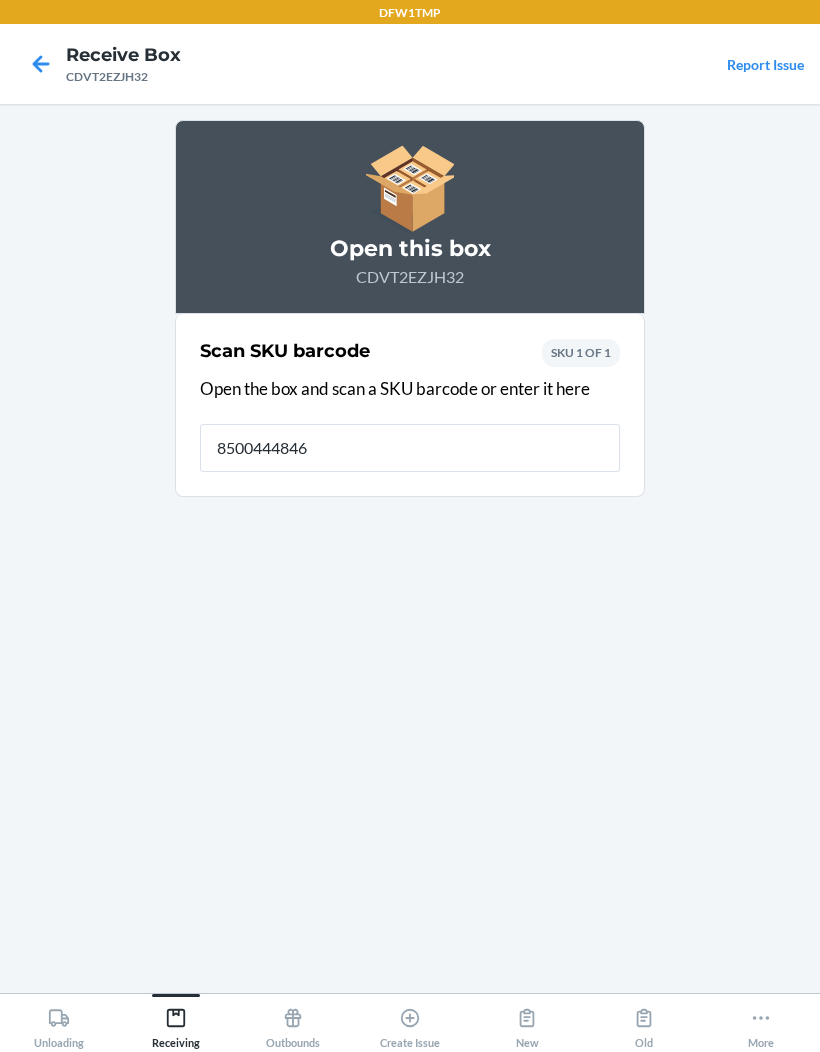 type on "85004448469" 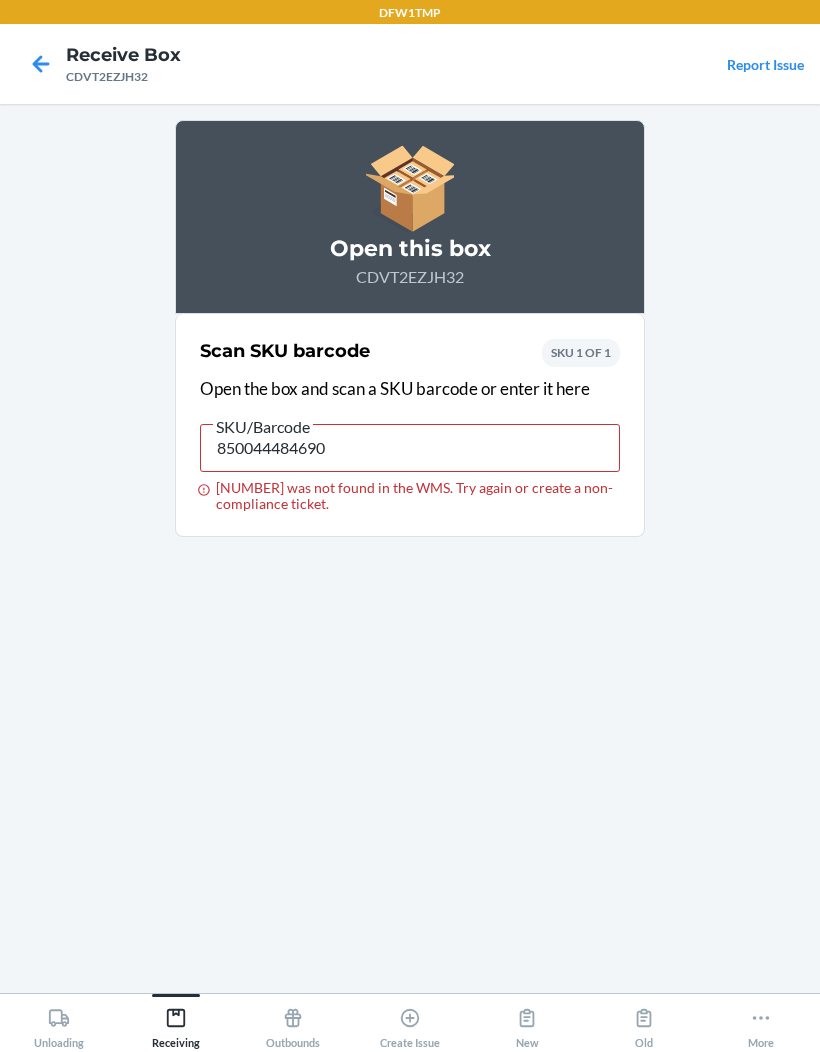 click 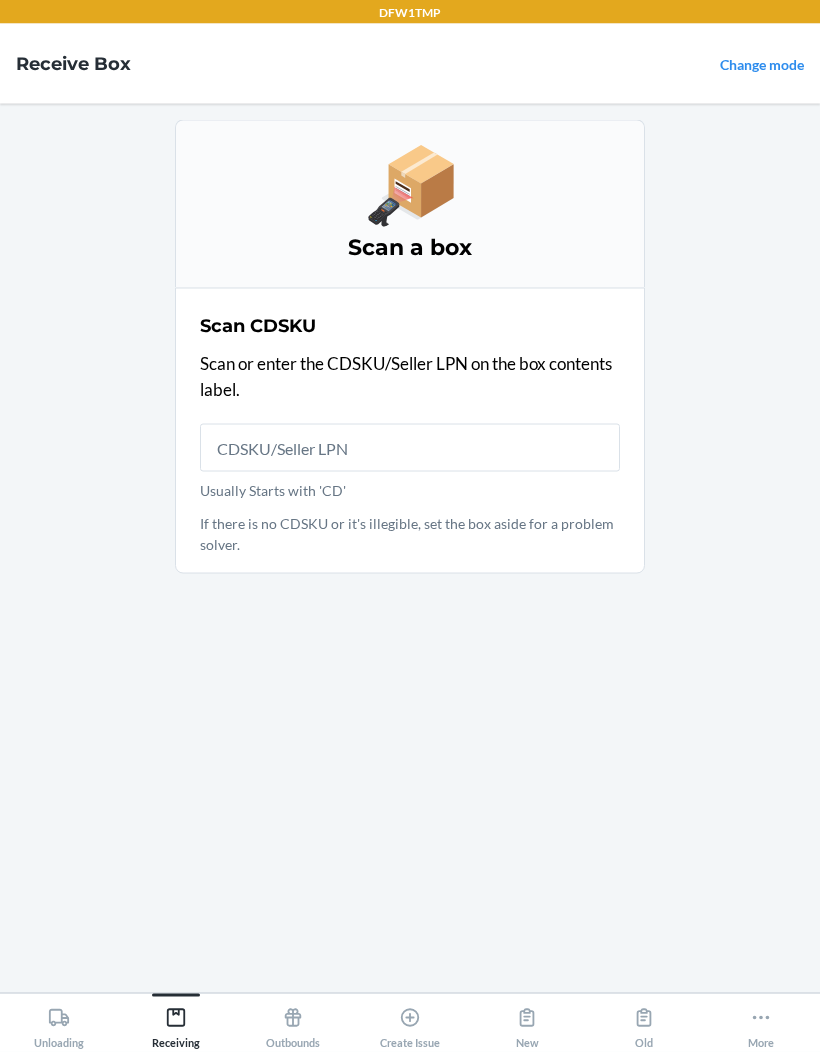 scroll, scrollTop: 82, scrollLeft: 0, axis: vertical 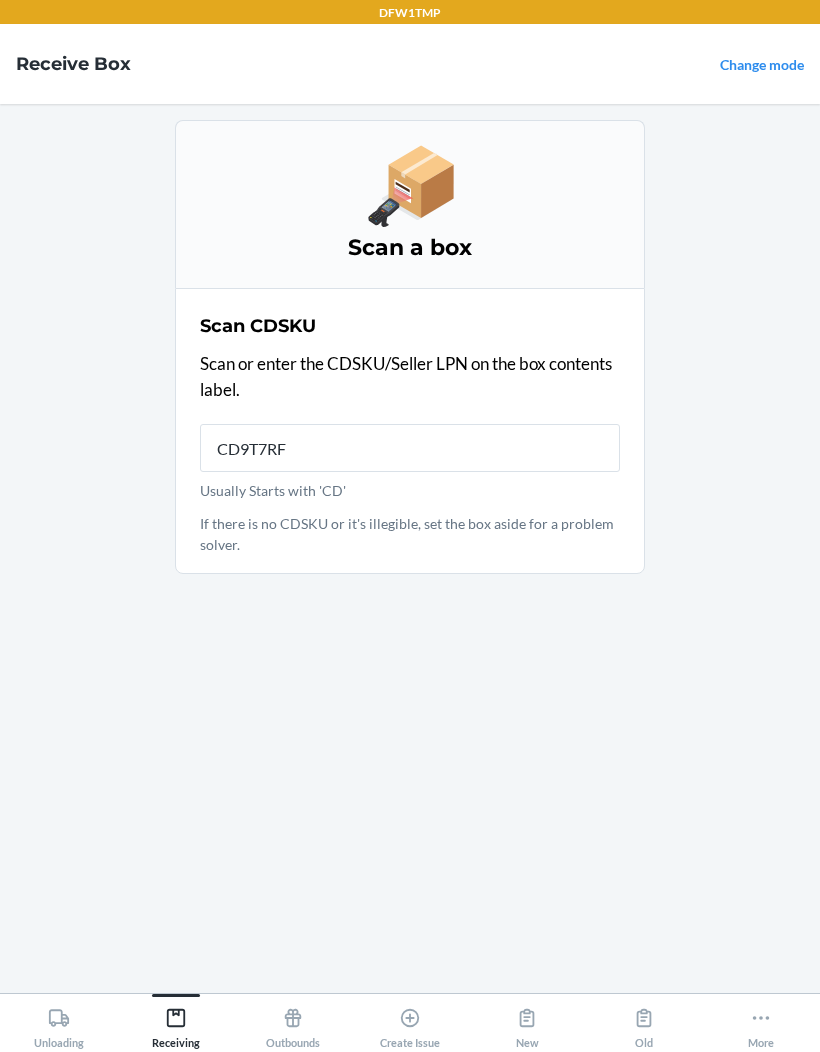 type on "CD9T7RFG" 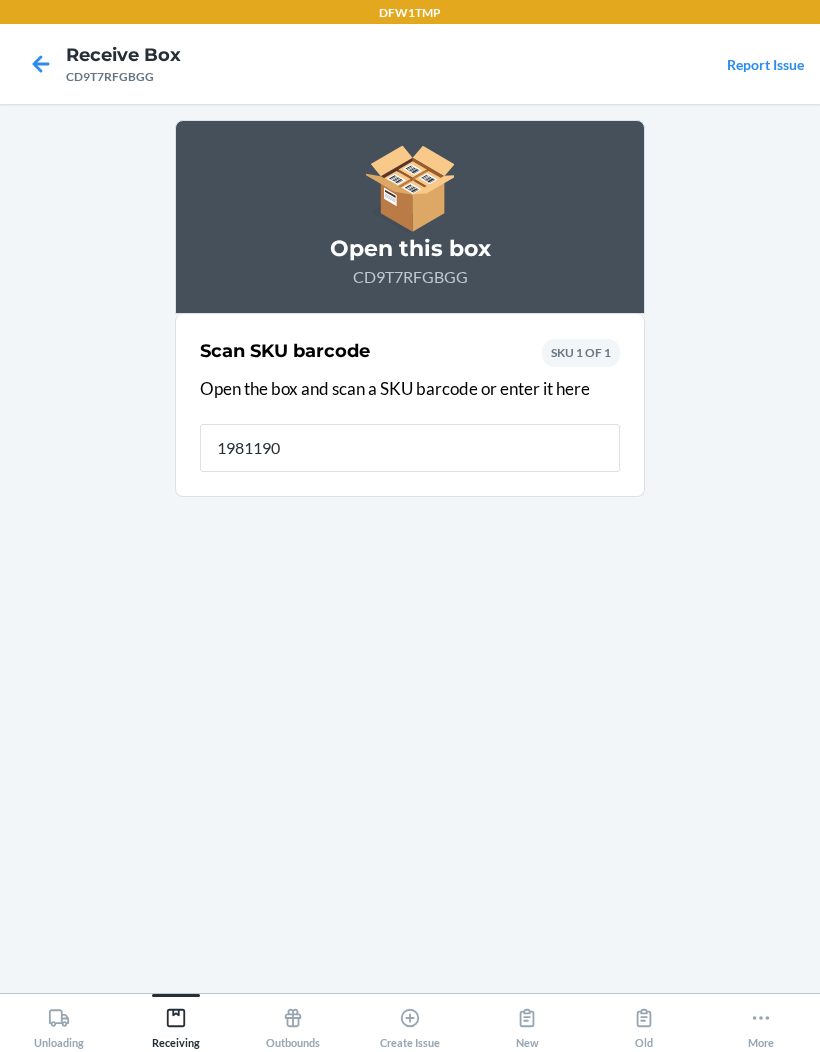 type on "19811903" 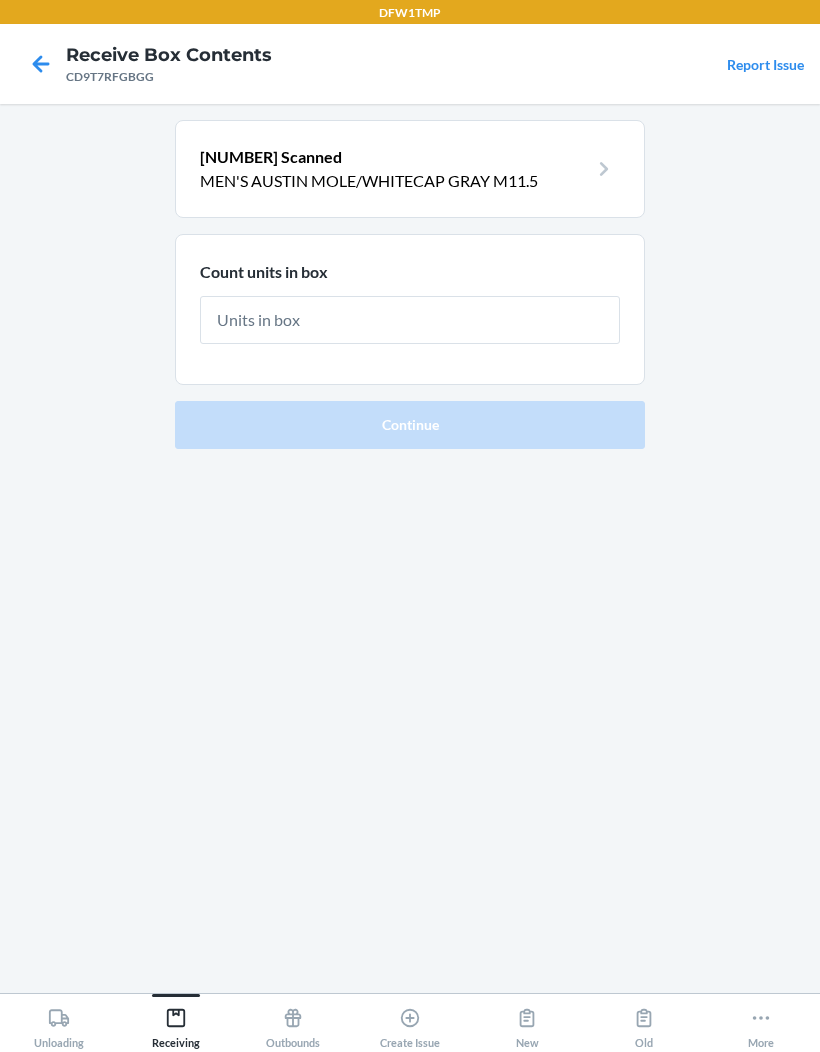 type on "8" 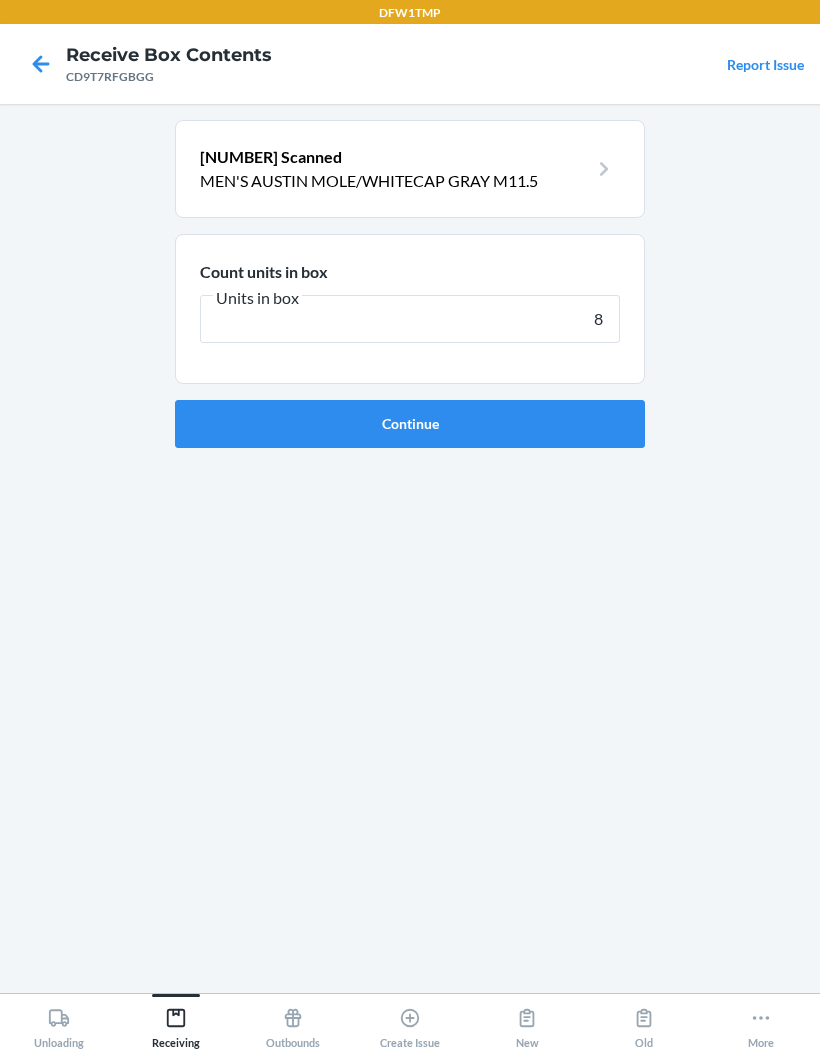 click on "Continue" at bounding box center (410, 424) 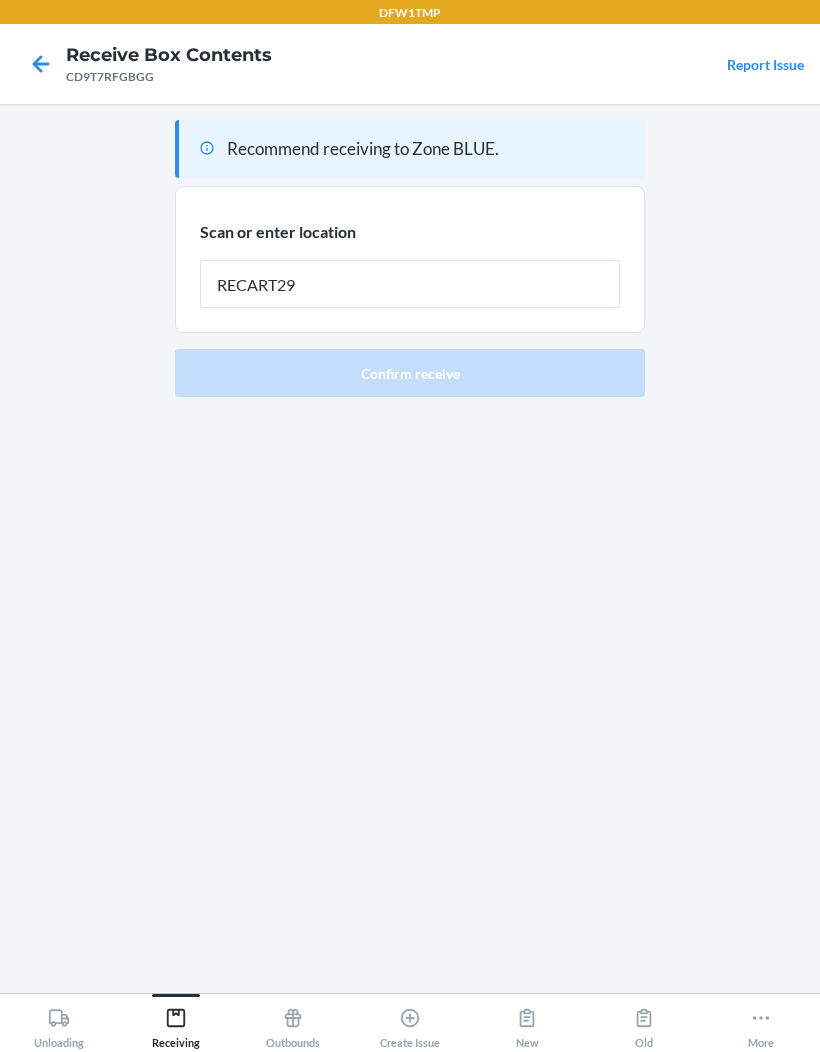 type on "RECART29" 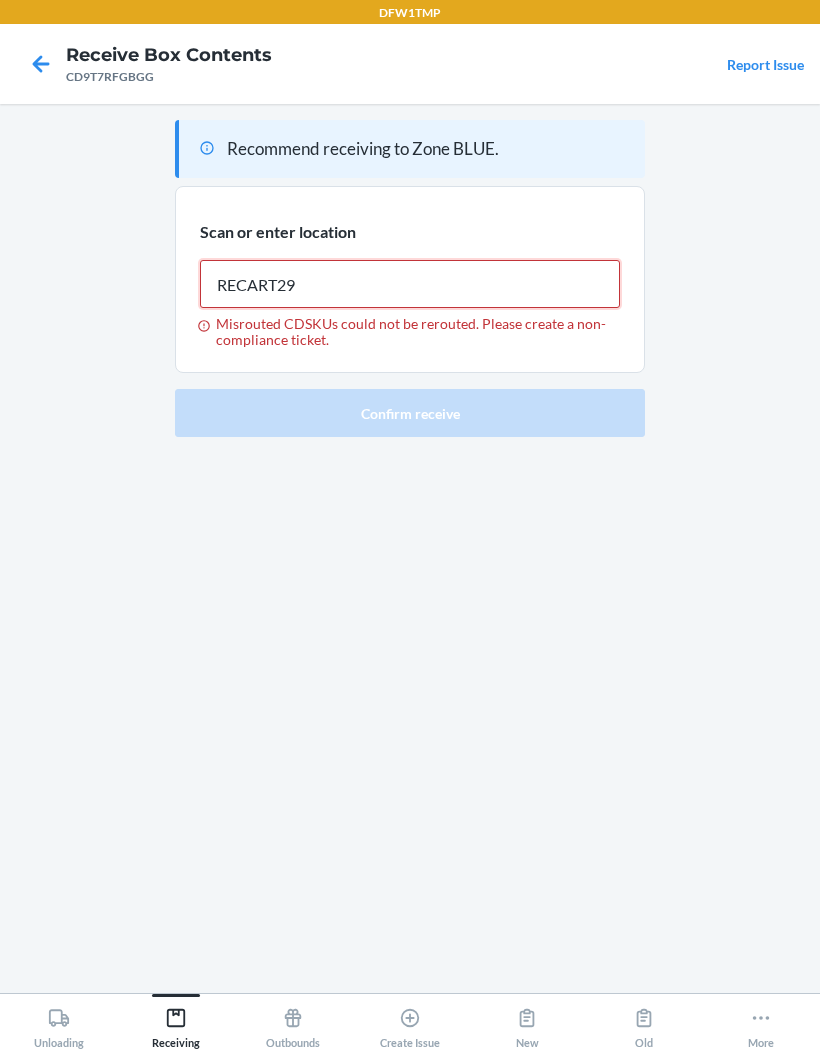 type on "RECART29" 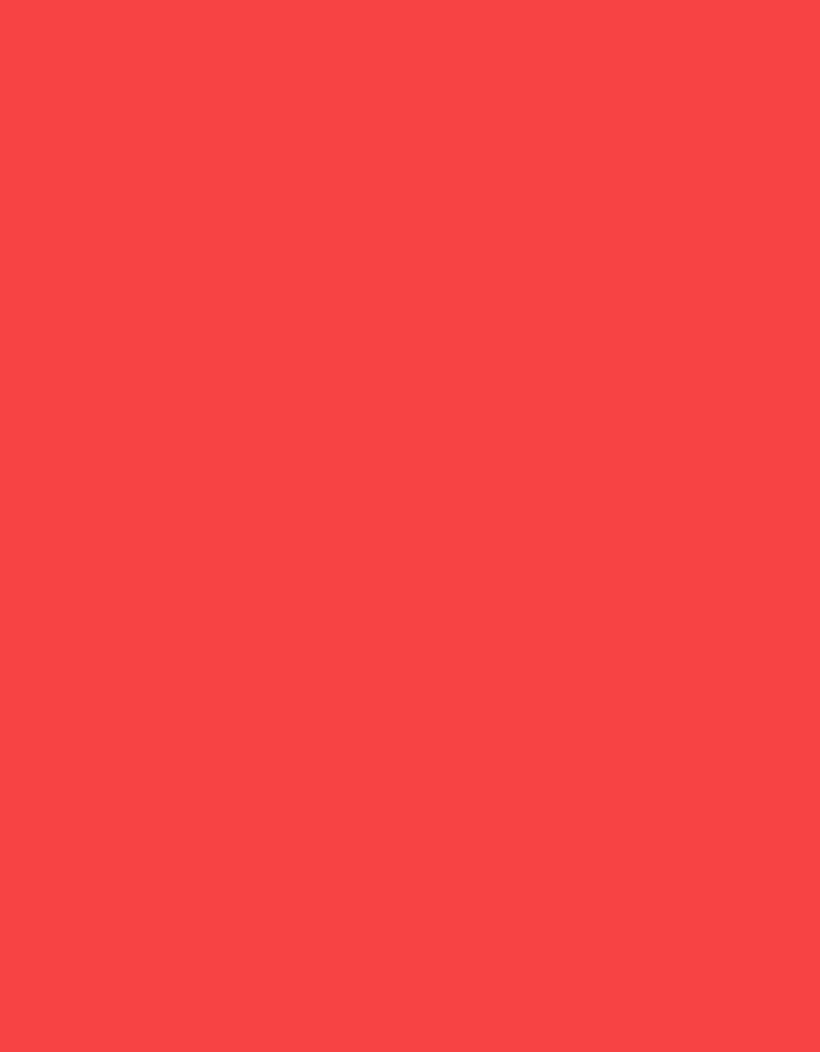 type 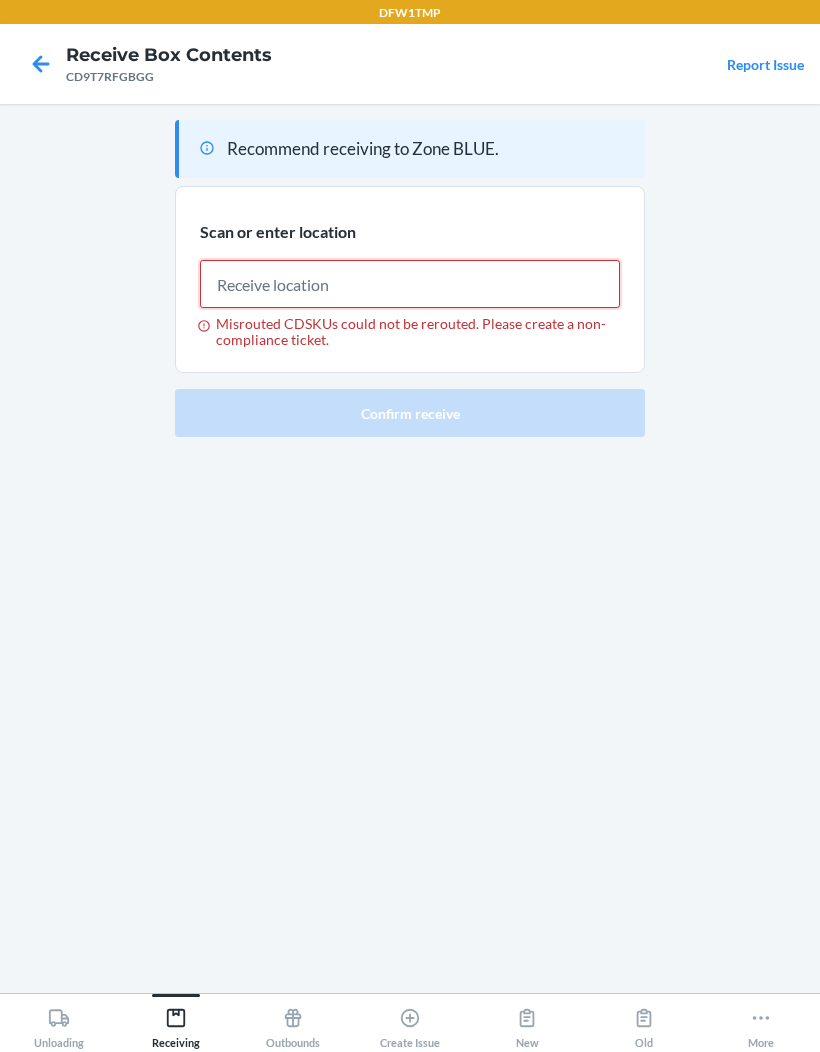 scroll, scrollTop: 0, scrollLeft: 0, axis: both 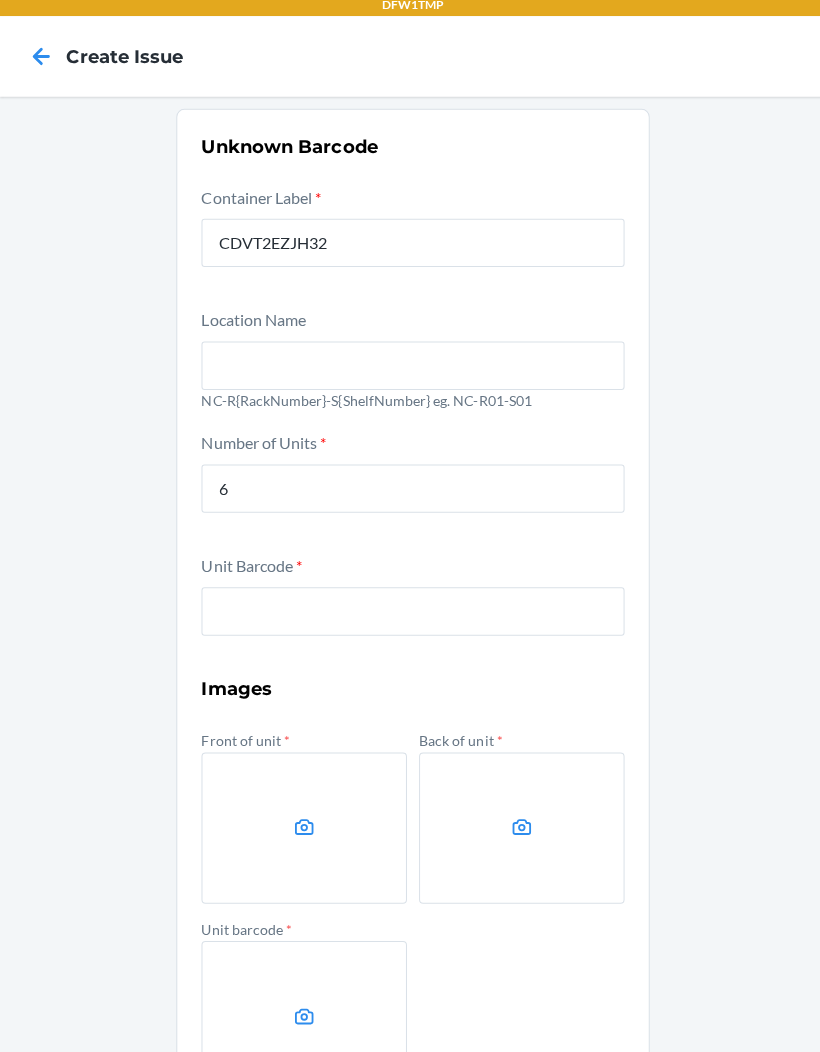 click 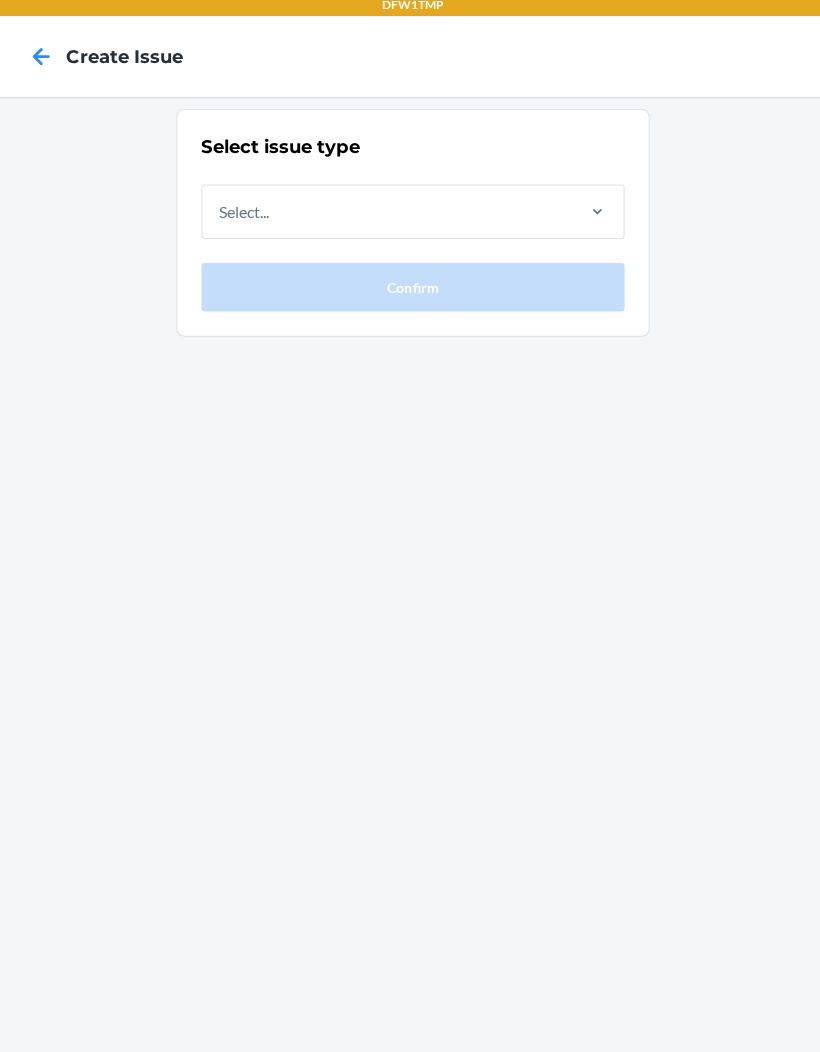 scroll, scrollTop: 27, scrollLeft: 0, axis: vertical 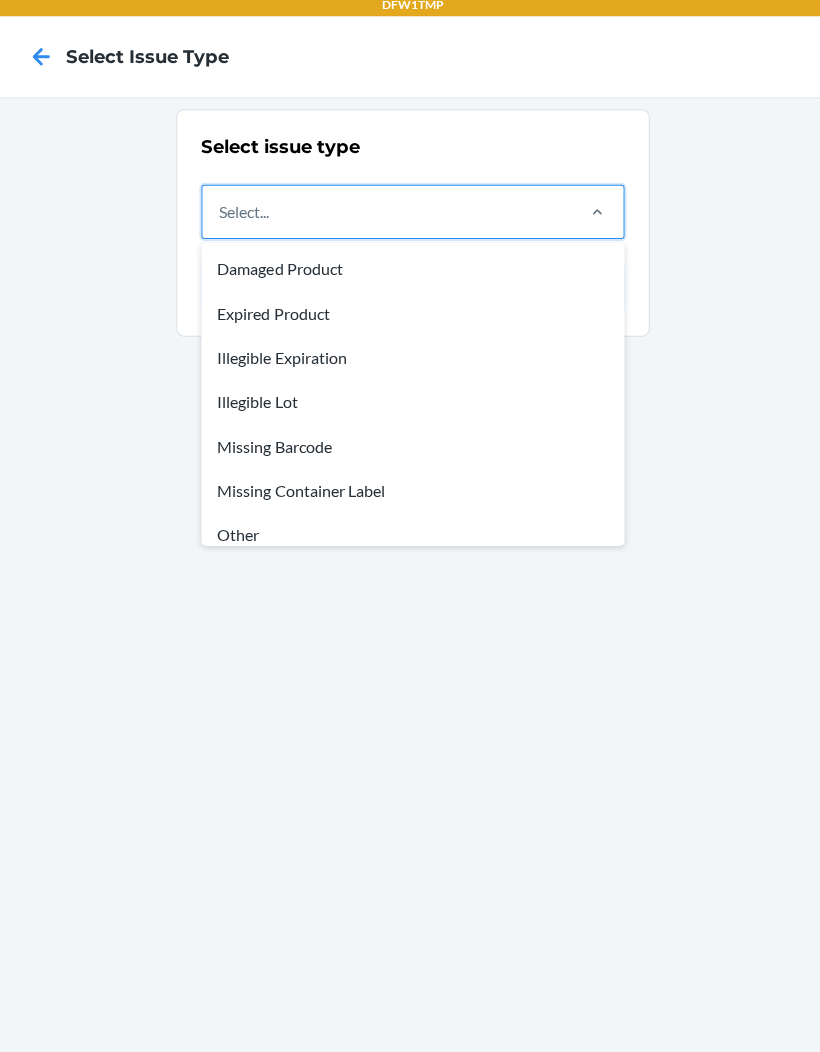 click on "Other" at bounding box center [410, 539] 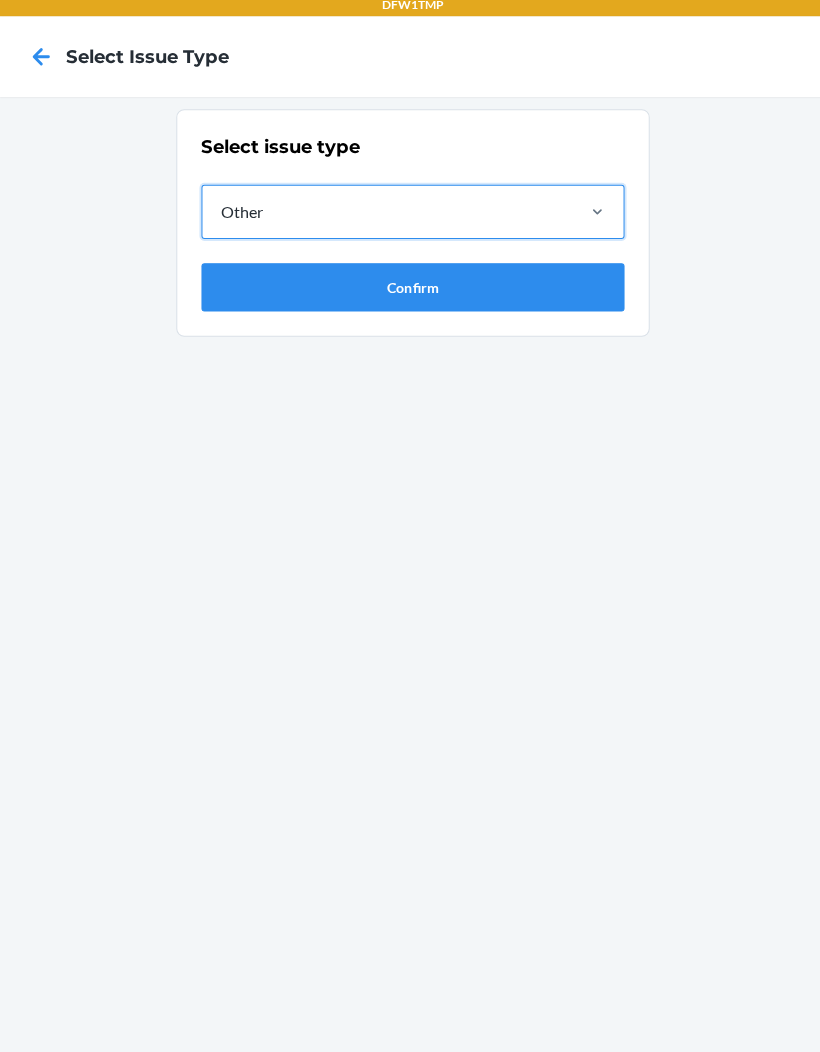 click on "Confirm" at bounding box center (410, 293) 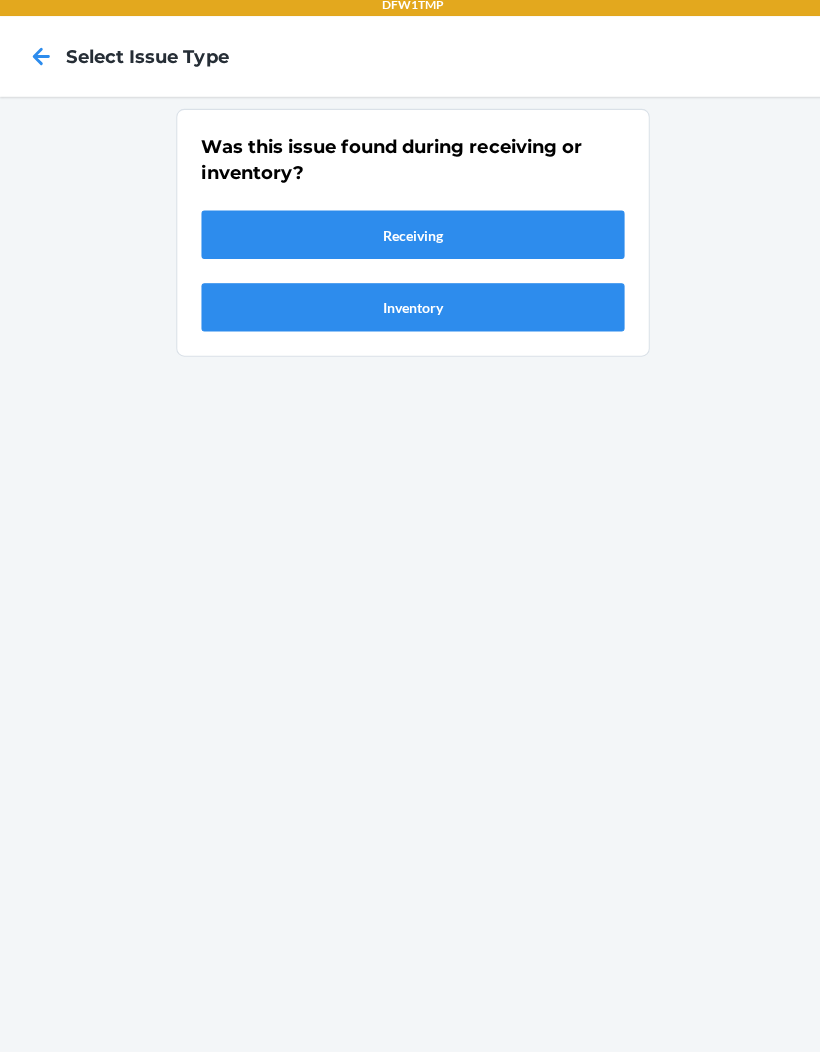 click on "Receiving" at bounding box center (410, 241) 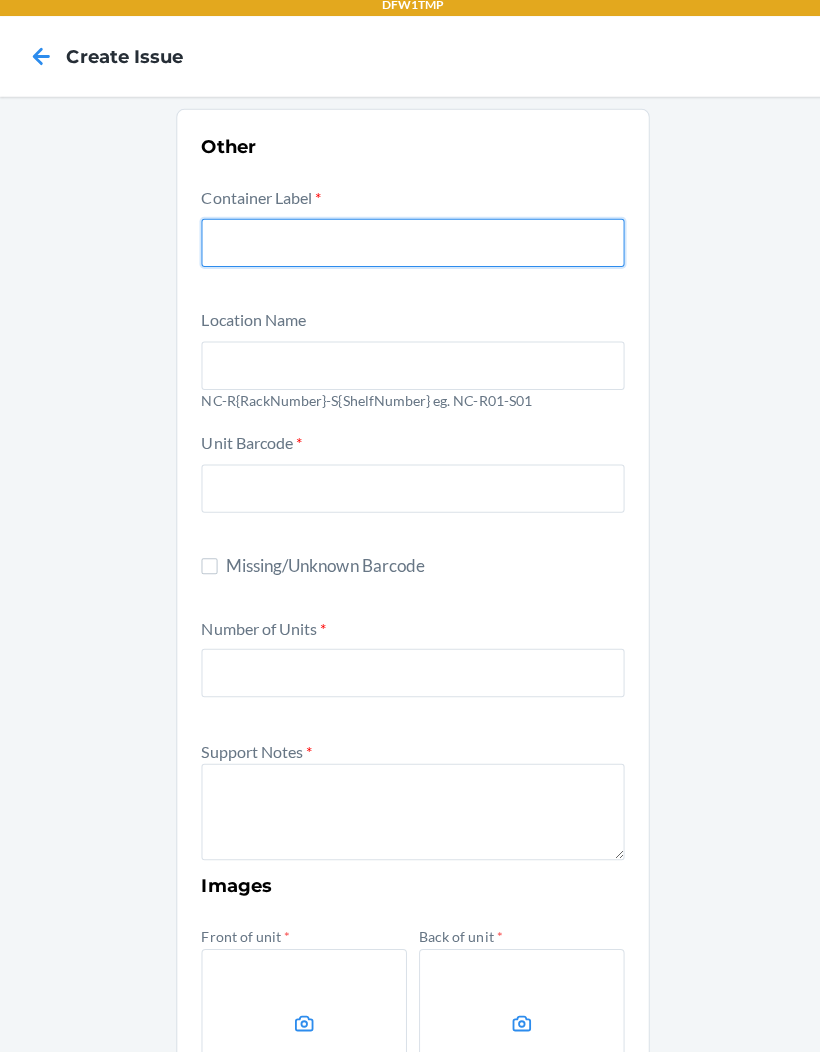click at bounding box center [410, 249] 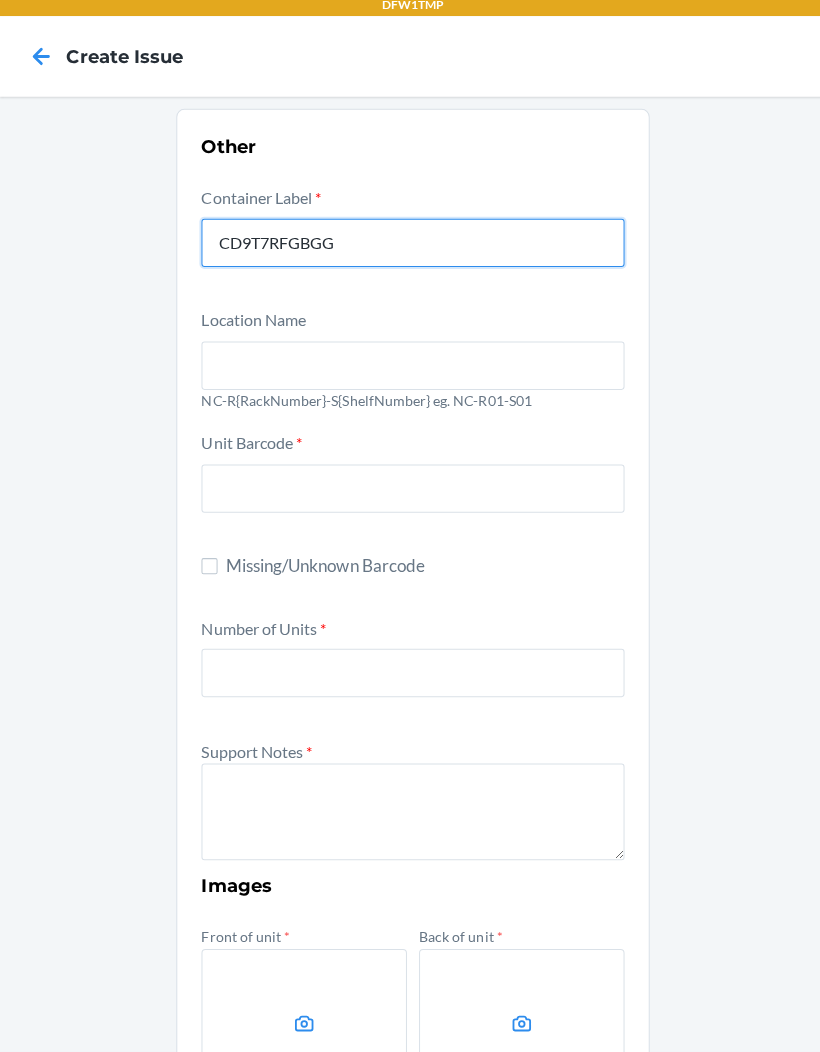type on "CD9T7RFGBGG" 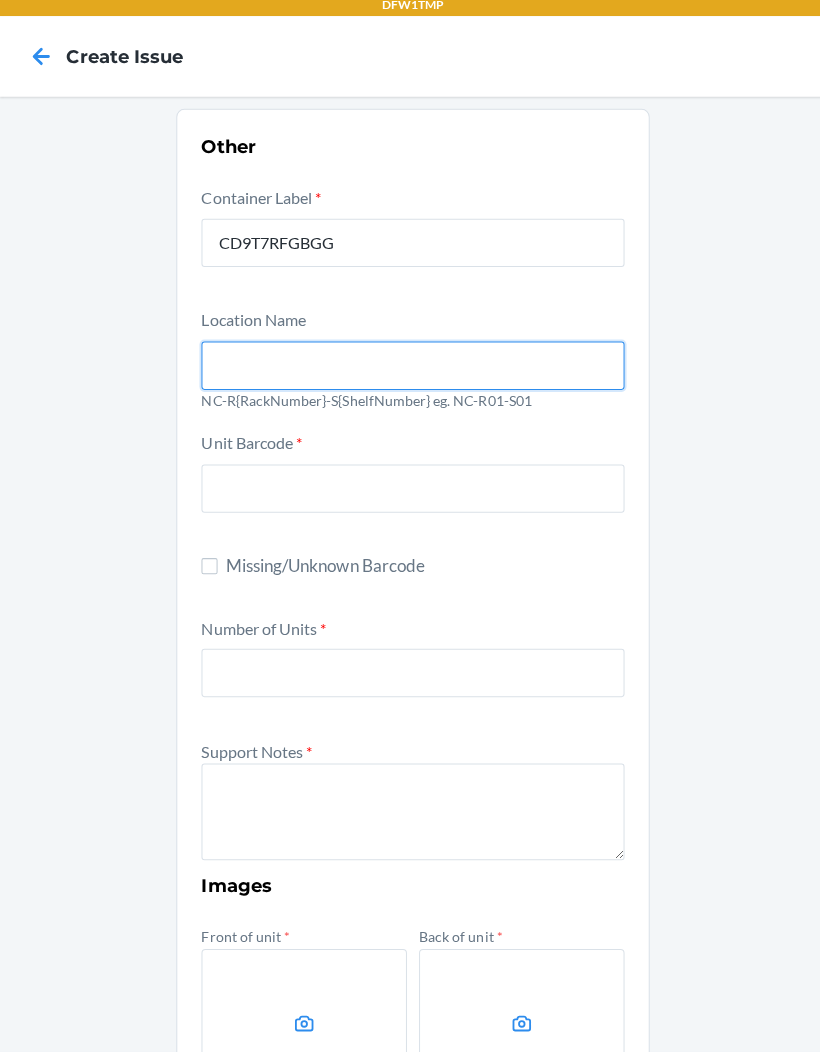 click at bounding box center [410, 371] 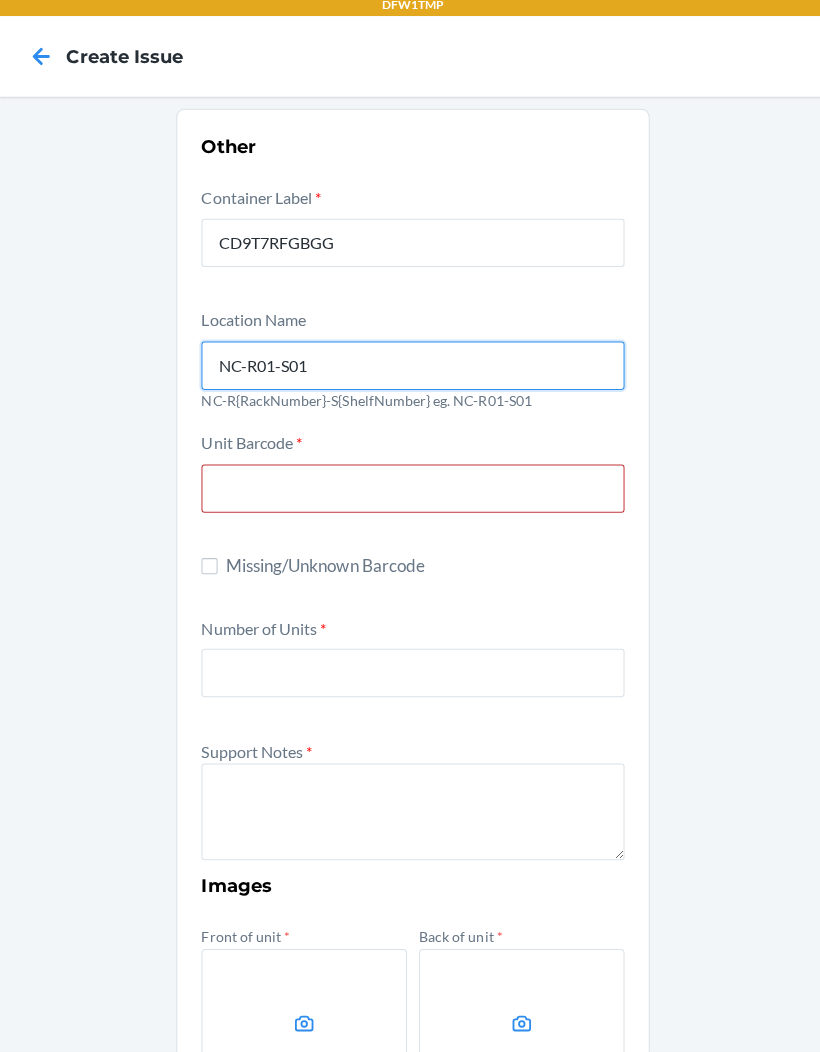 type on "NC-R01-S01" 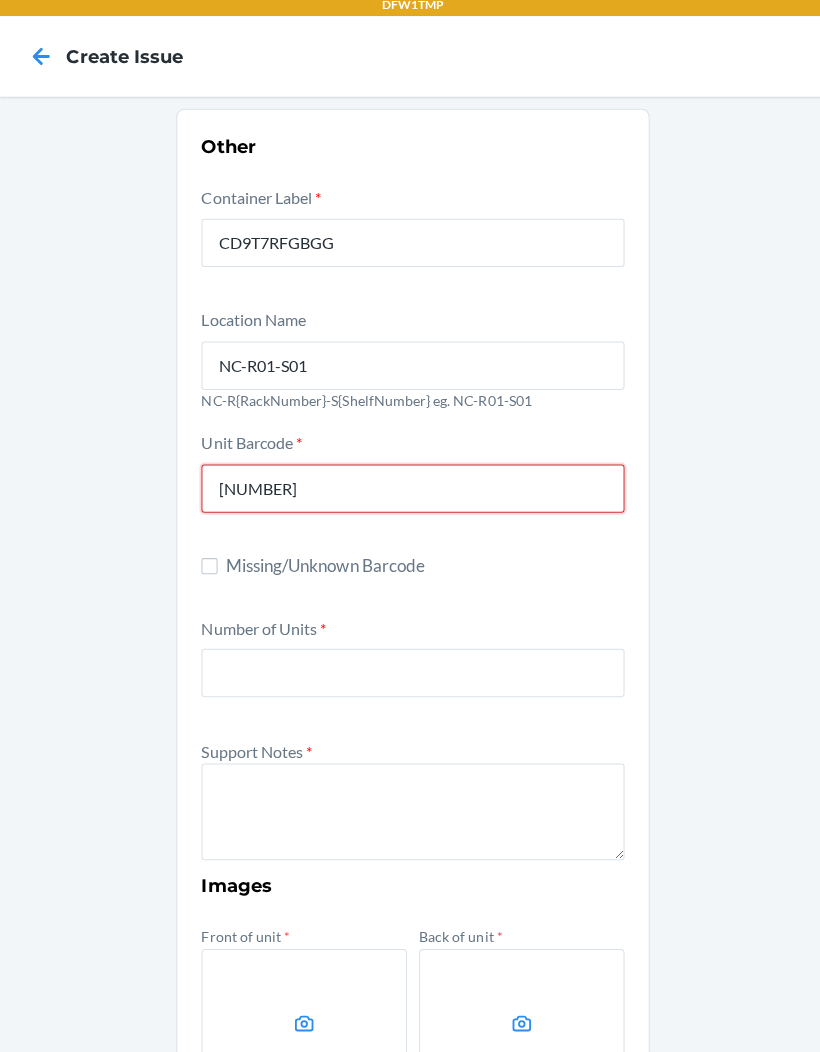 type on "[NUMBER]" 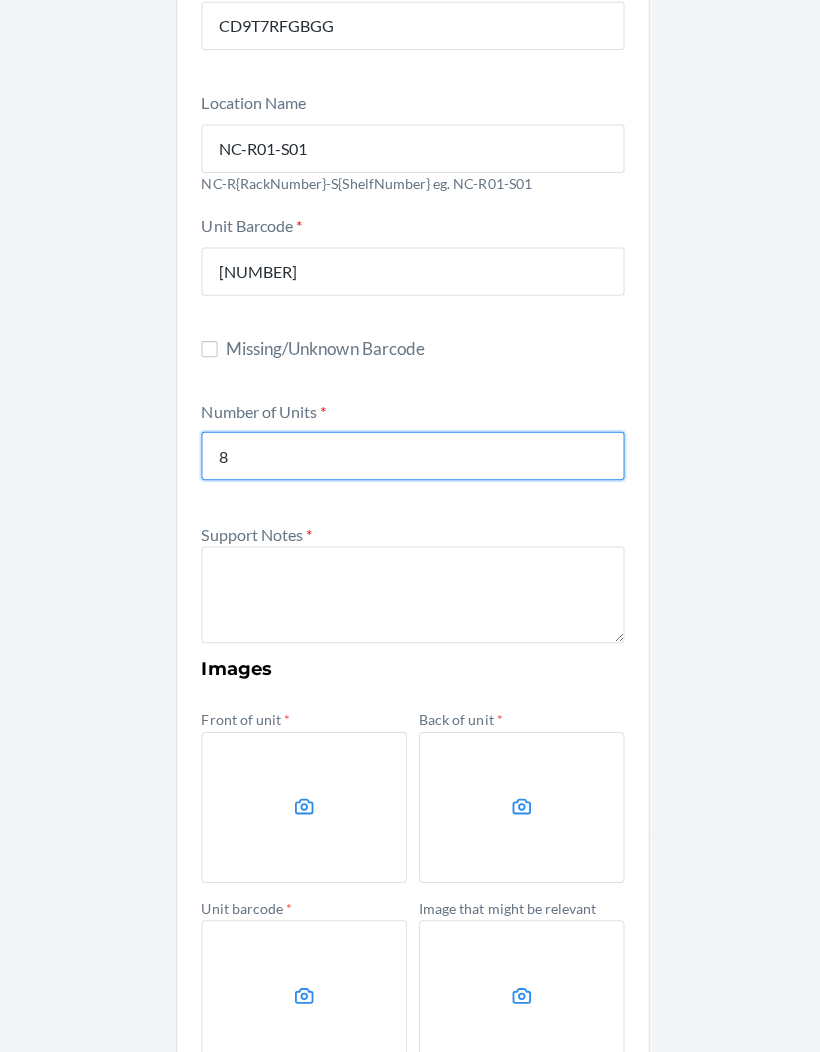 scroll, scrollTop: 239, scrollLeft: 0, axis: vertical 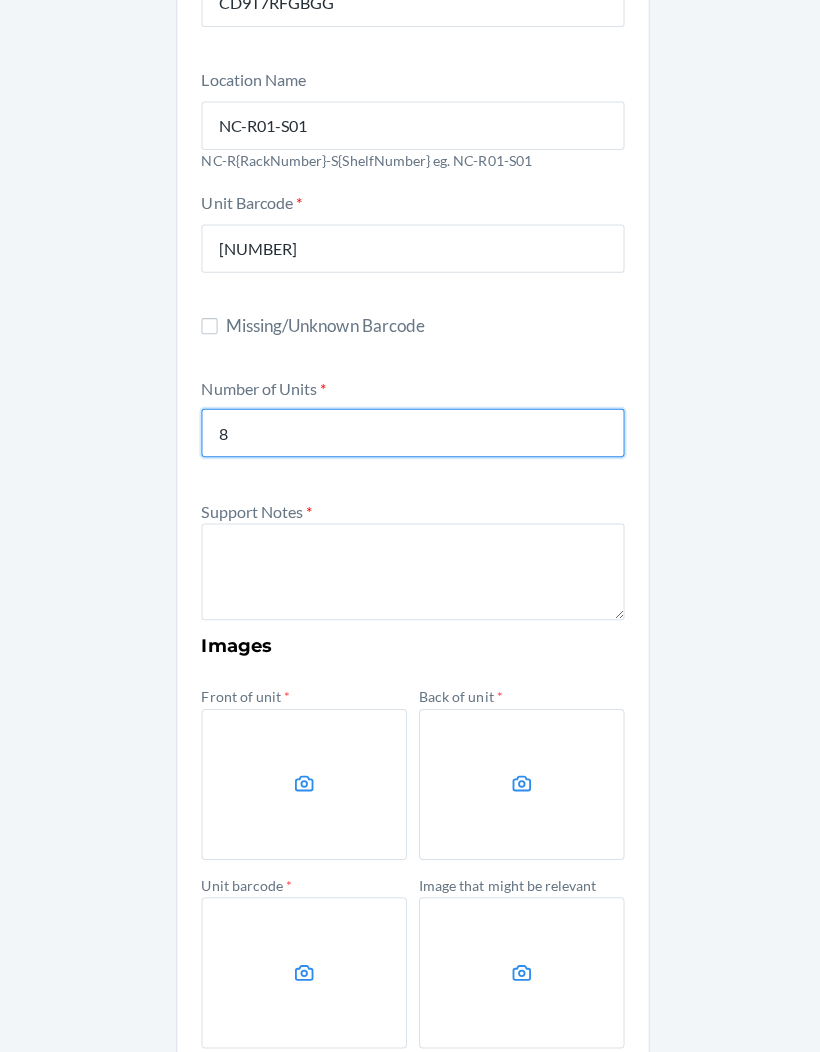 type on "8" 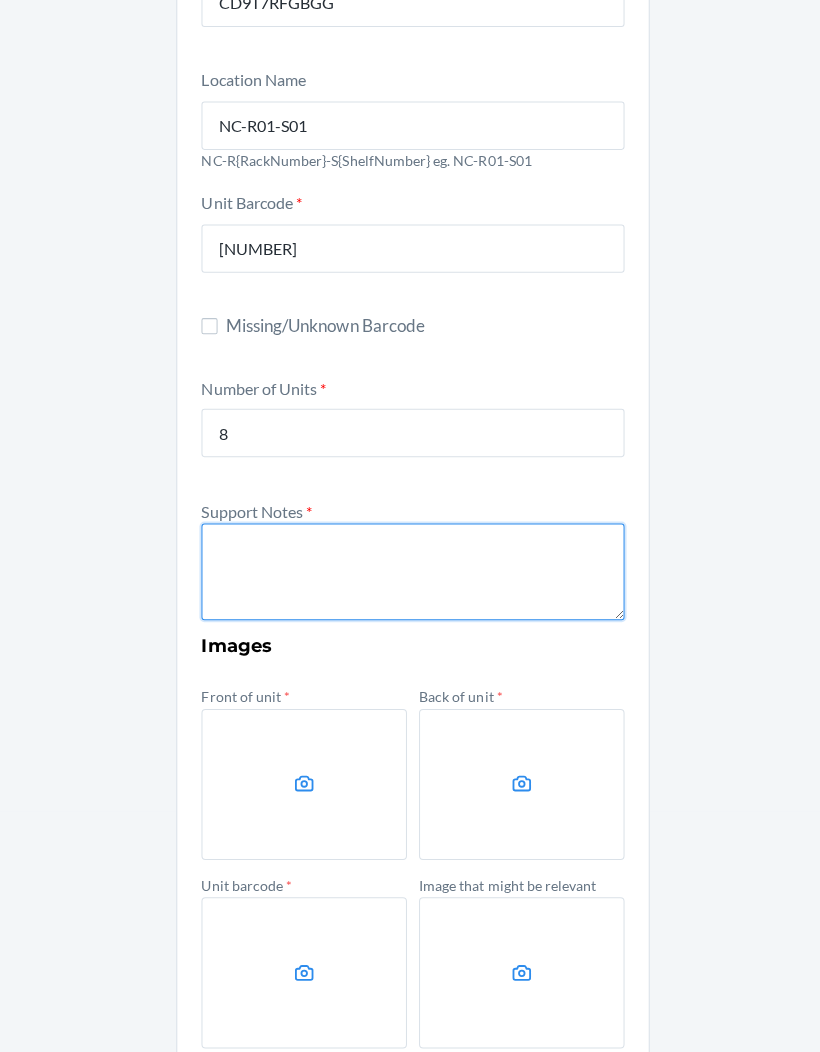 click at bounding box center [410, 575] 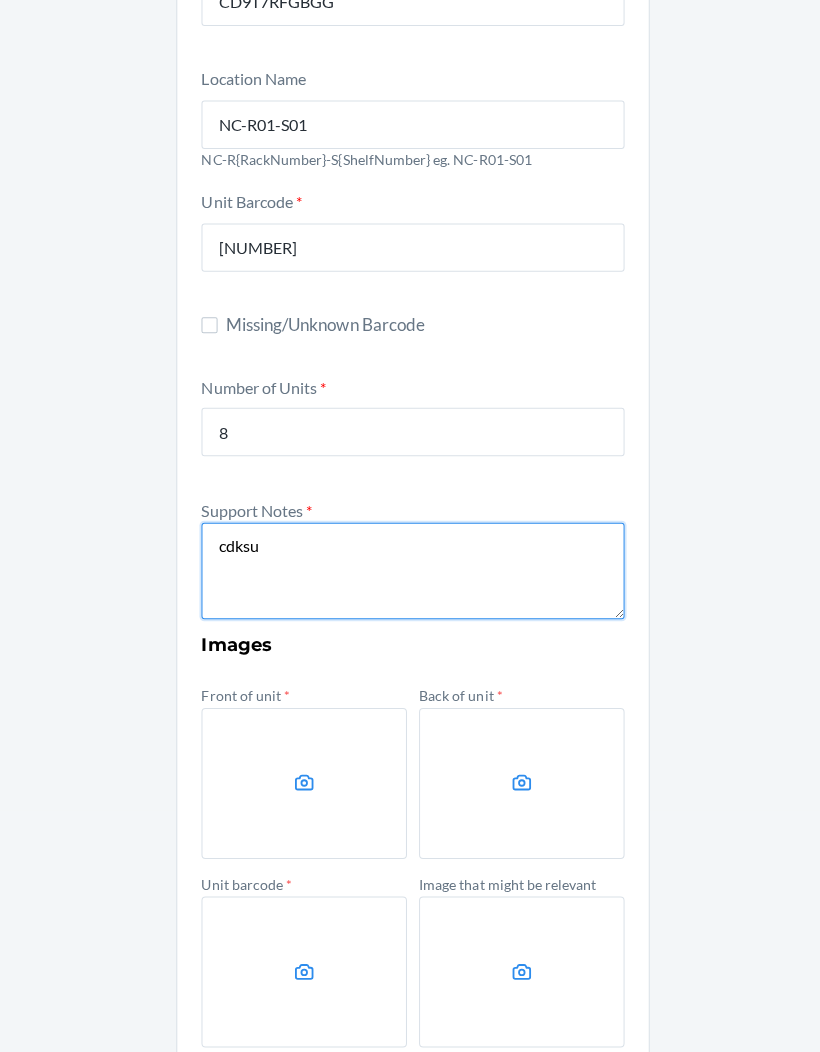 click on "cdksu" at bounding box center [410, 575] 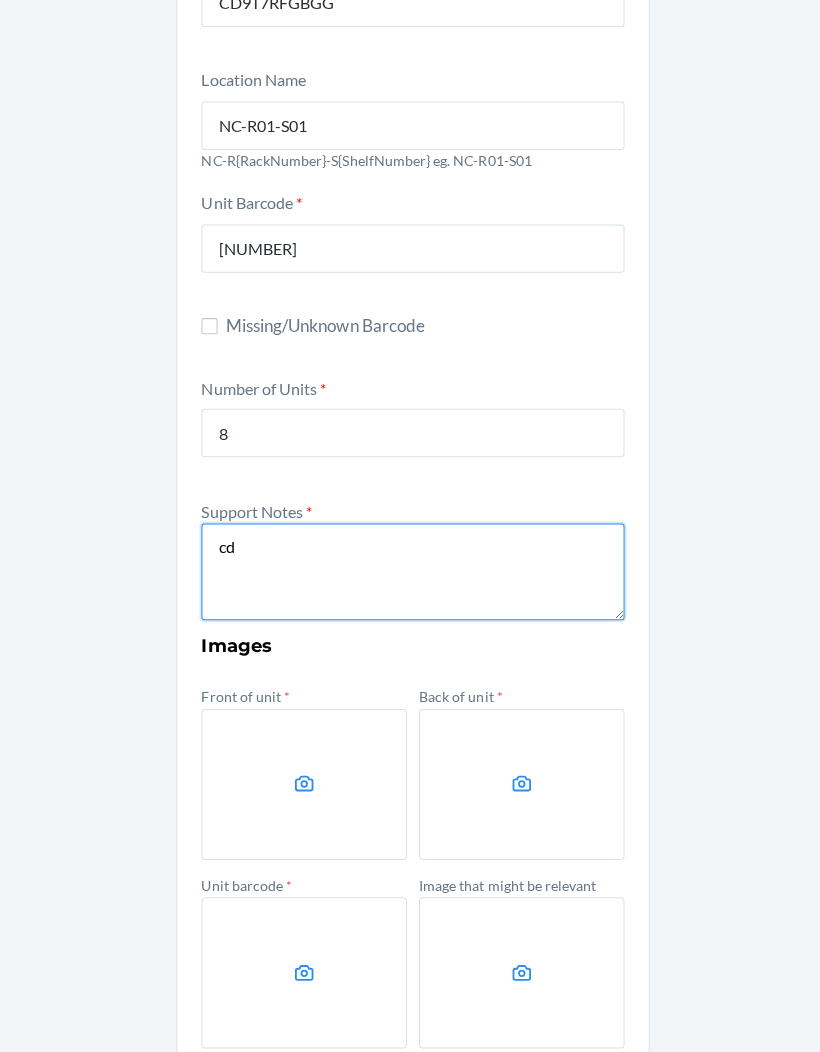 type on "c" 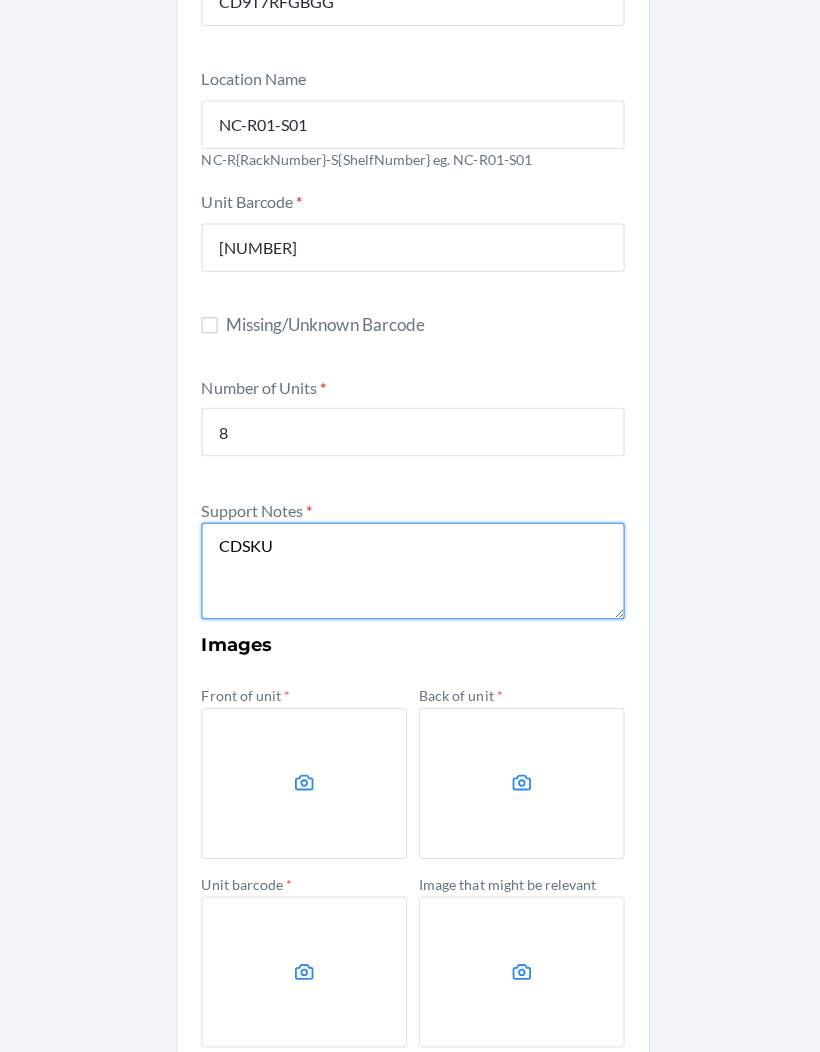 click on "CDSKU" at bounding box center (410, 575) 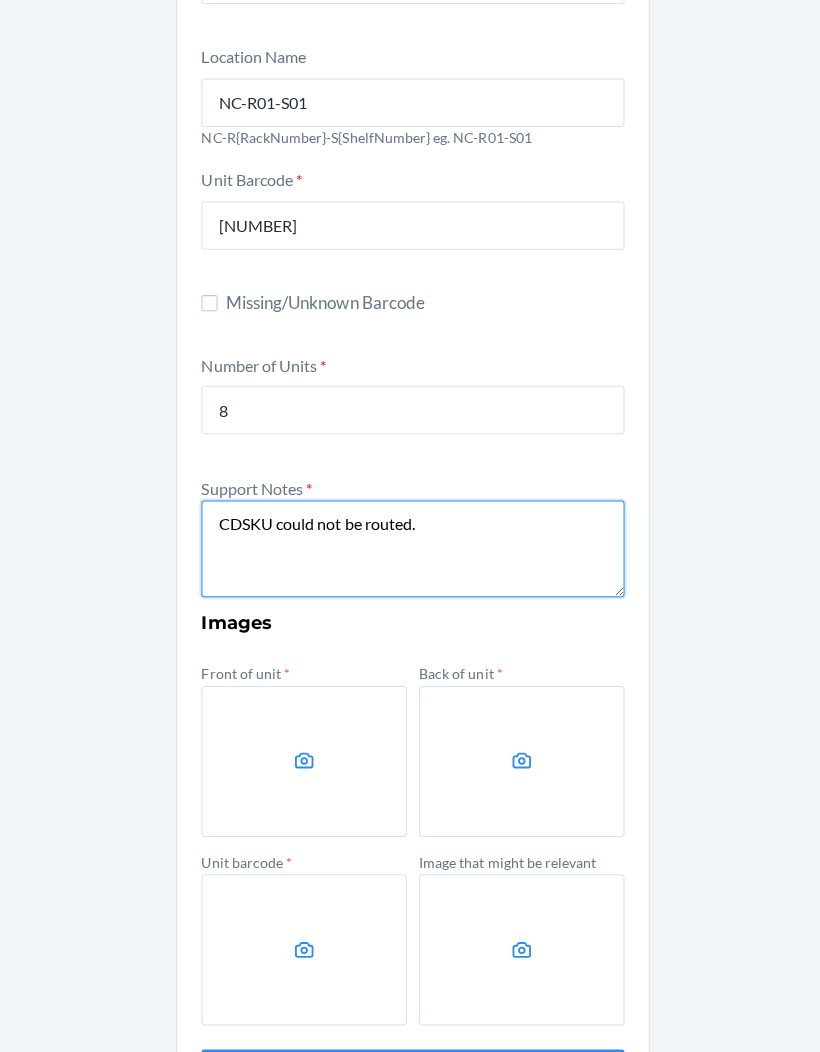 scroll, scrollTop: 260, scrollLeft: 0, axis: vertical 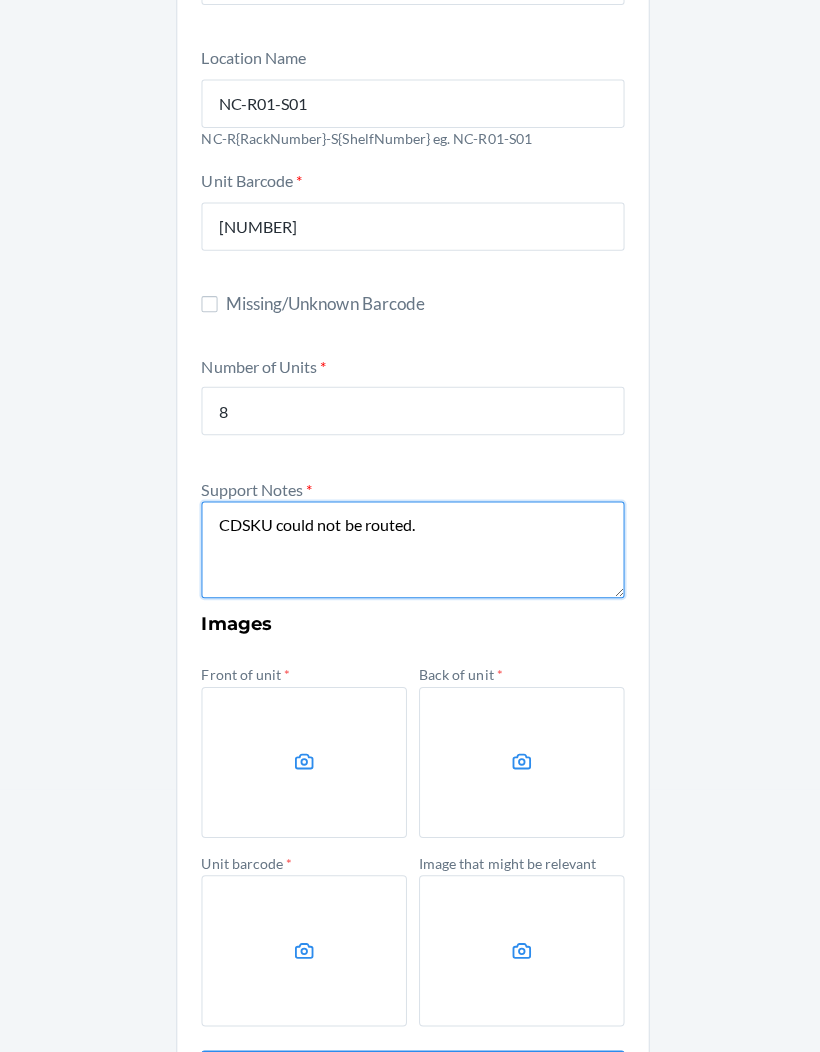 type on "CDSKU could not be routed." 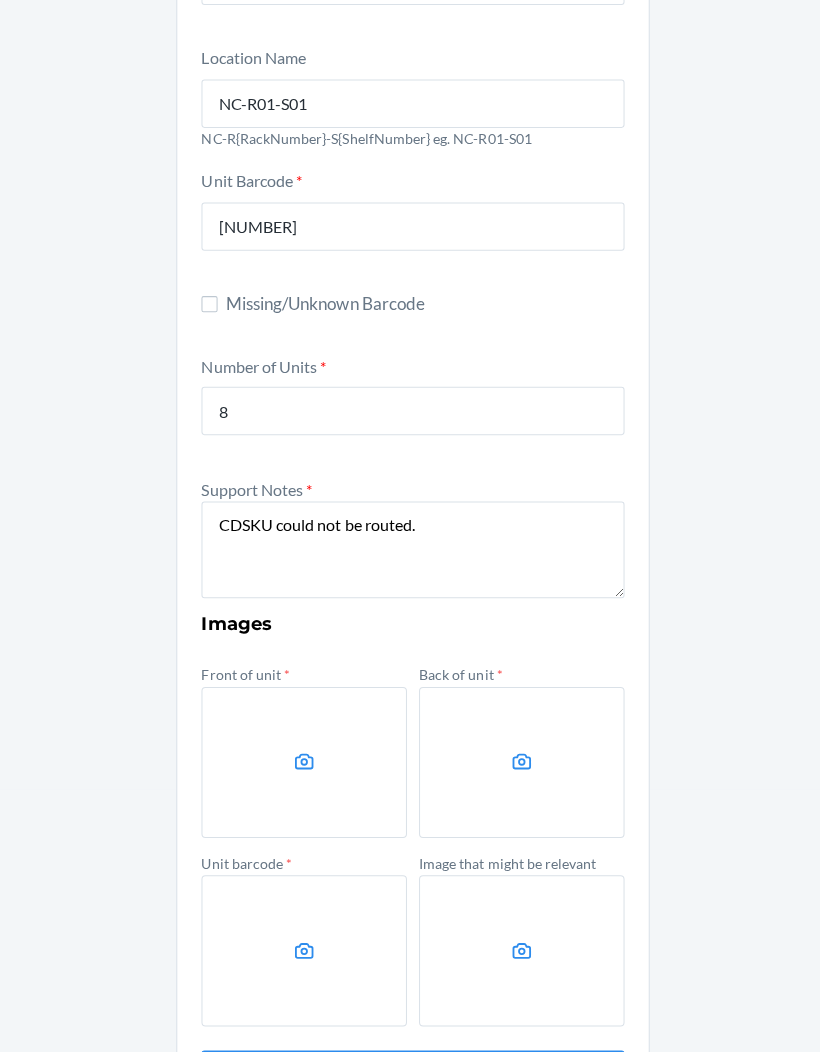 click on "Front of unit   *" at bounding box center (244, 677) 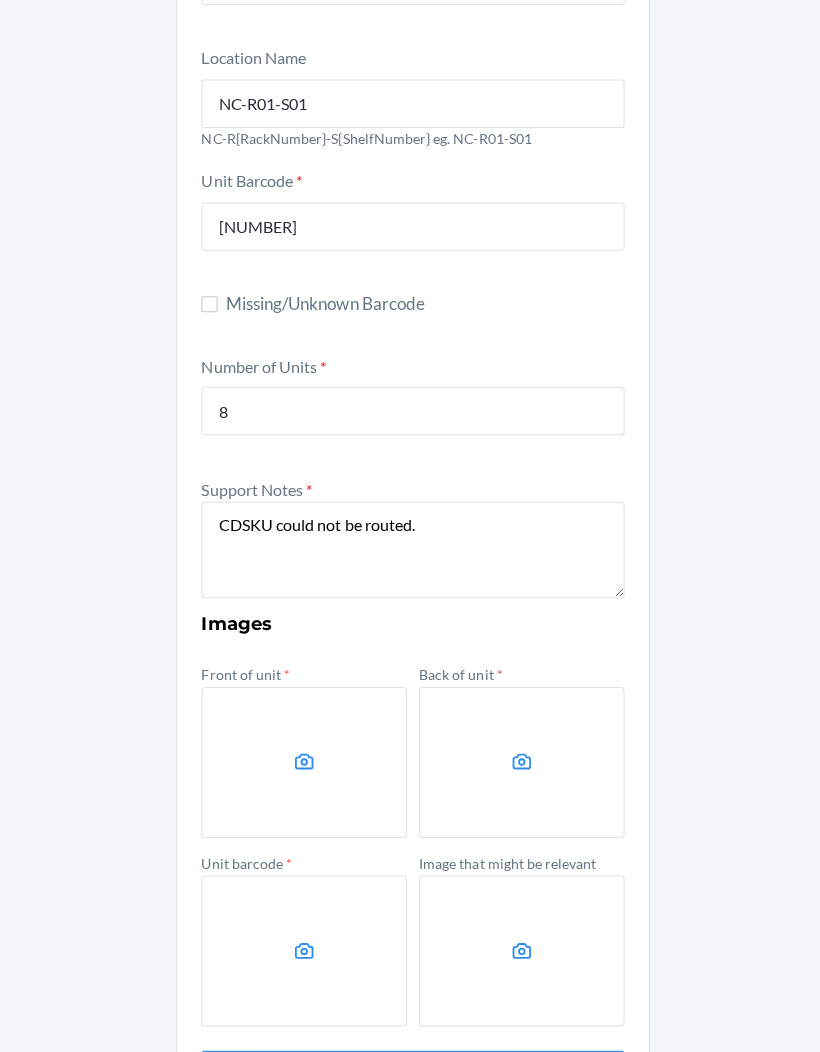 click at bounding box center [518, 765] 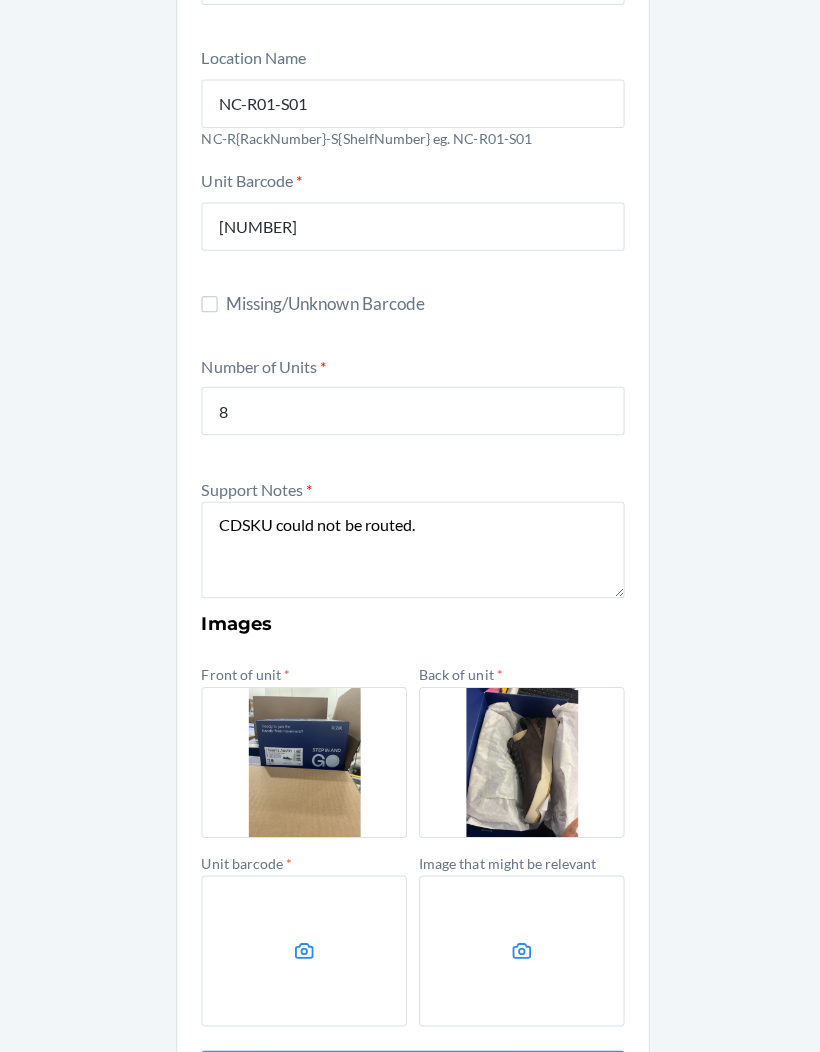 click at bounding box center [302, 952] 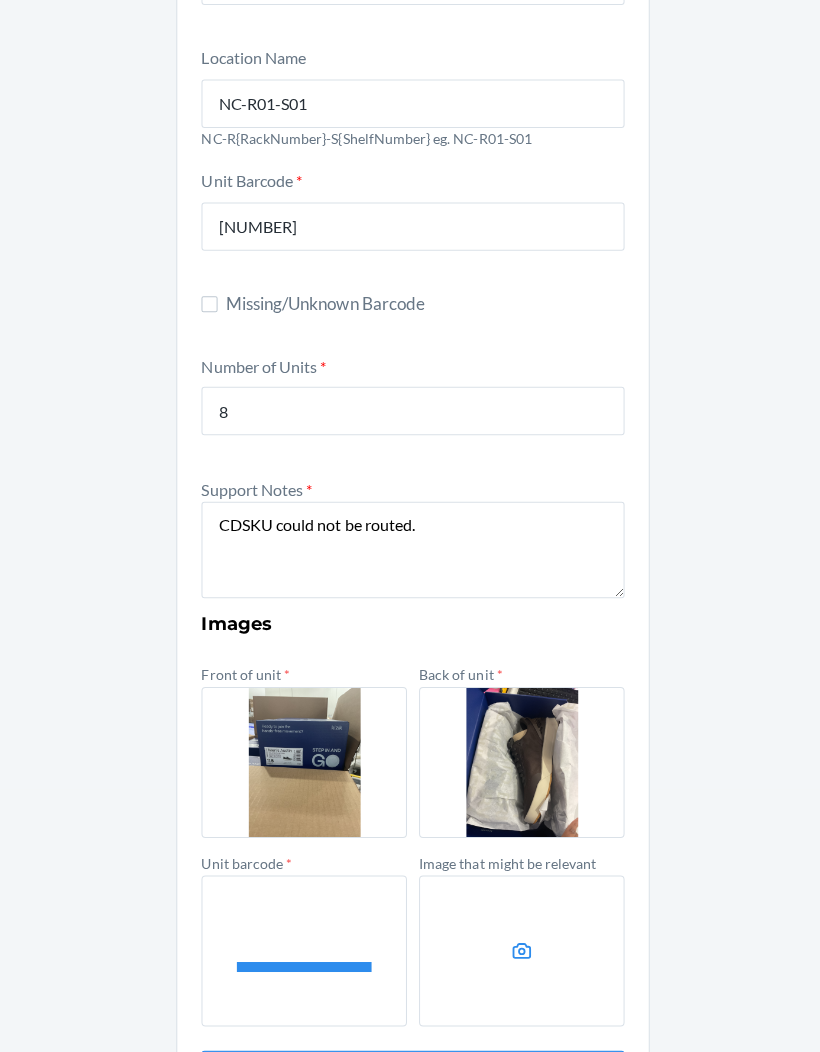 click at bounding box center (518, 952) 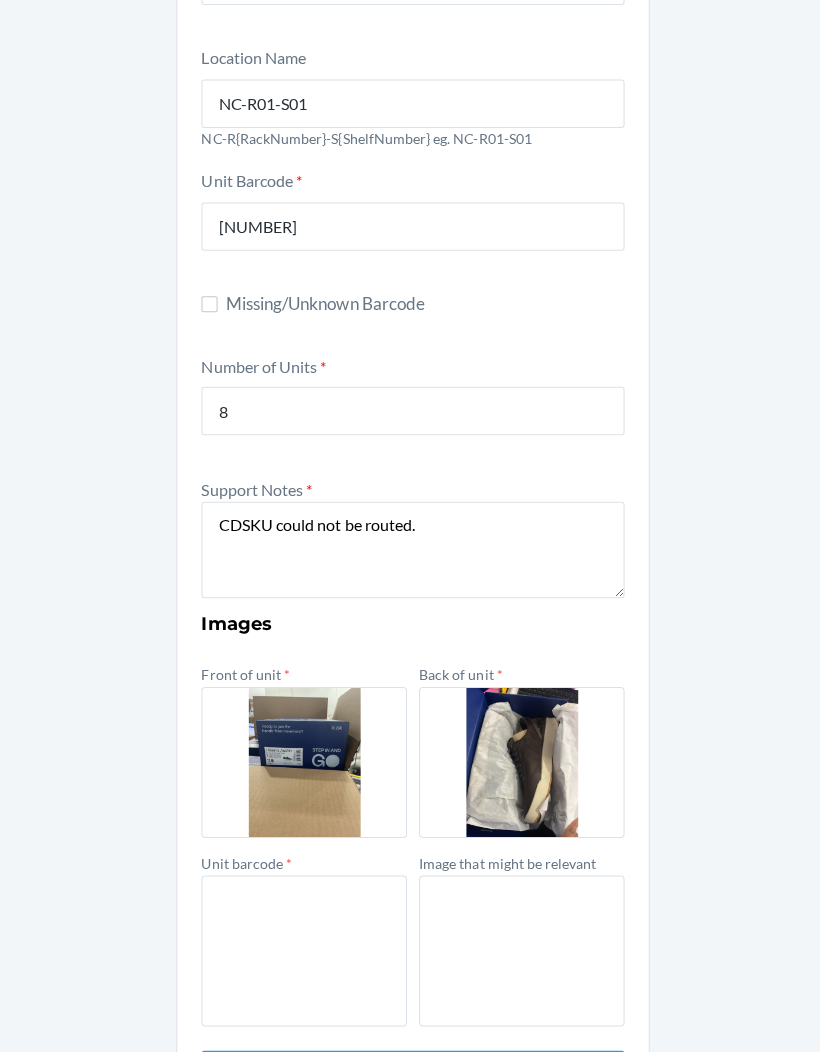 scroll, scrollTop: 80, scrollLeft: 0, axis: vertical 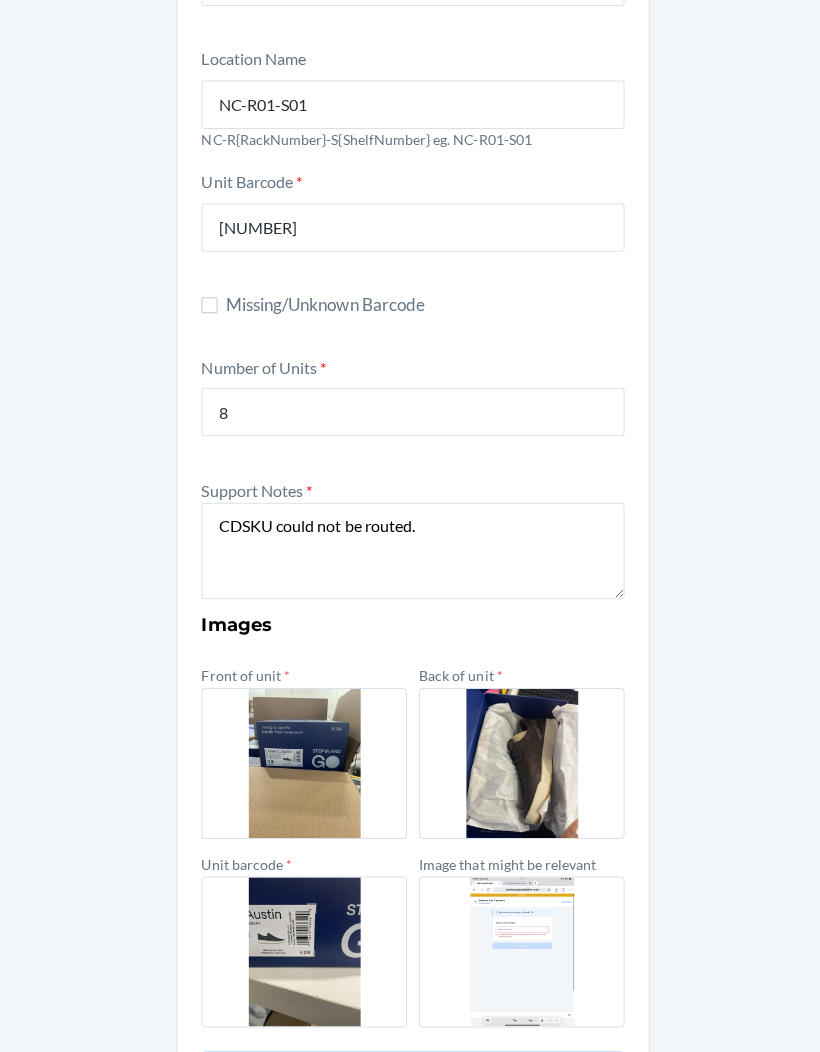 click on "Submit" at bounding box center [410, 1075] 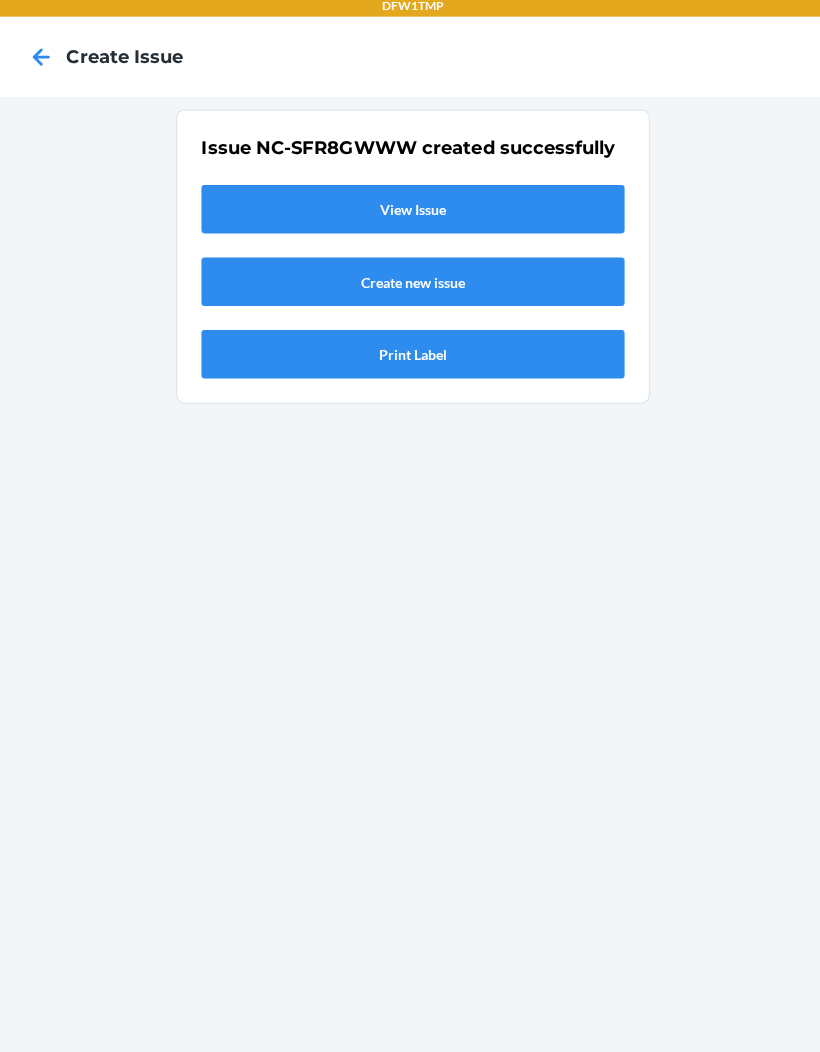 scroll, scrollTop: 0, scrollLeft: 0, axis: both 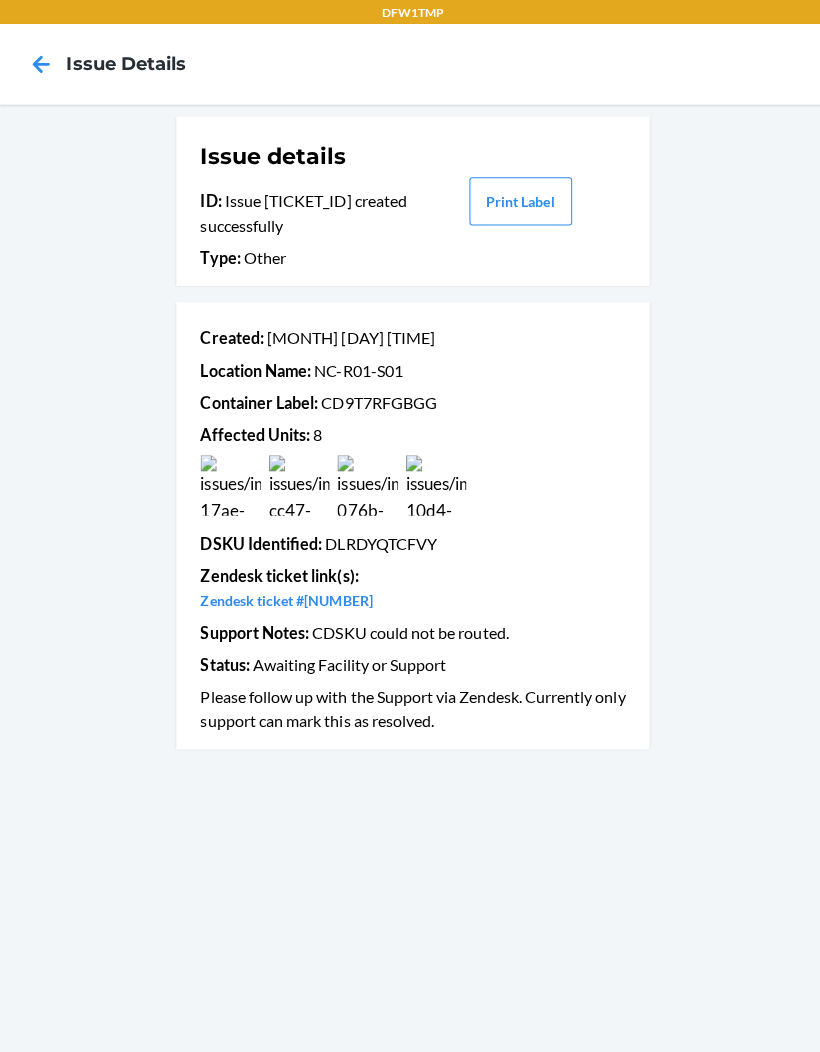 click 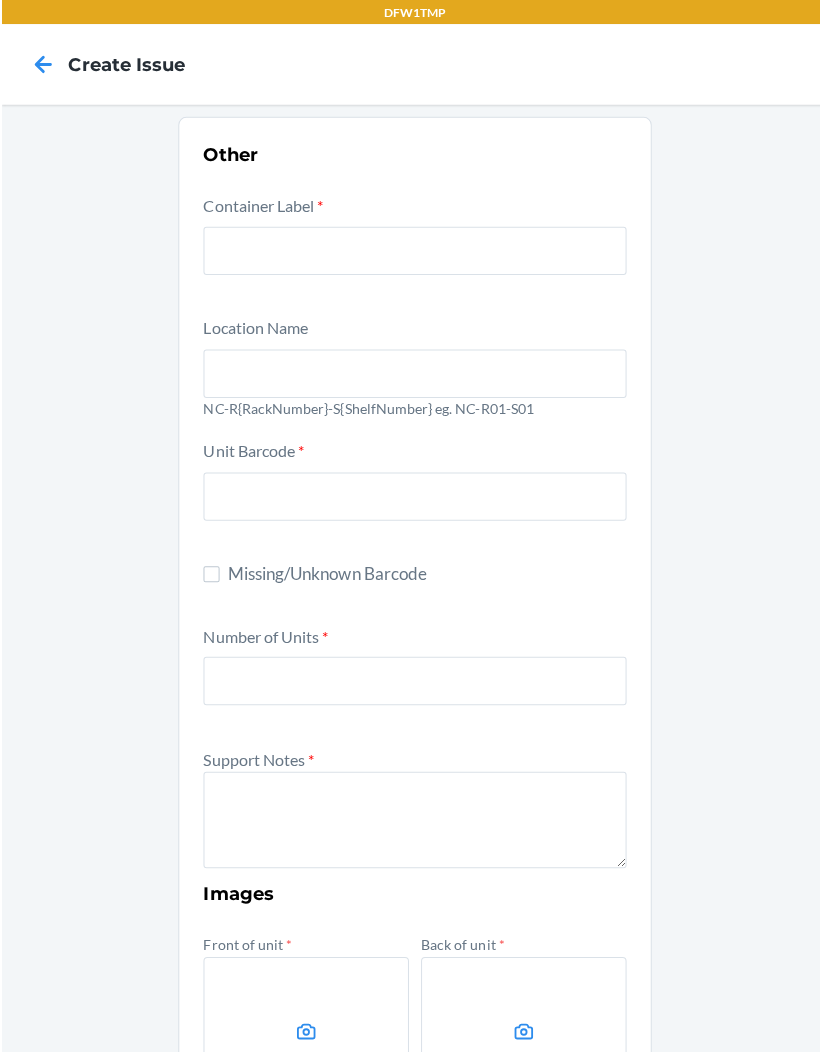 scroll, scrollTop: 0, scrollLeft: 0, axis: both 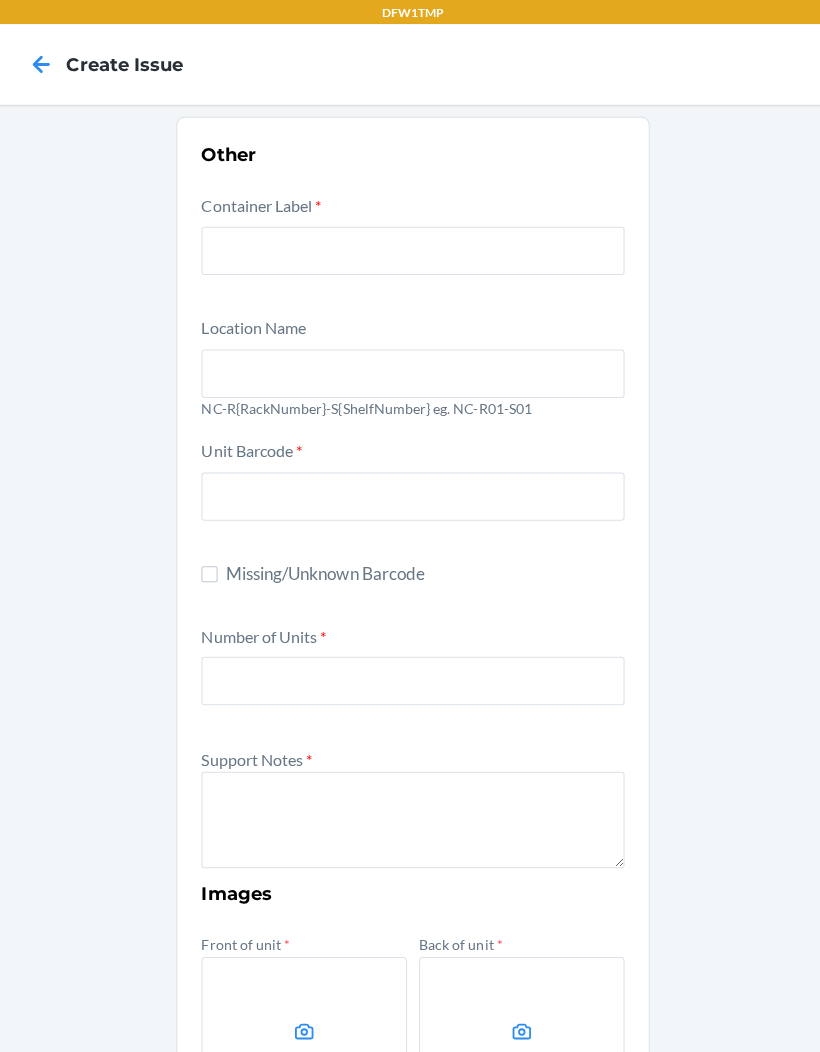 click 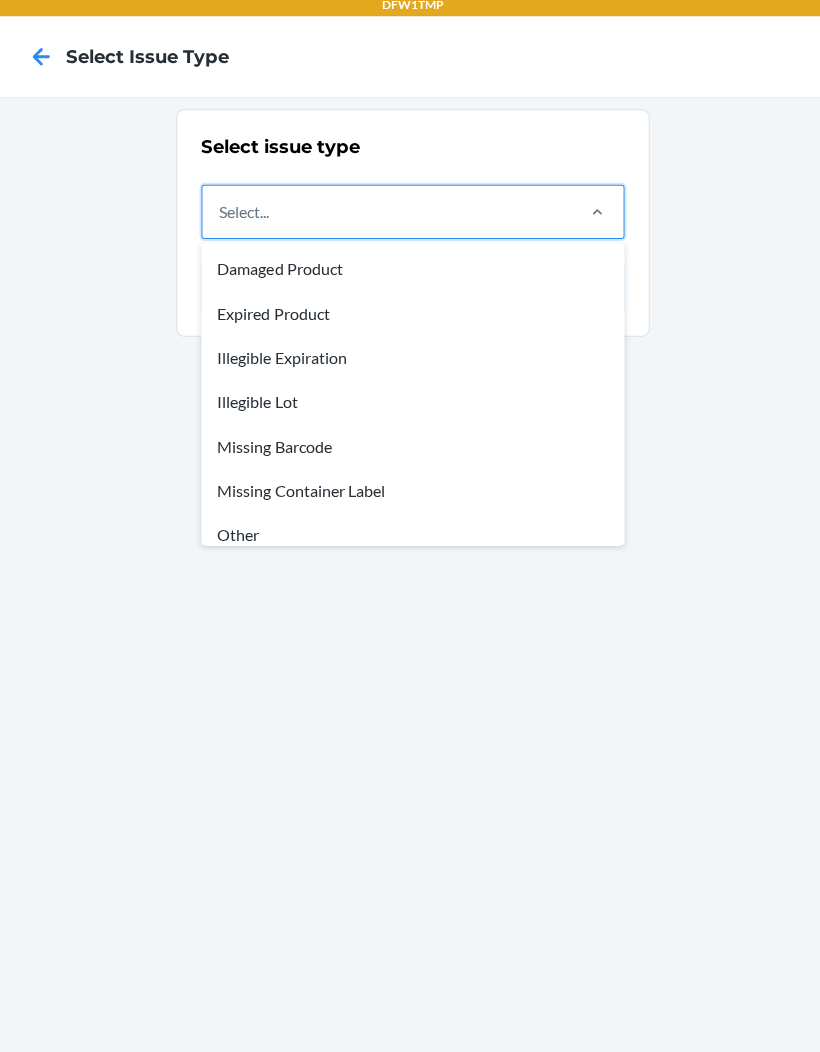 click on "Missing Barcode" at bounding box center (410, 451) 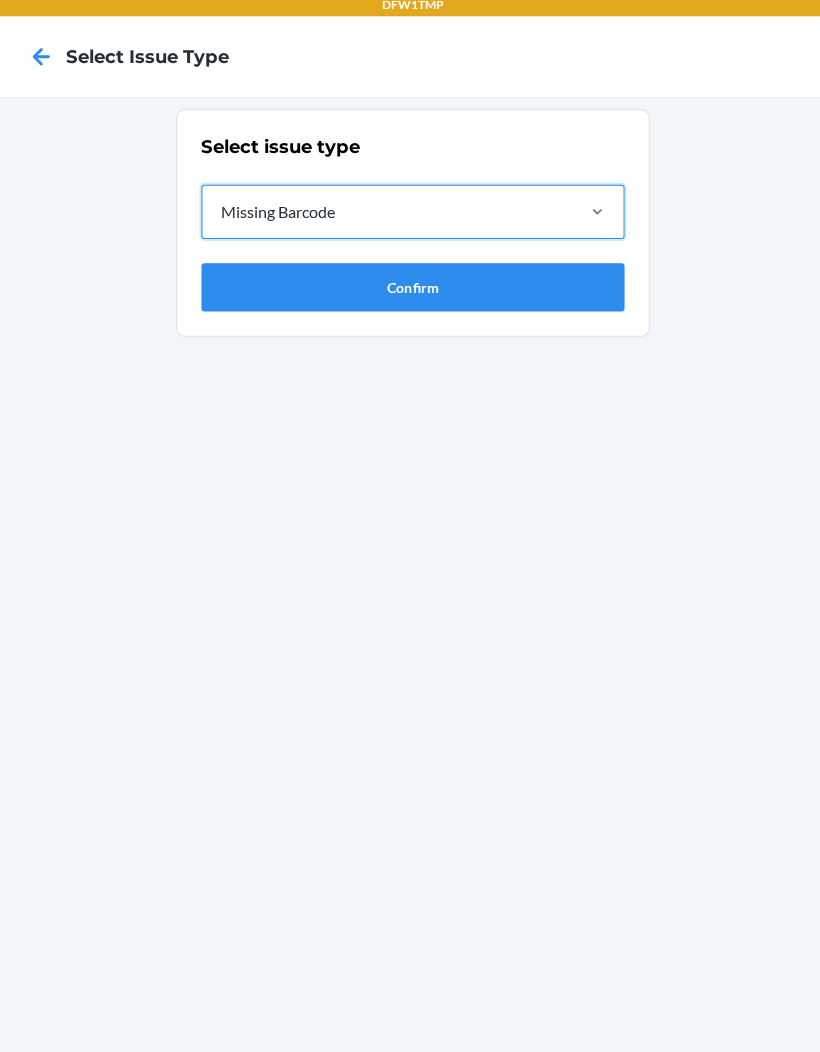 click on "Confirm" at bounding box center [410, 293] 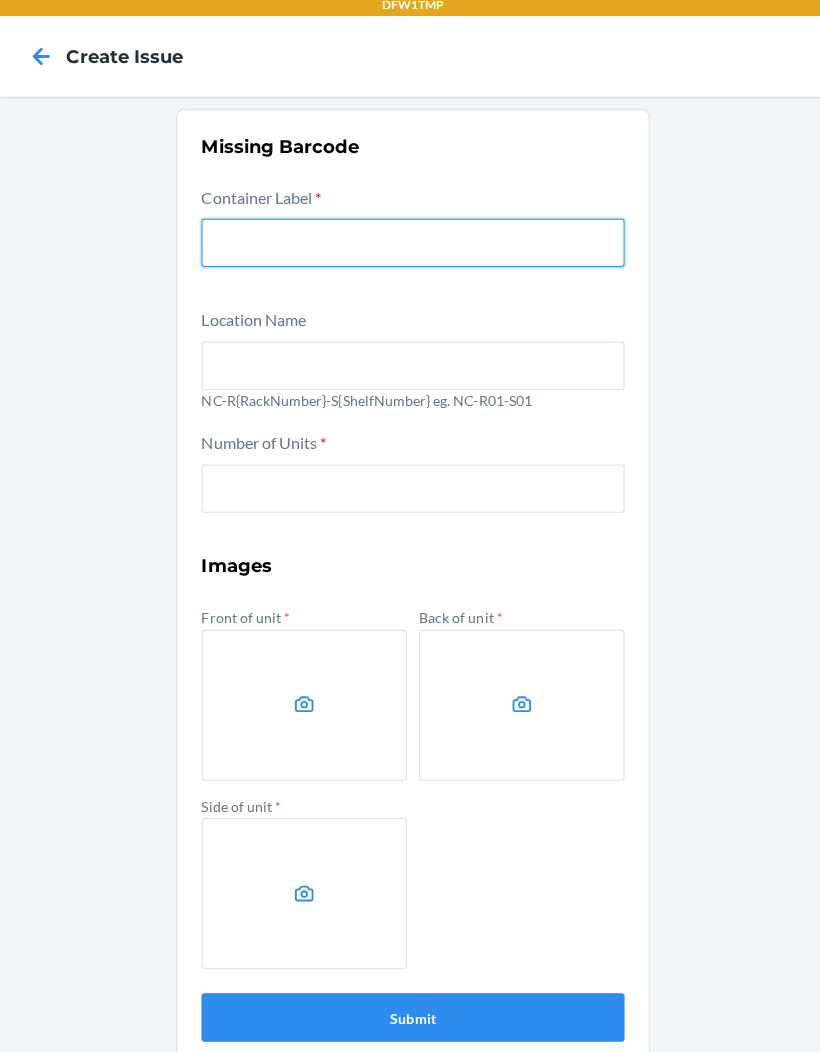 click at bounding box center [410, 249] 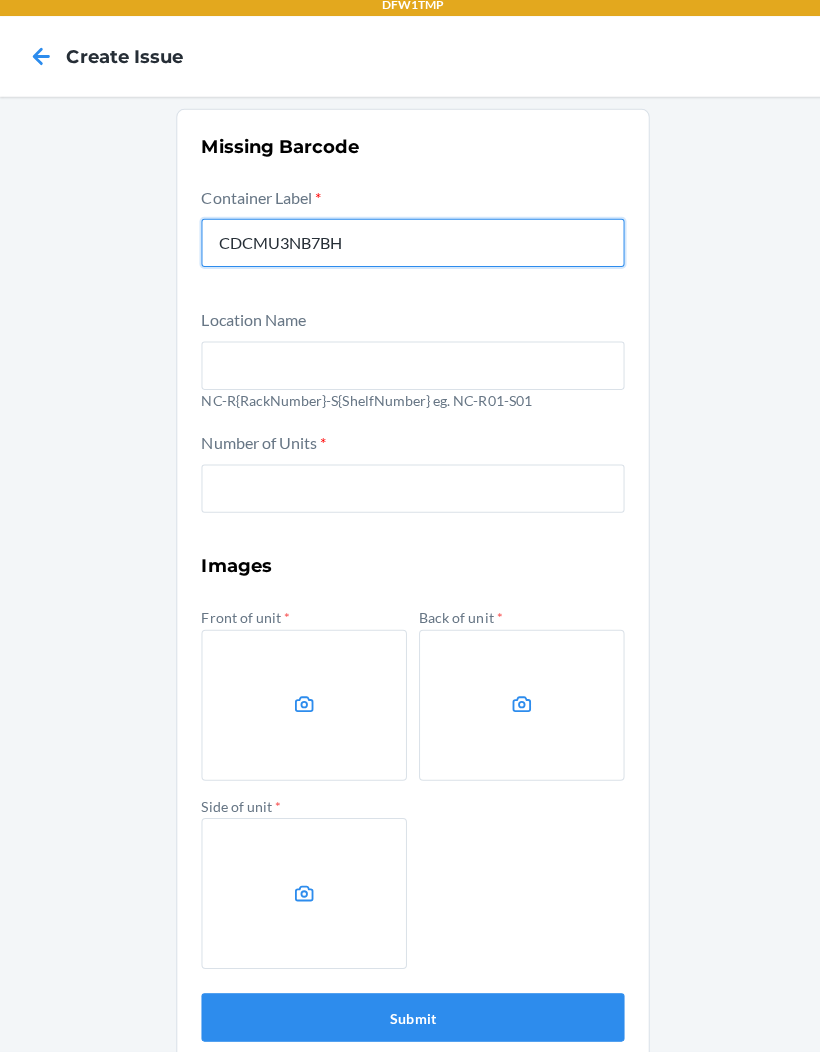 type on "CDCMU3NB7BH" 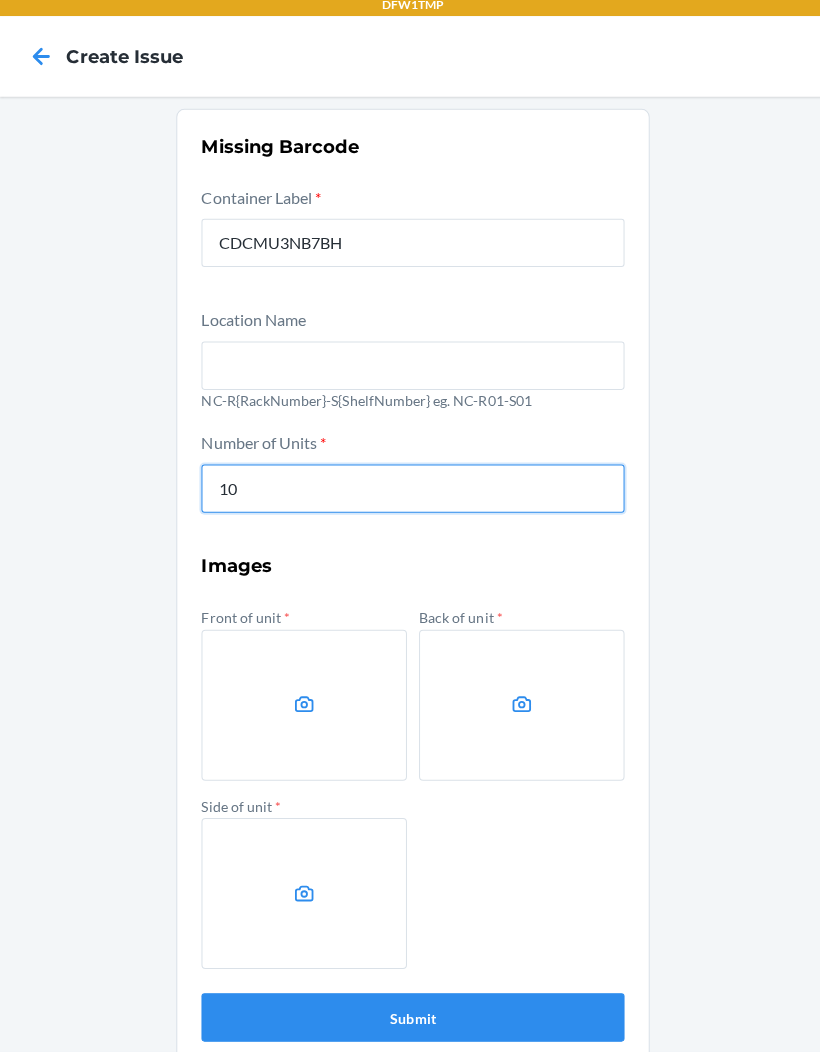 type on "10" 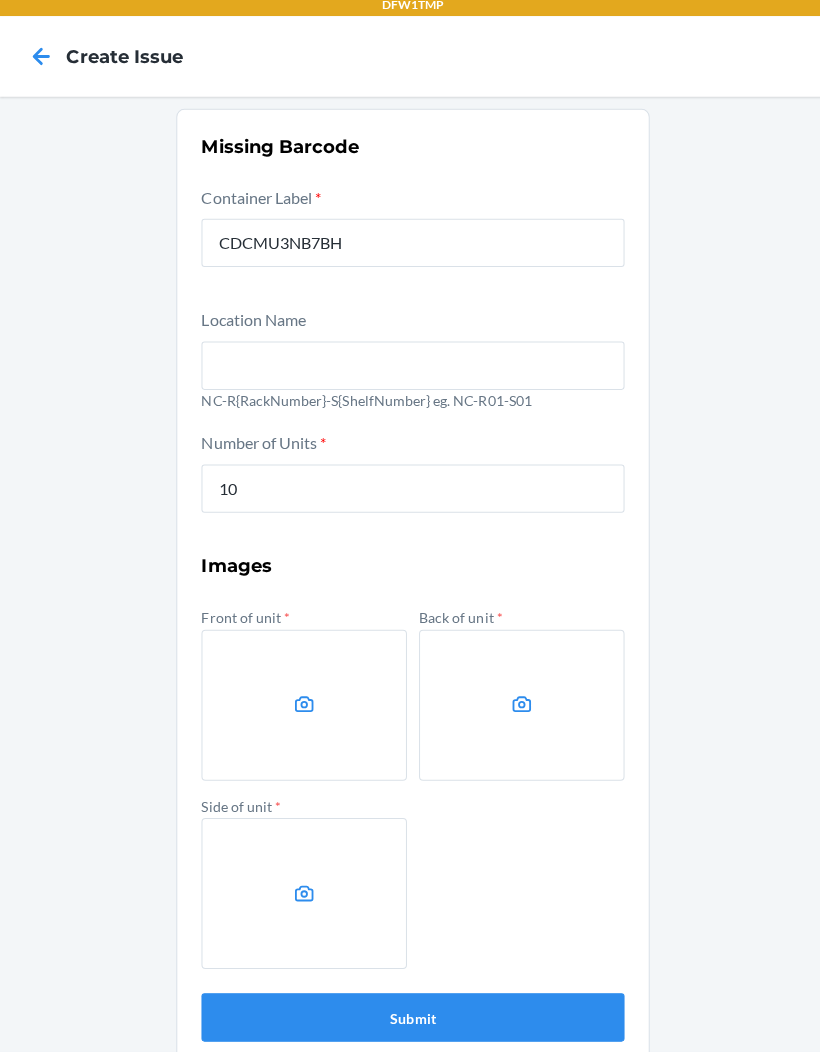 click at bounding box center (410, 371) 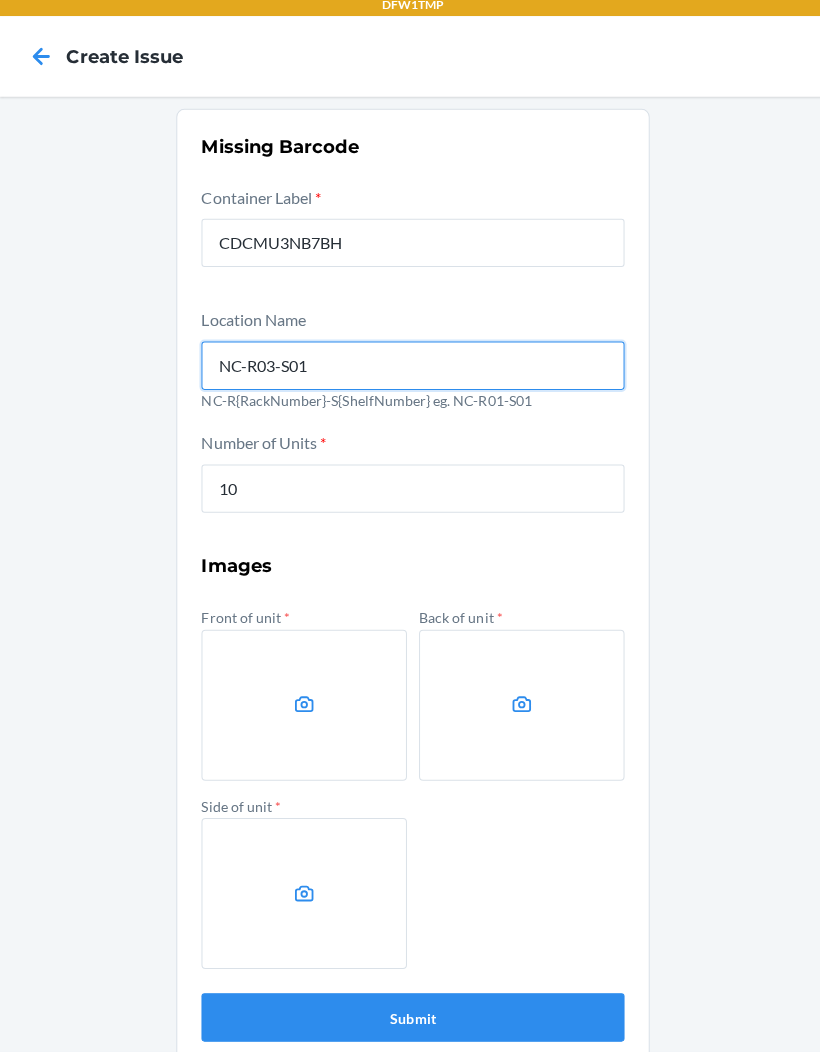 type on "NC-R03-S01" 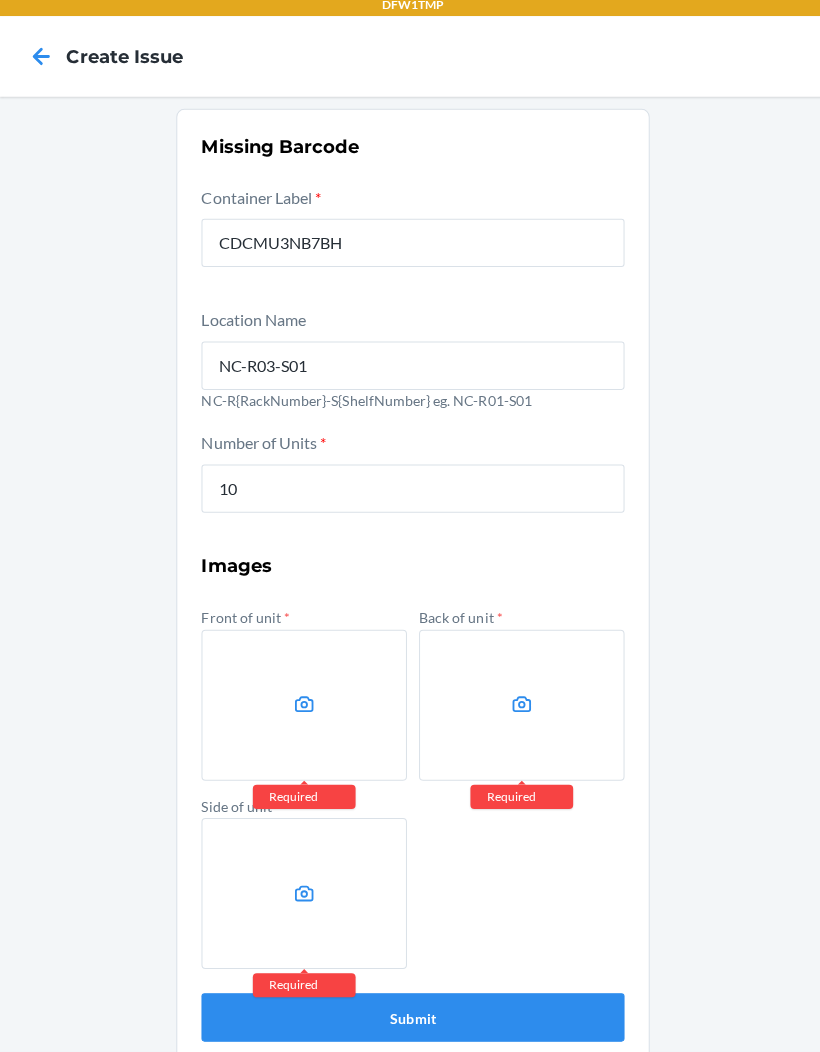 click at bounding box center (302, 708) 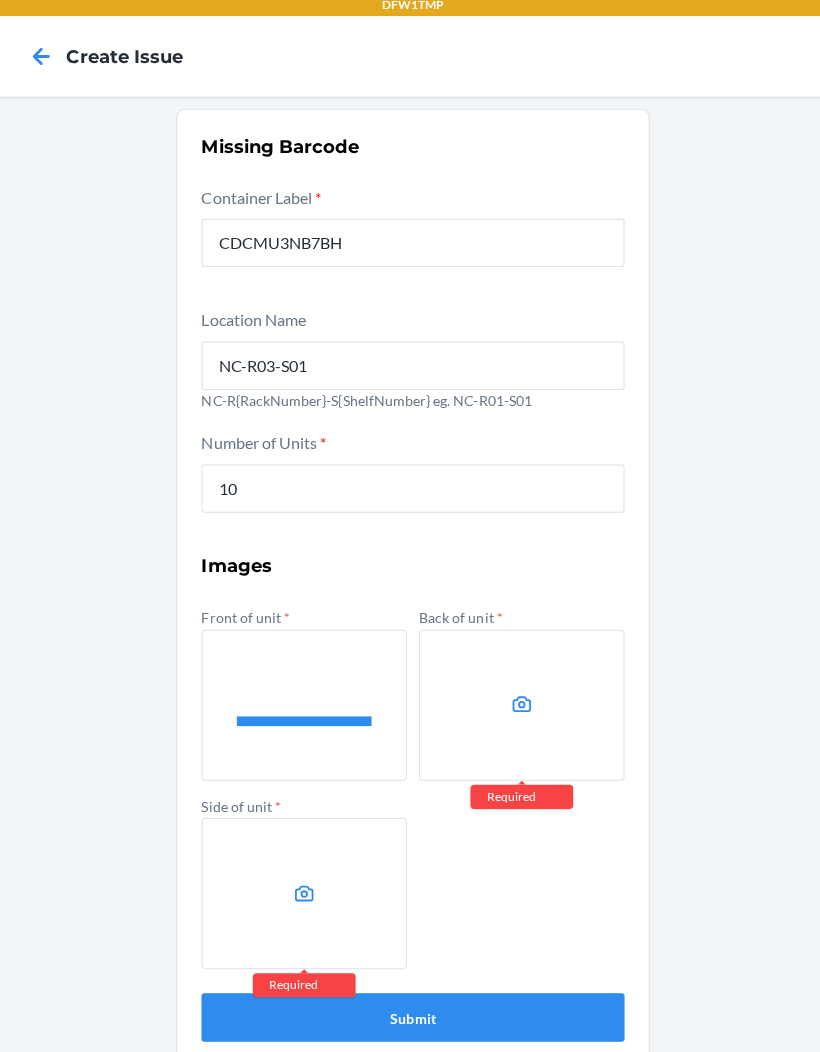 click at bounding box center [518, 708] 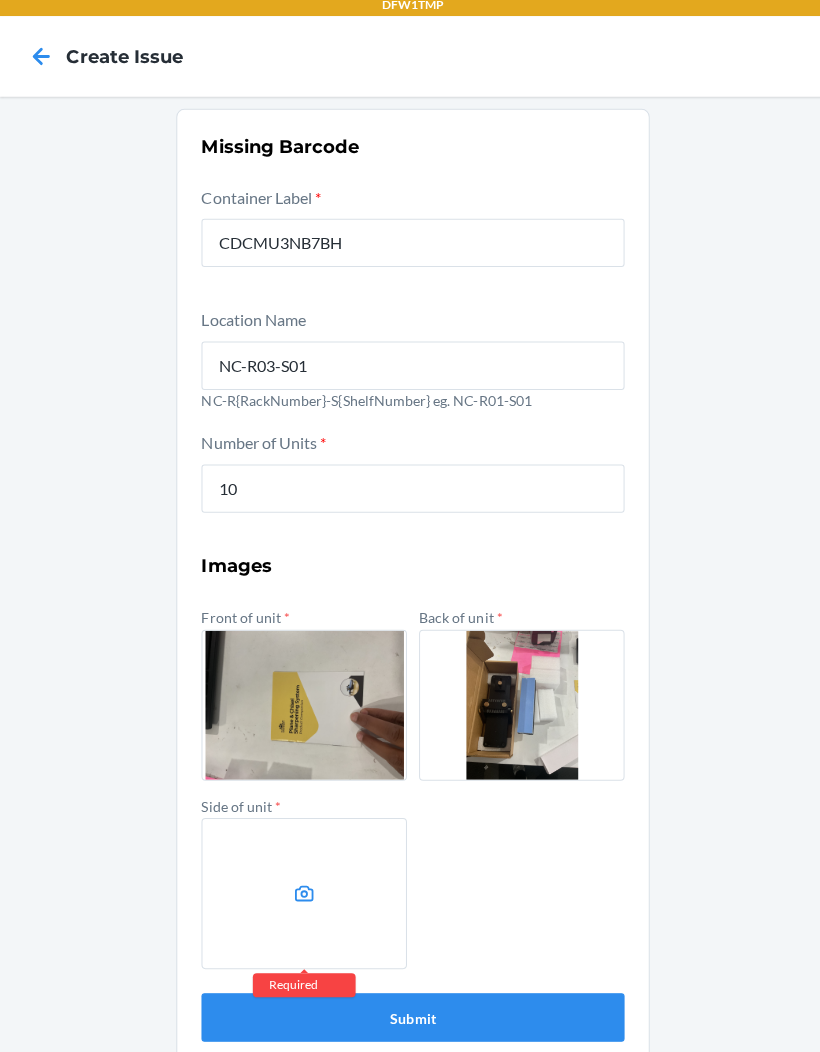 click at bounding box center [302, 895] 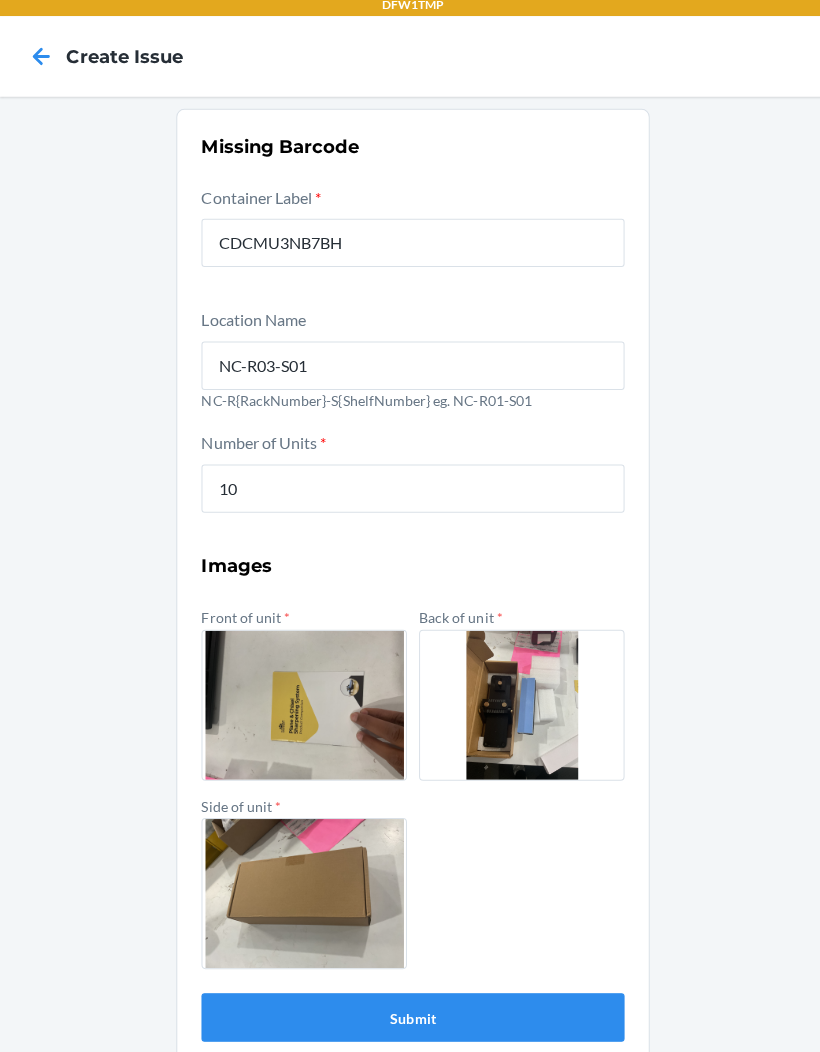 click on "Container Label   * CDCMU3NB7BH Location Name   NC-R03-S01 NC-R{RackNumber}-S{ShelfNumber} eg. NC-R01-S01 Number of Units   * 10 Images Front of unit   * Back of unit   * Side of unit   * Submit" at bounding box center [410, 616] 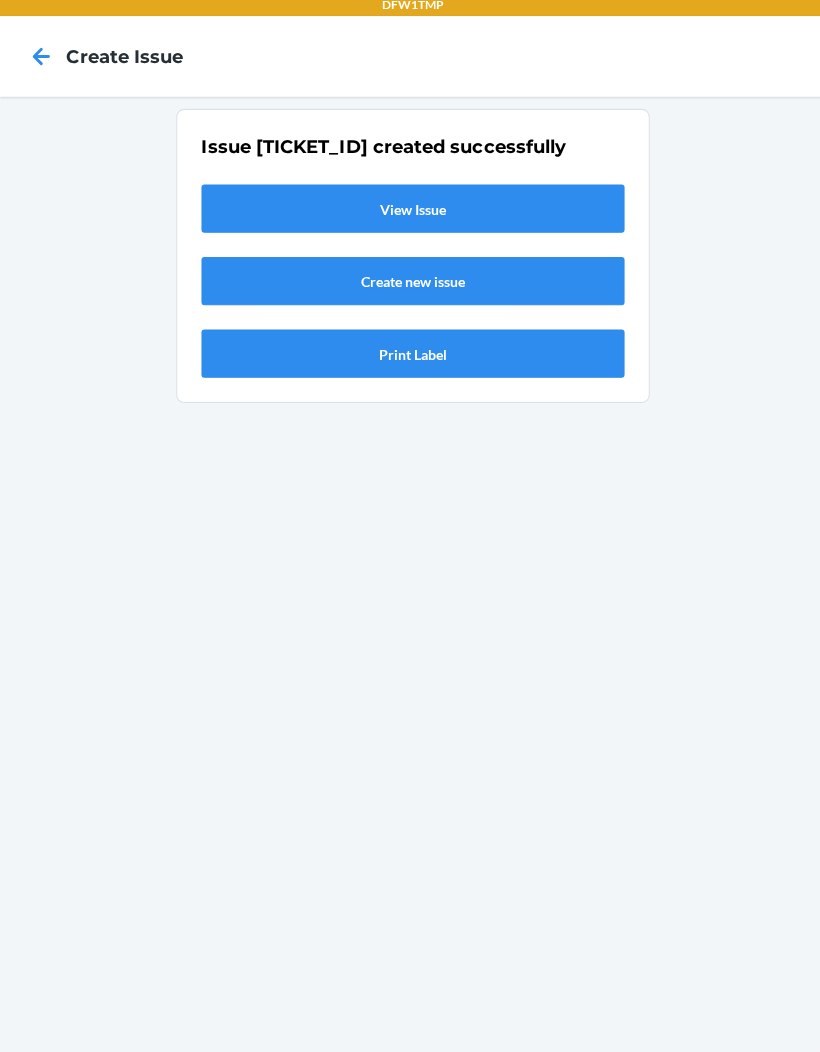 click on "View Issue" at bounding box center (410, 215) 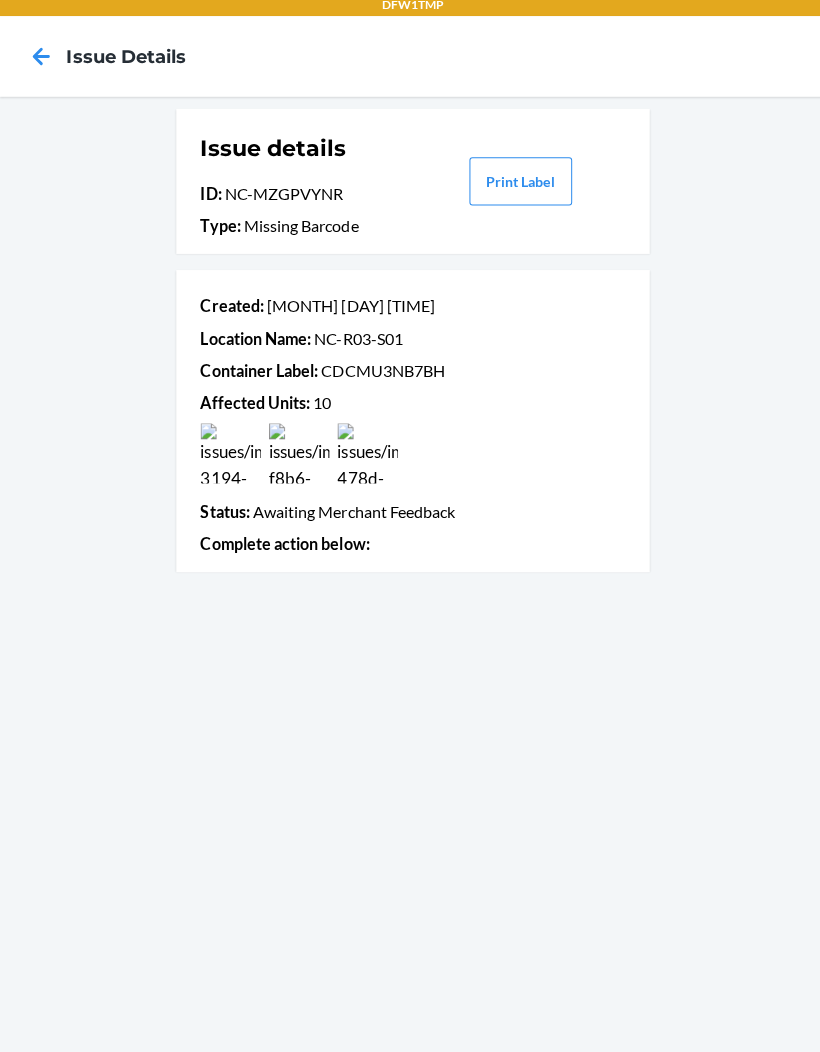 scroll, scrollTop: 0, scrollLeft: 0, axis: both 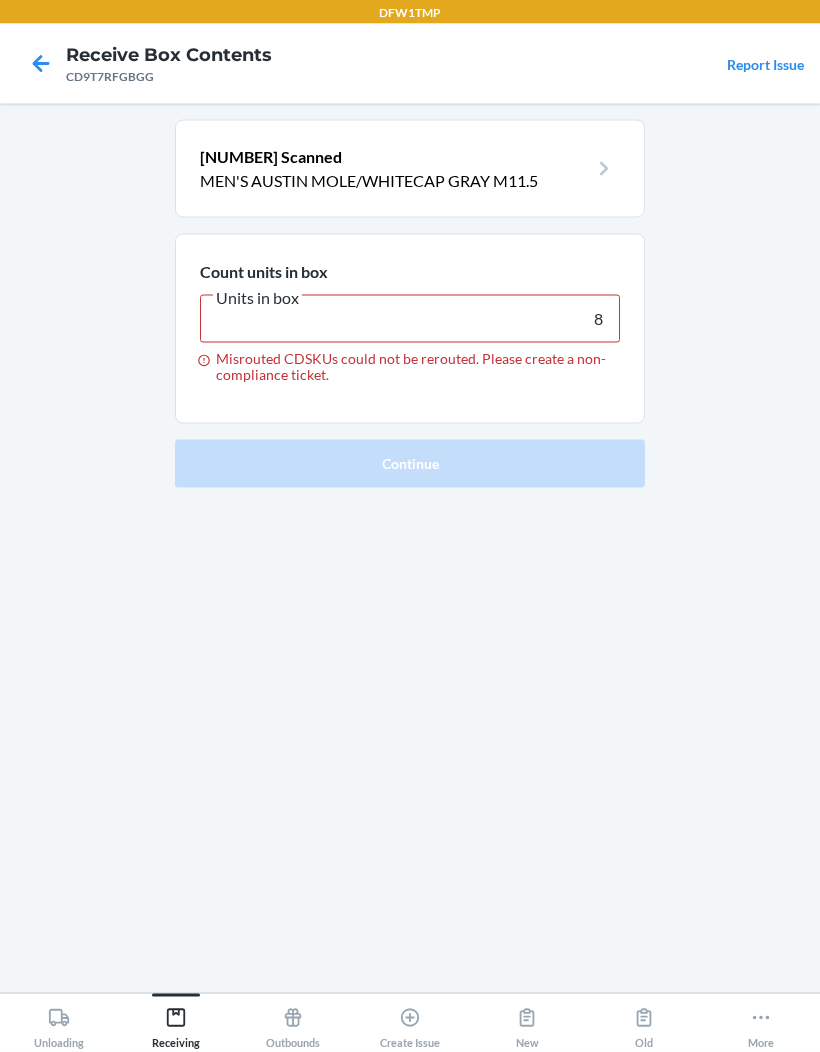 click 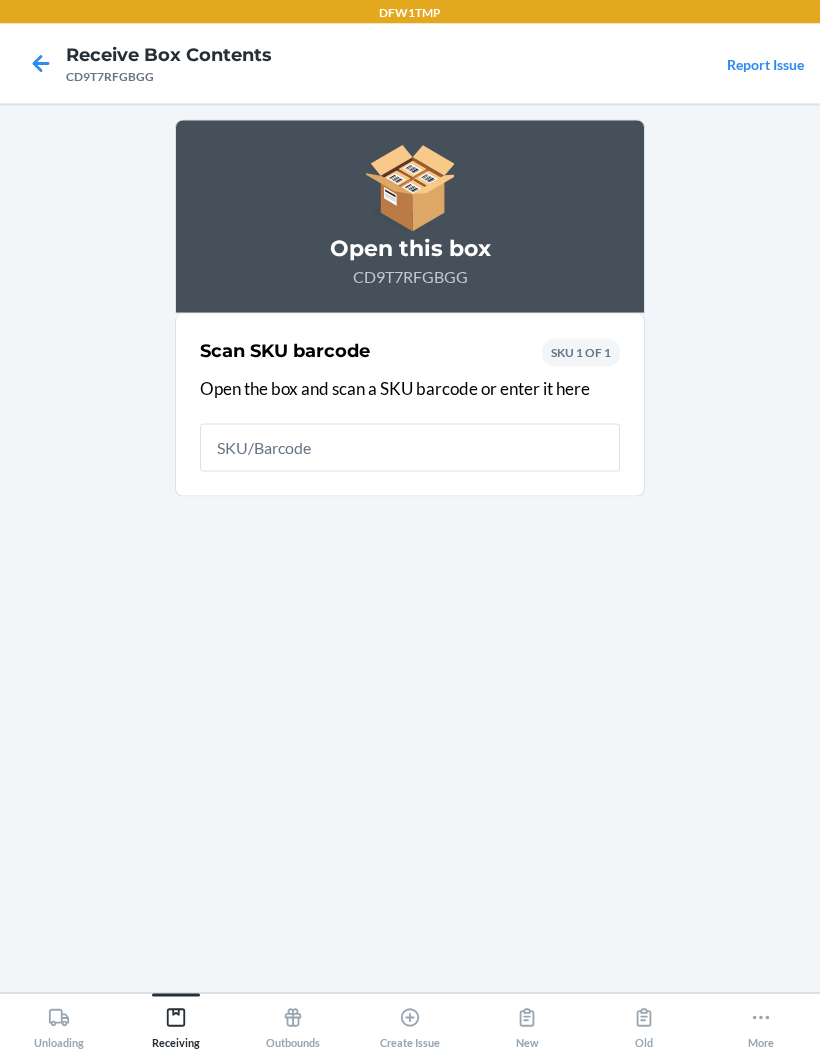 scroll, scrollTop: 25, scrollLeft: 0, axis: vertical 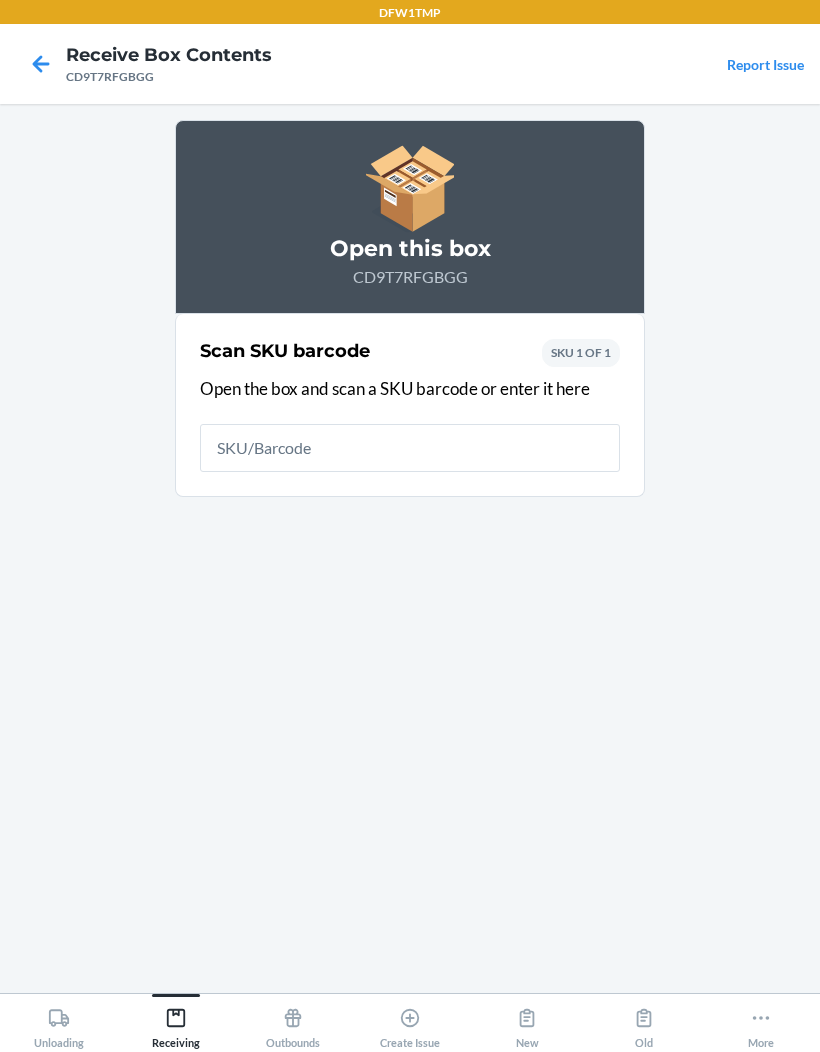click 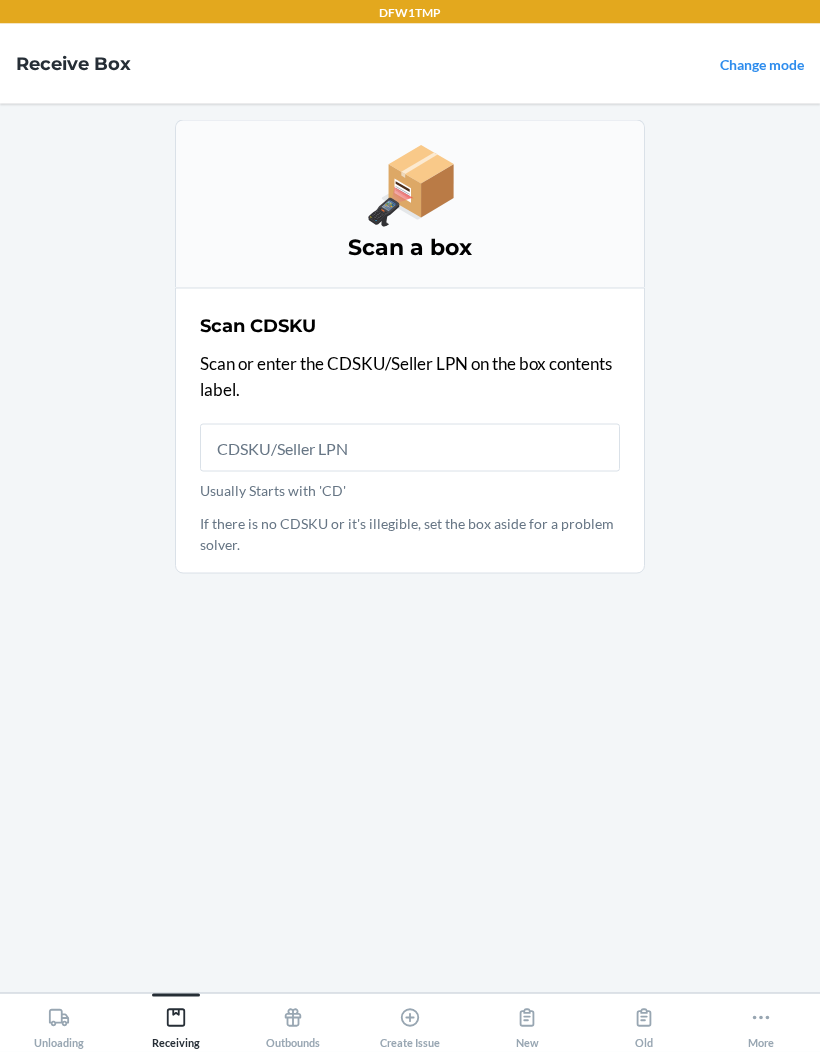 scroll, scrollTop: 82, scrollLeft: 0, axis: vertical 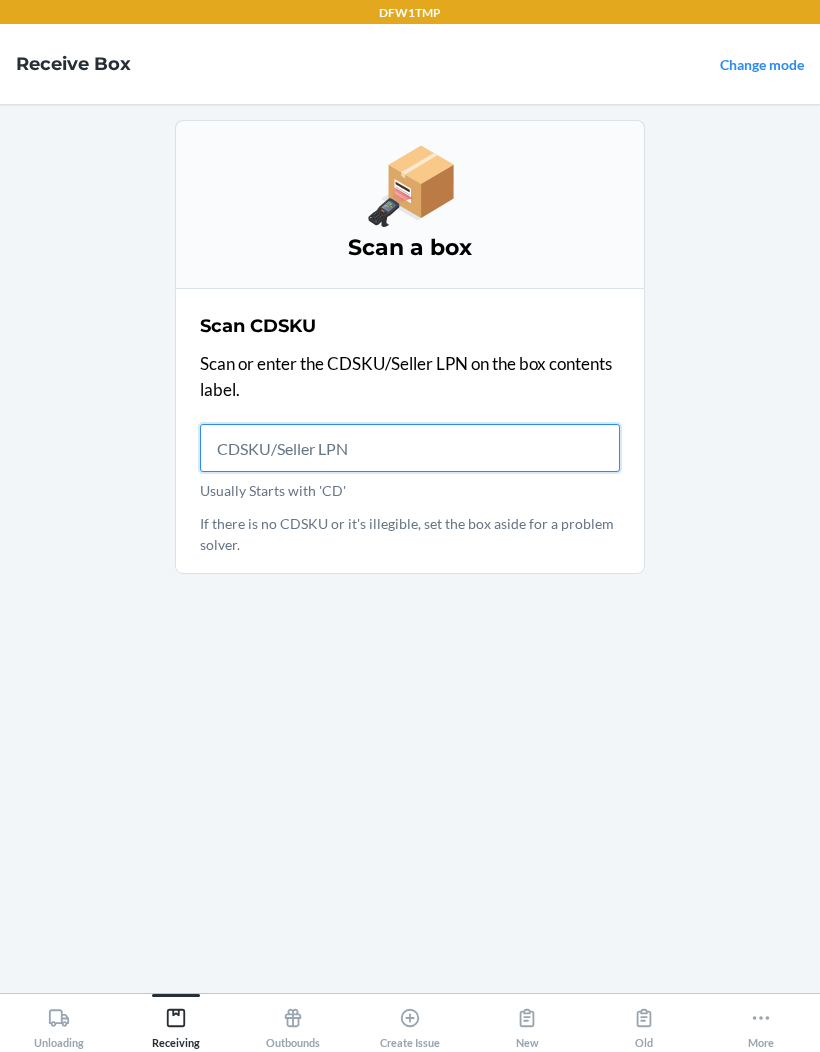 click on "Usually Starts with 'CD'" at bounding box center (410, 448) 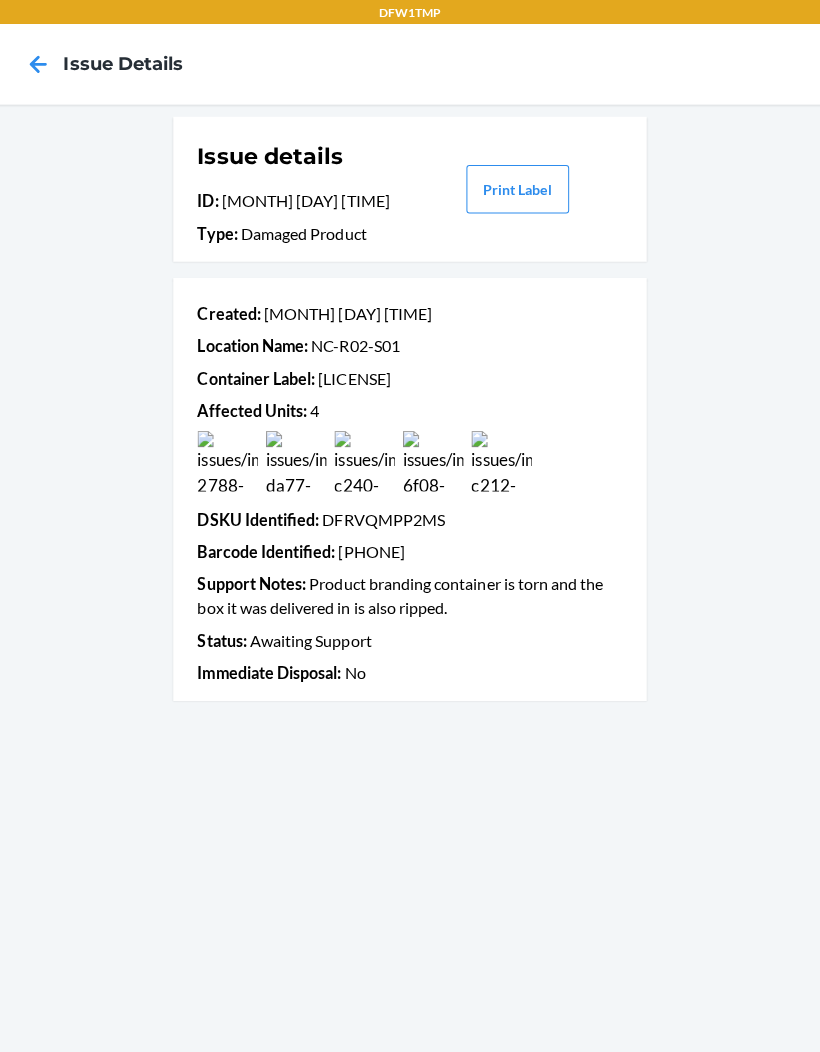 scroll, scrollTop: 2, scrollLeft: 0, axis: vertical 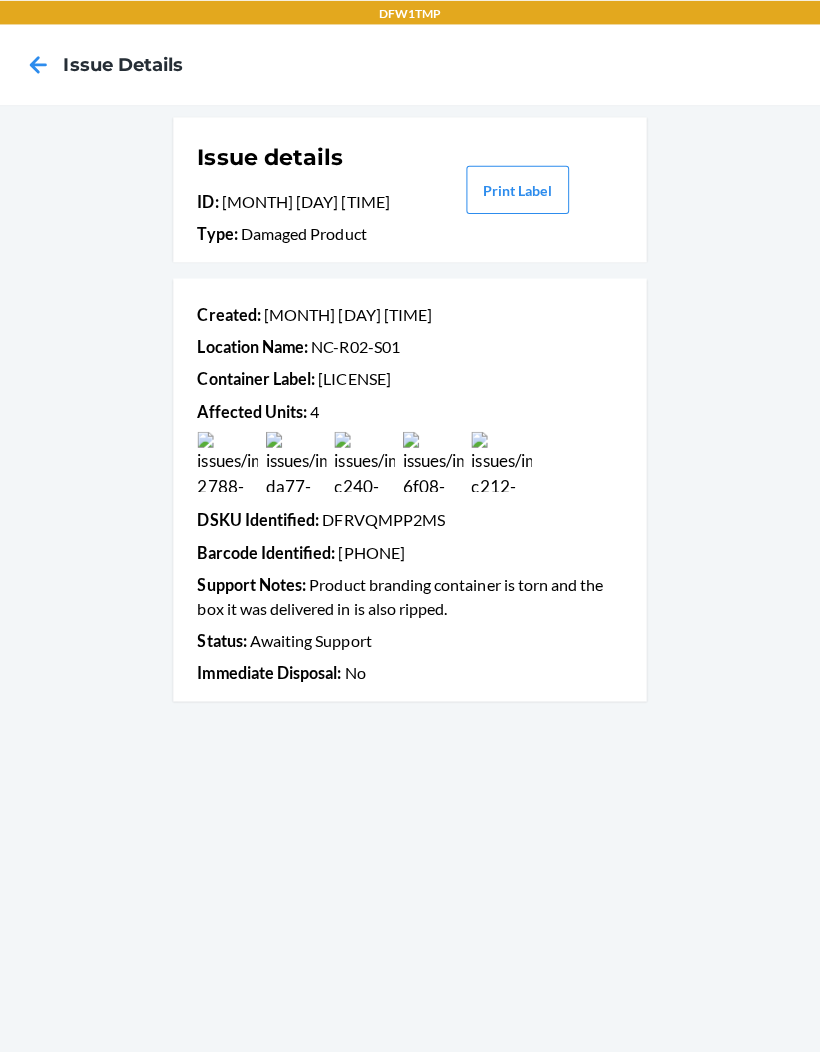 click 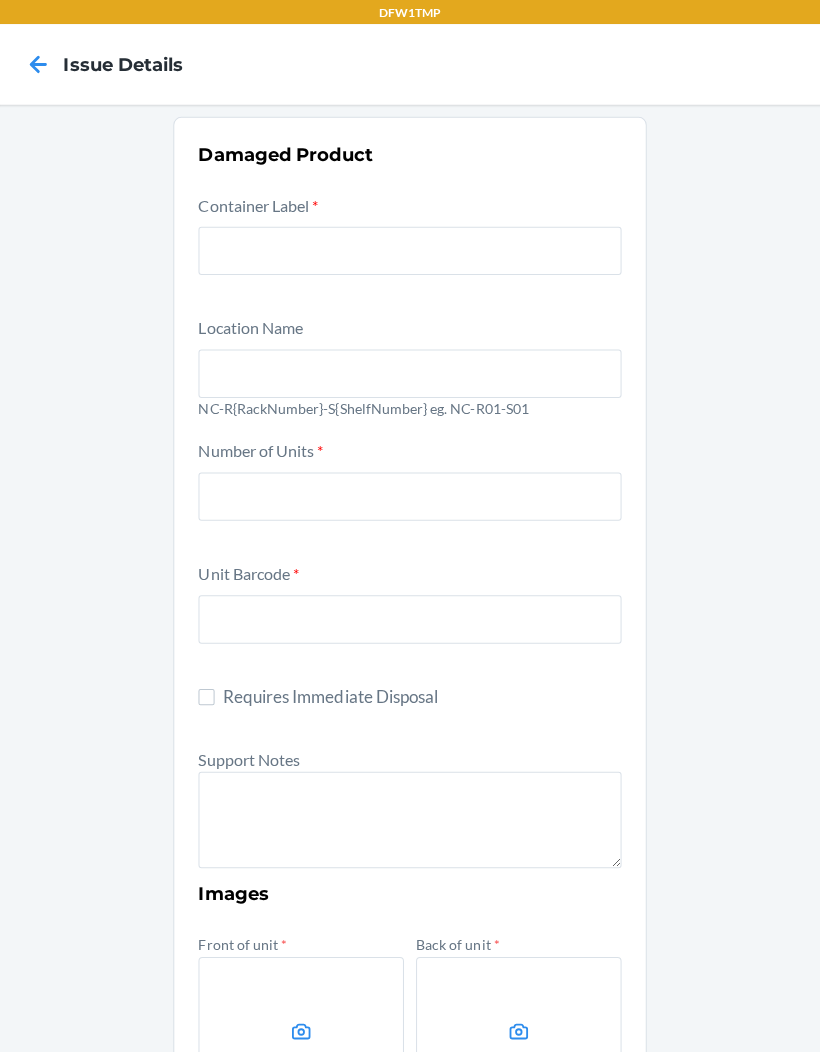 scroll, scrollTop: 80, scrollLeft: 0, axis: vertical 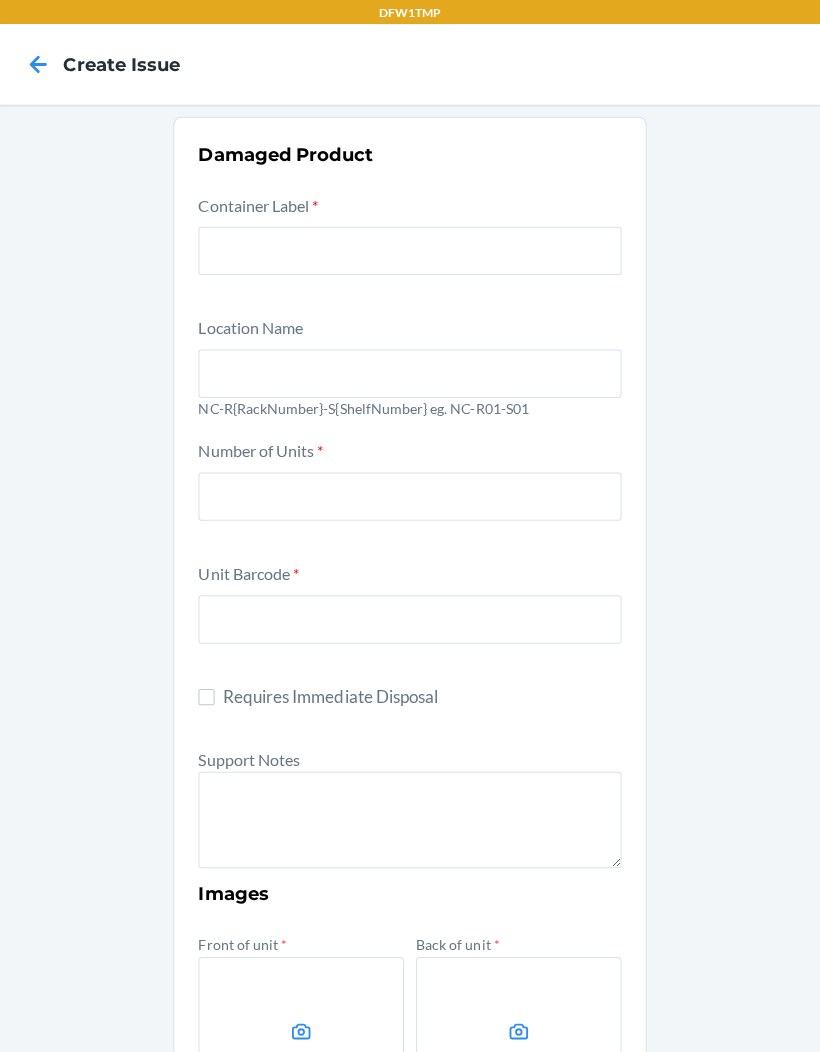 click 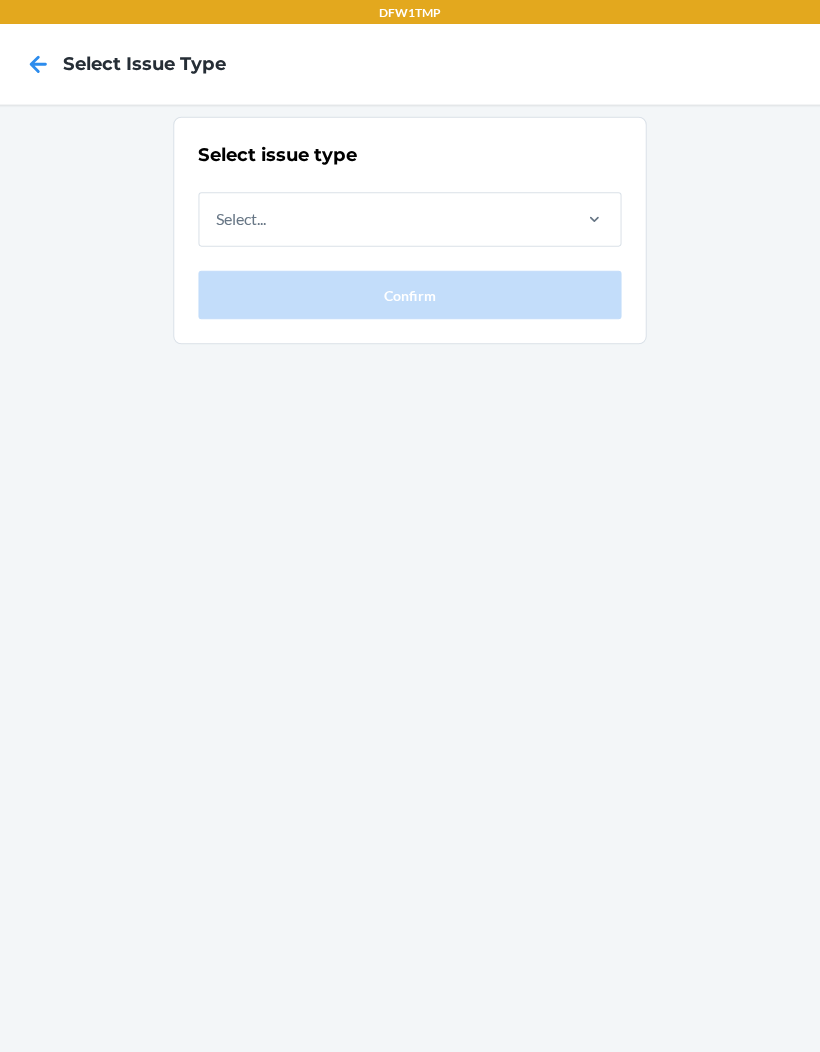 scroll, scrollTop: 27, scrollLeft: 0, axis: vertical 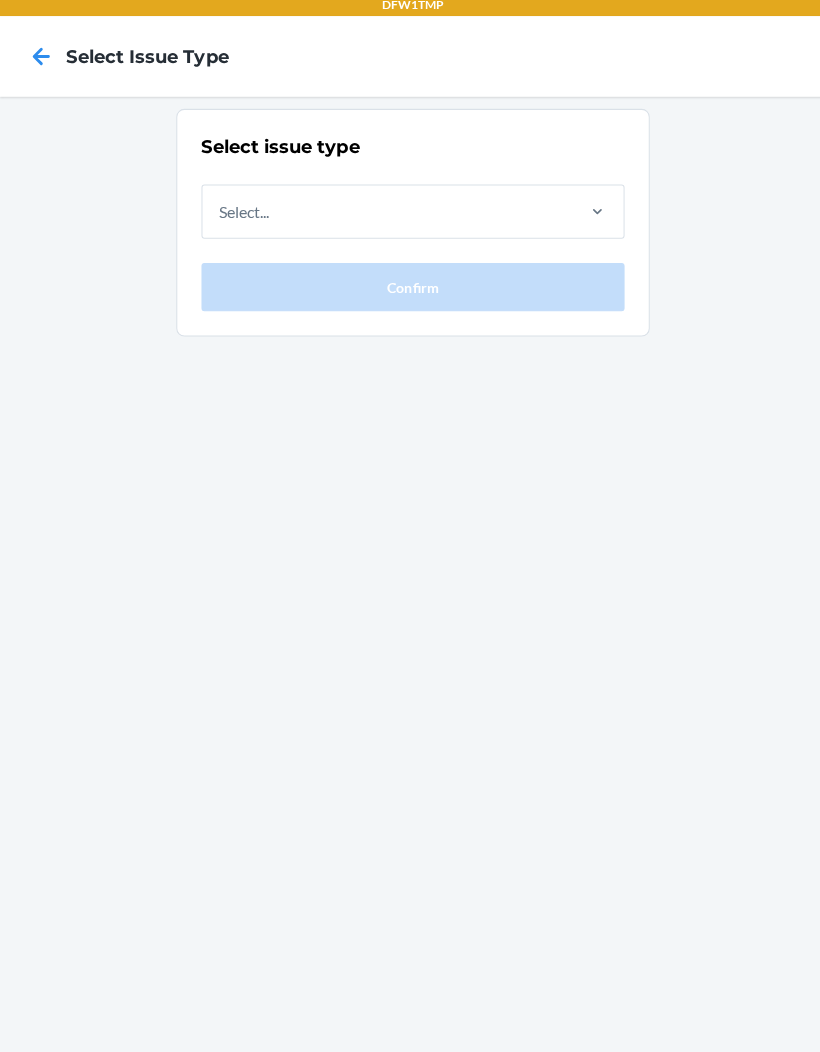 click 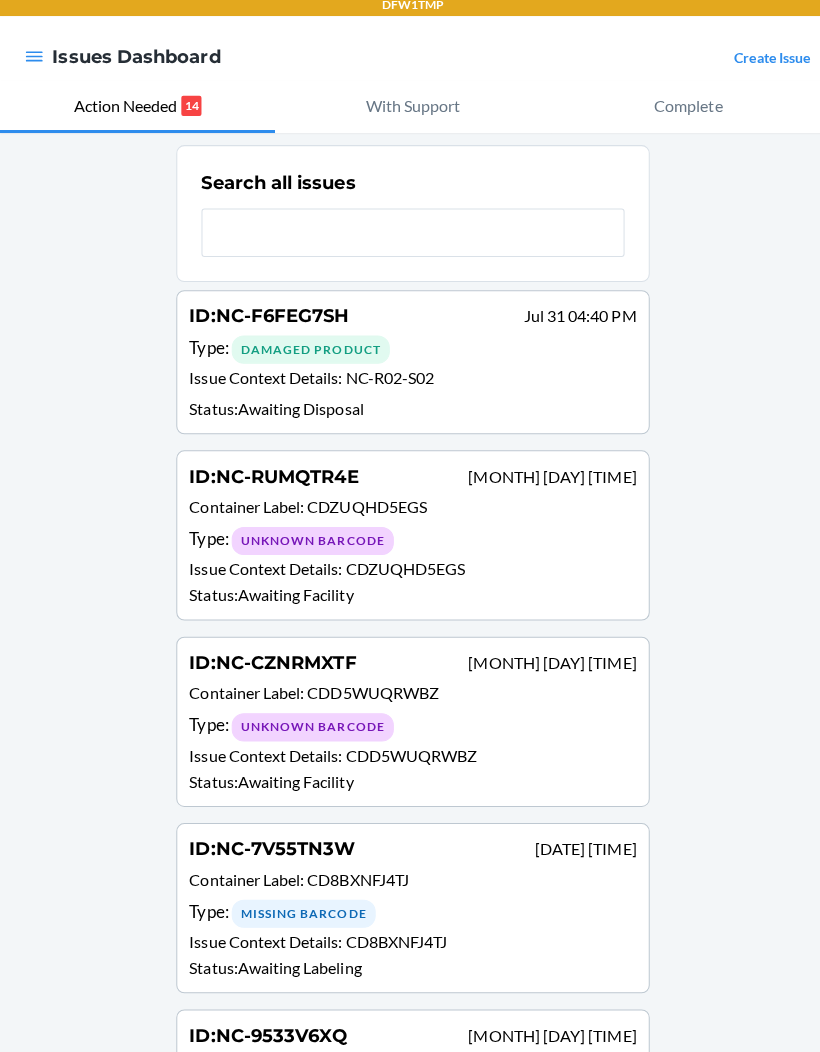 click at bounding box center [410, 239] 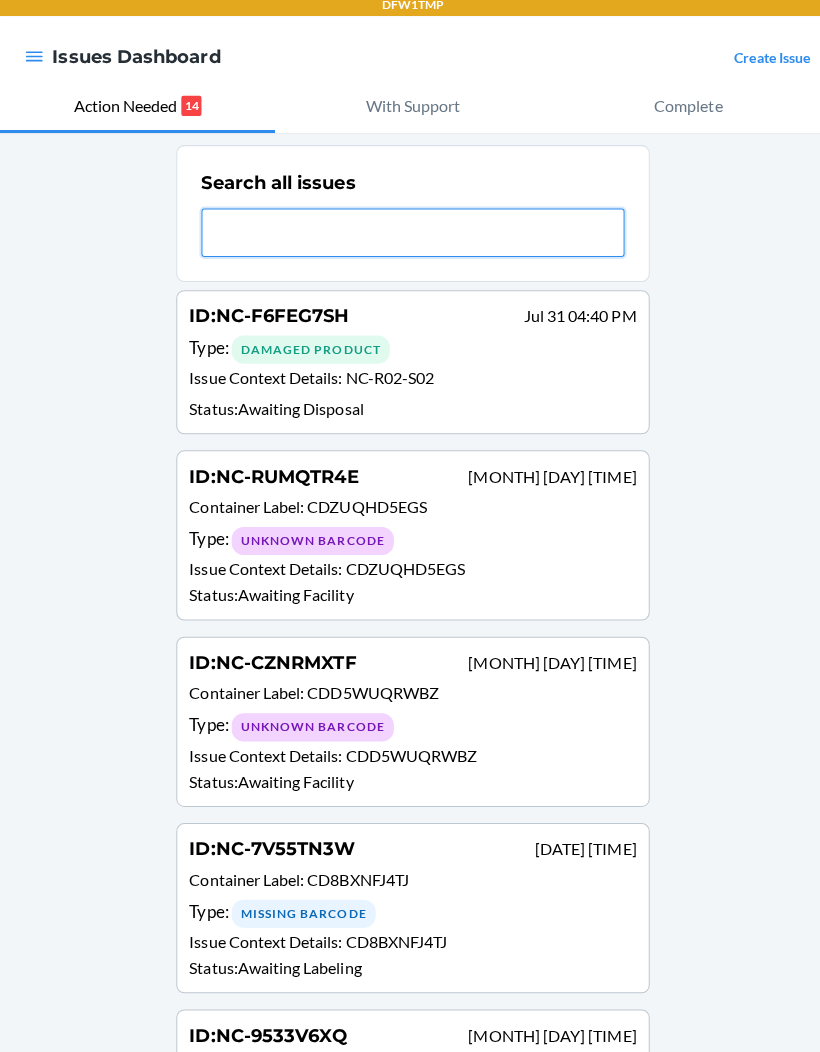 click at bounding box center [410, 239] 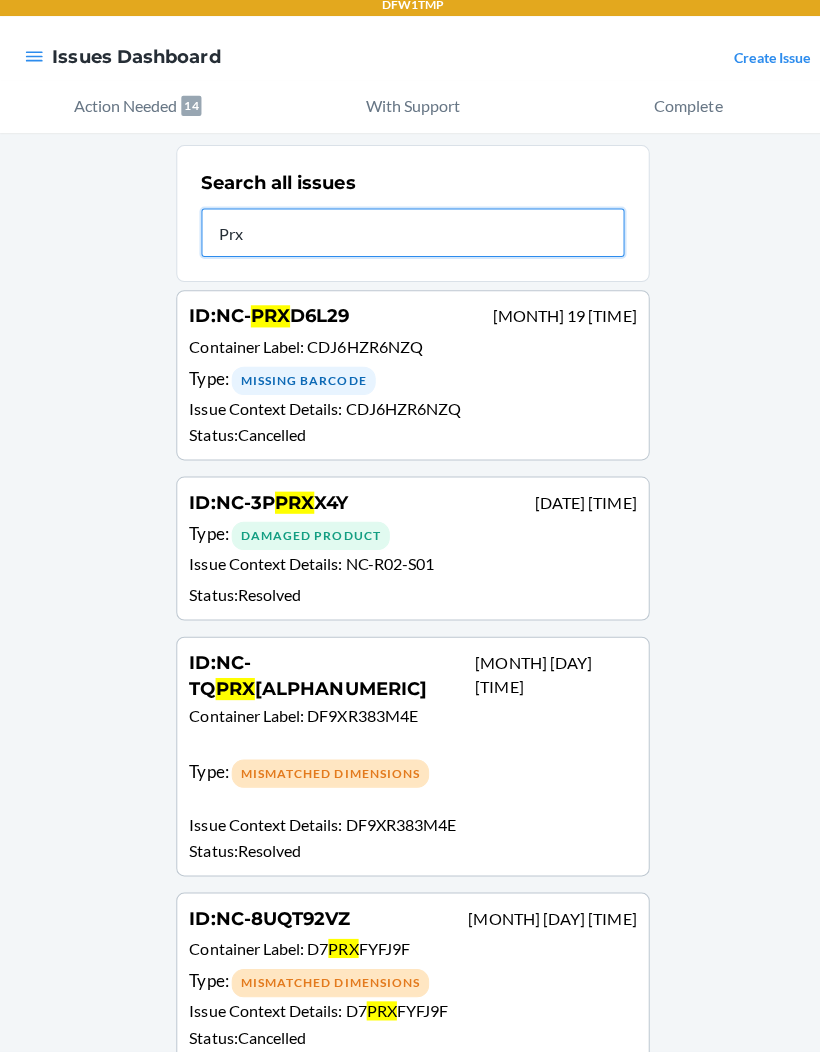type on "Prxd" 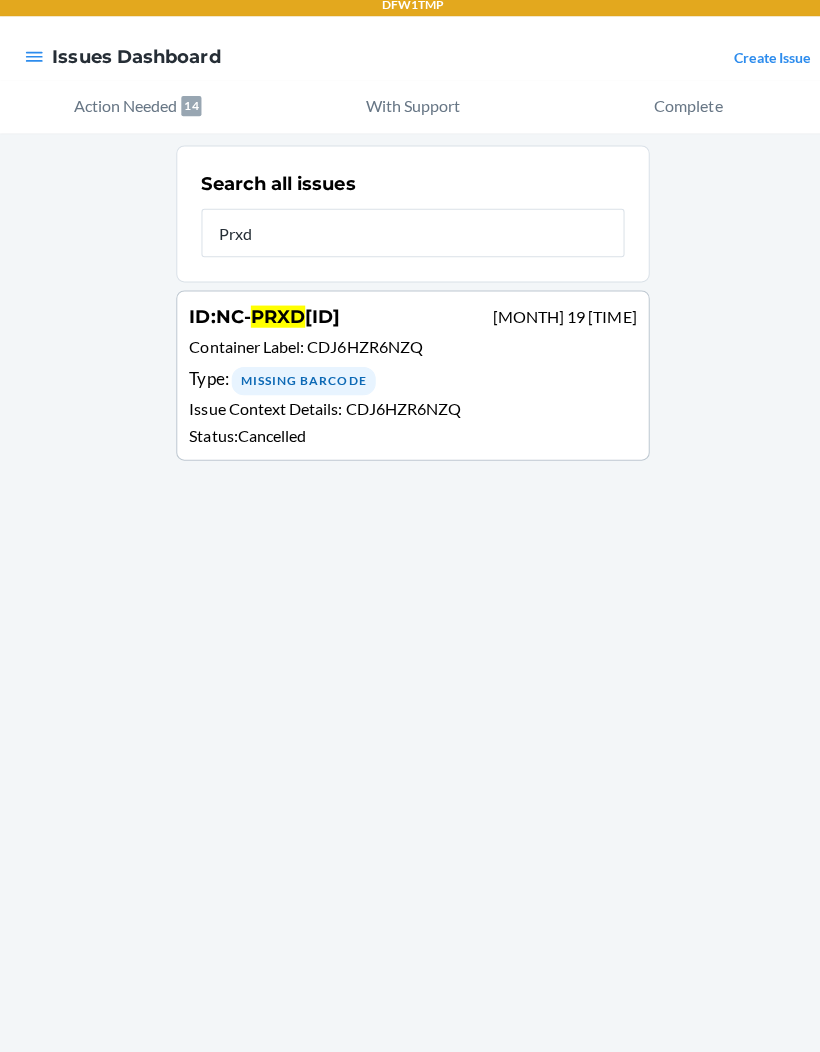click on "Issue Context Details :   [CODE]" at bounding box center [410, 414] 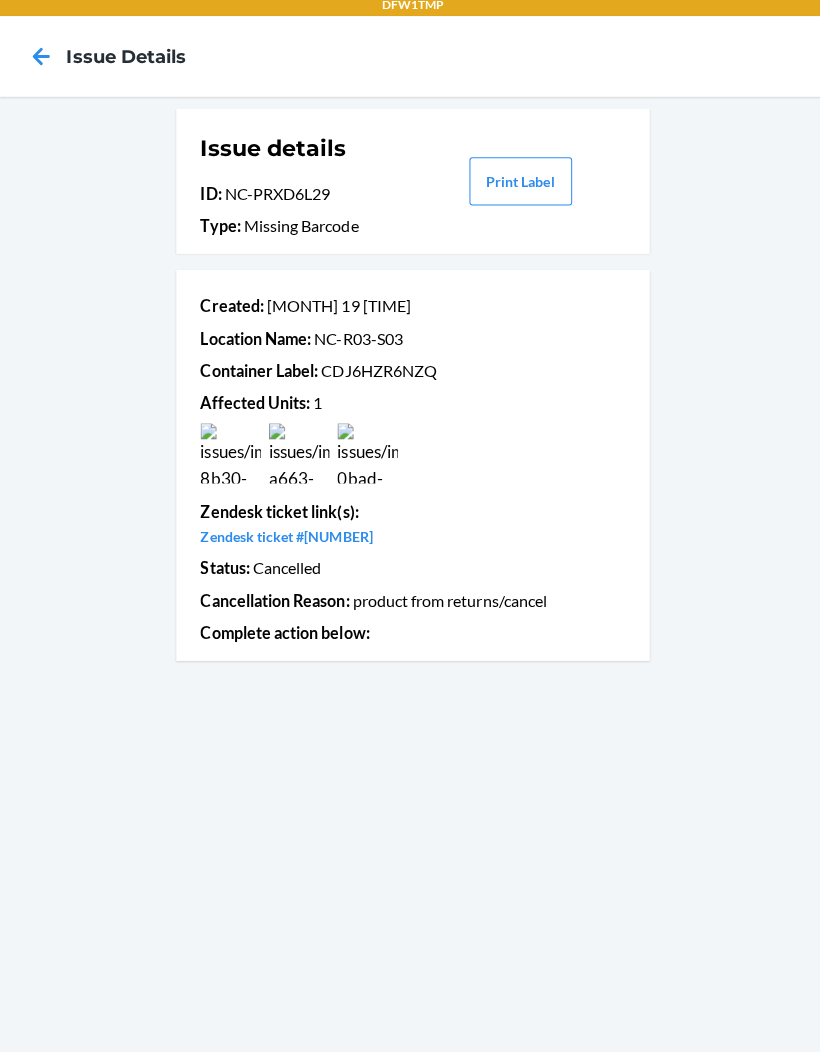click 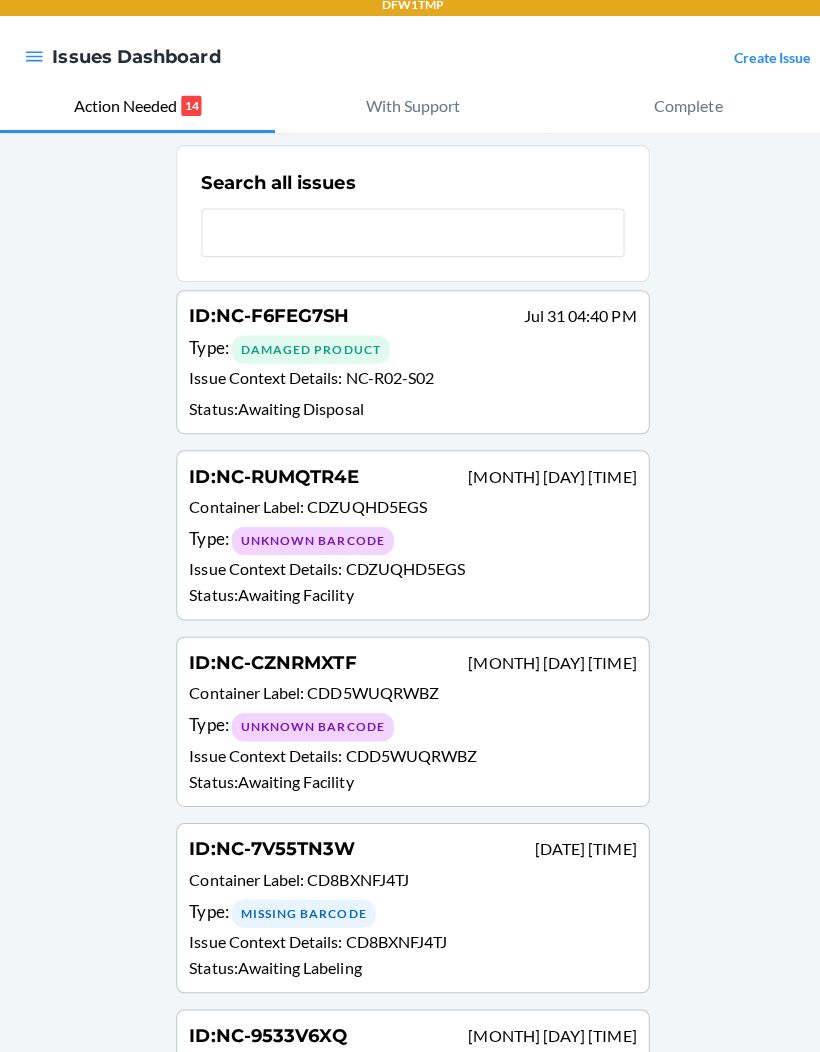 click at bounding box center [410, 239] 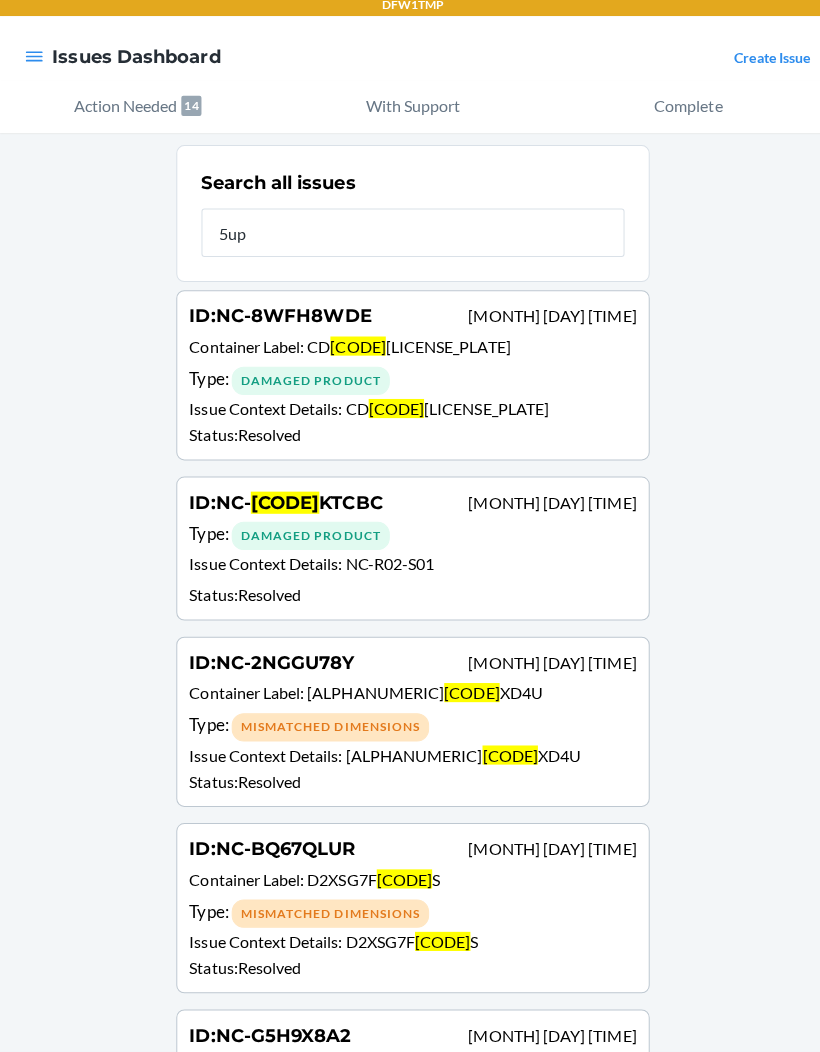 type on "5upk" 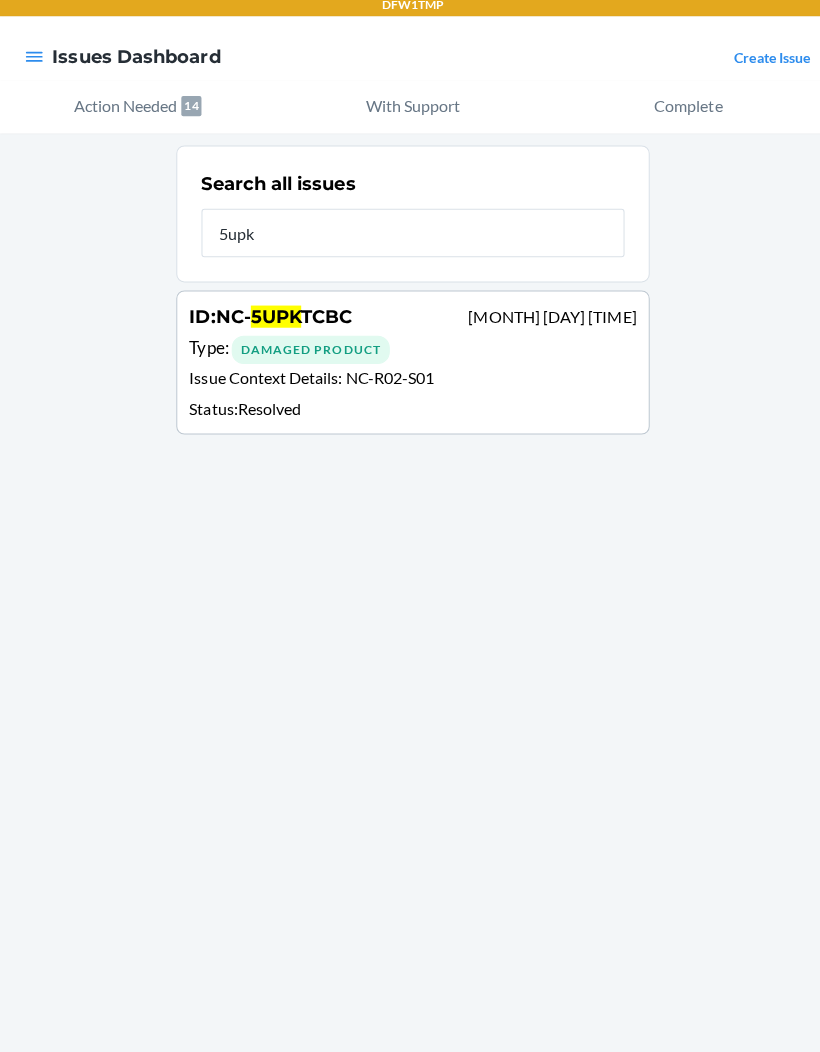 click on "Issue Context Details :   [CODE]" at bounding box center (410, 385) 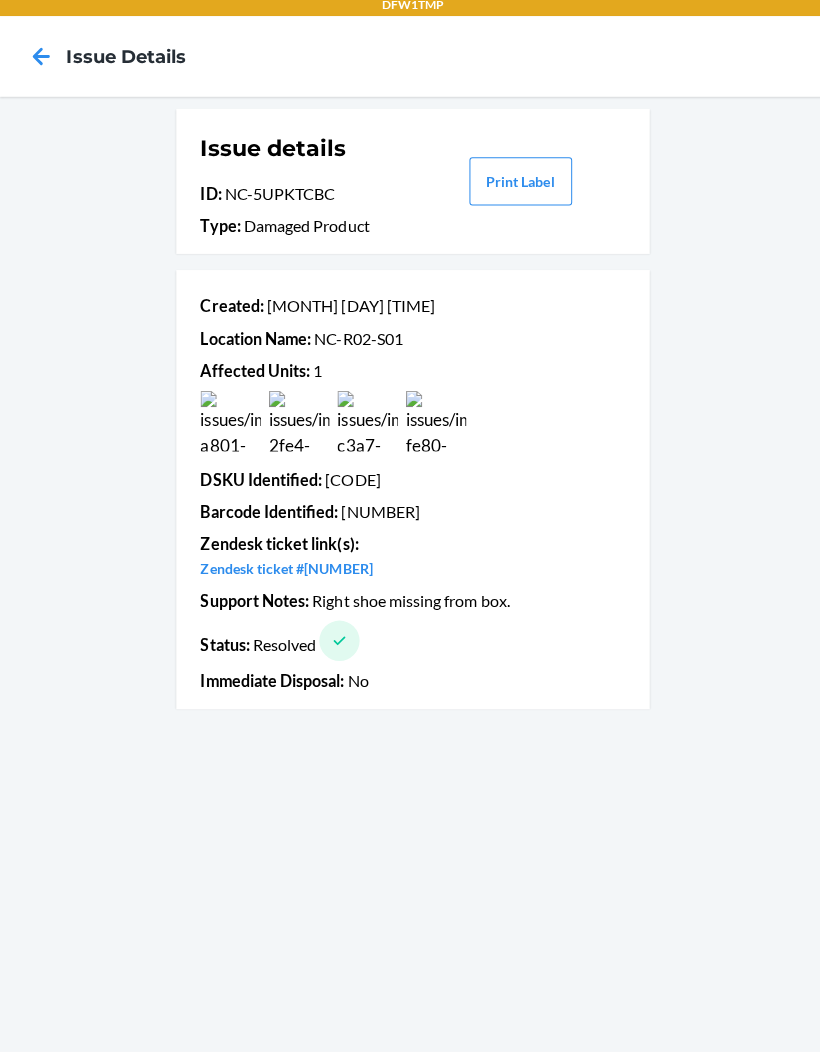 click 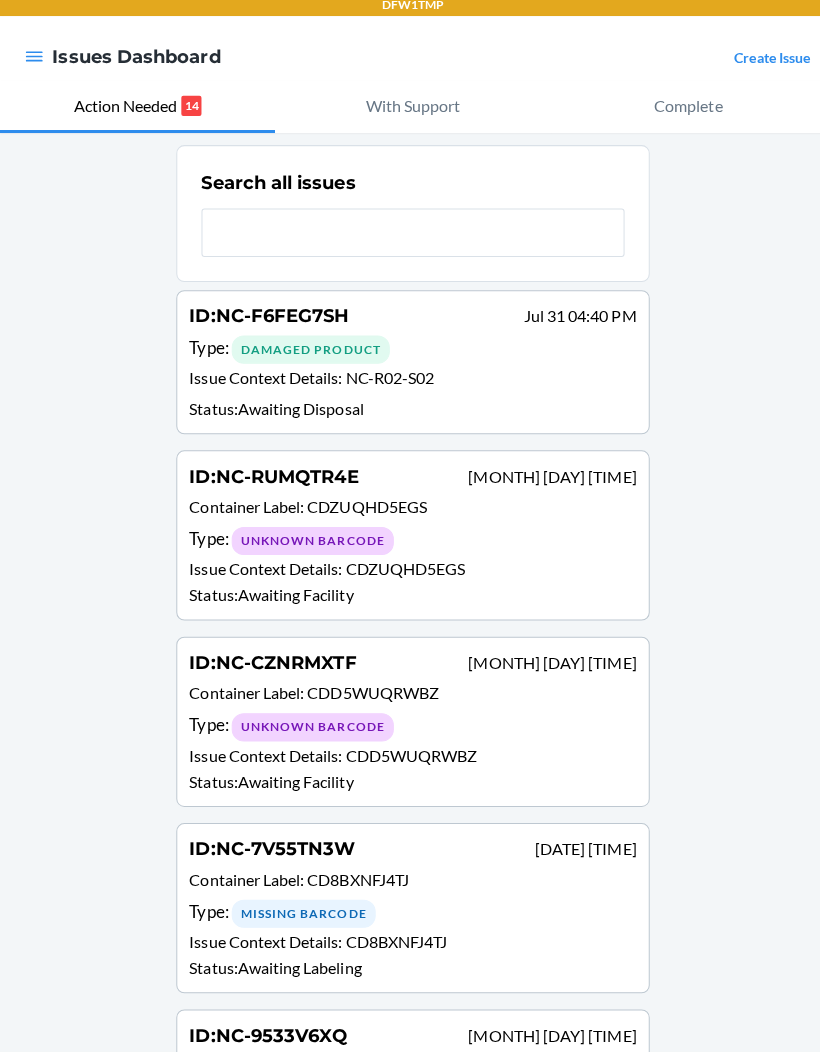 click on "Create Issue" at bounding box center (766, 64) 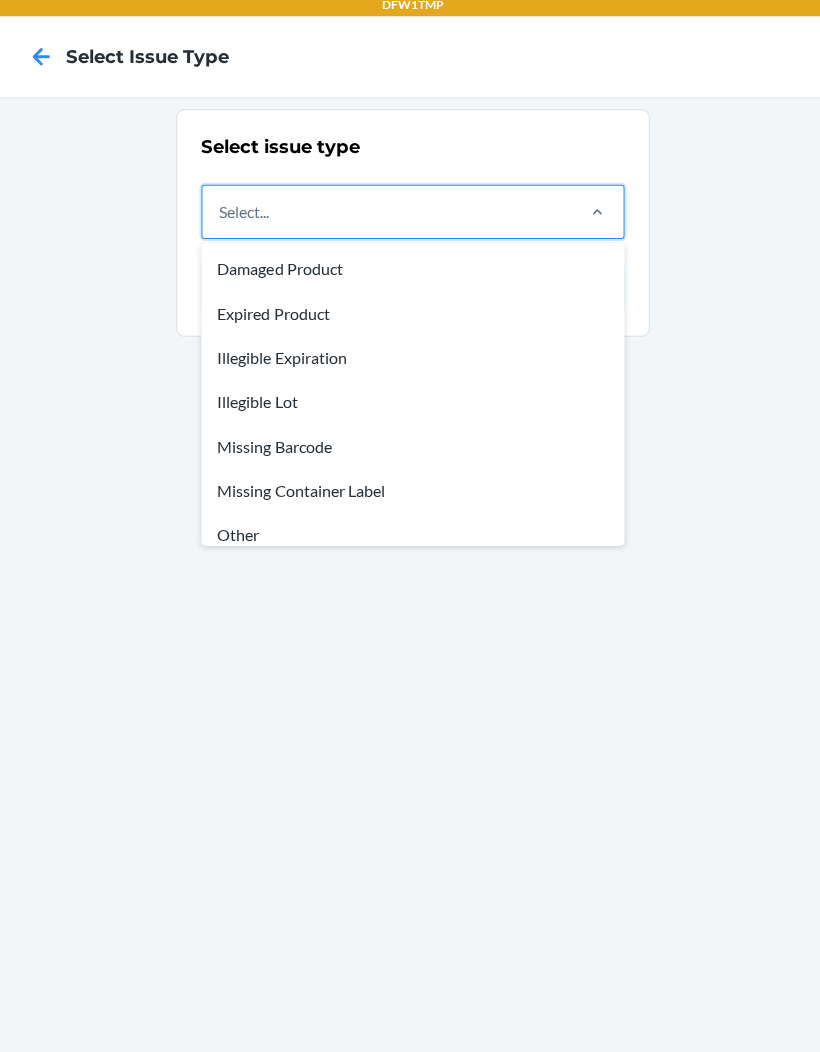 click on "Other" at bounding box center [410, 539] 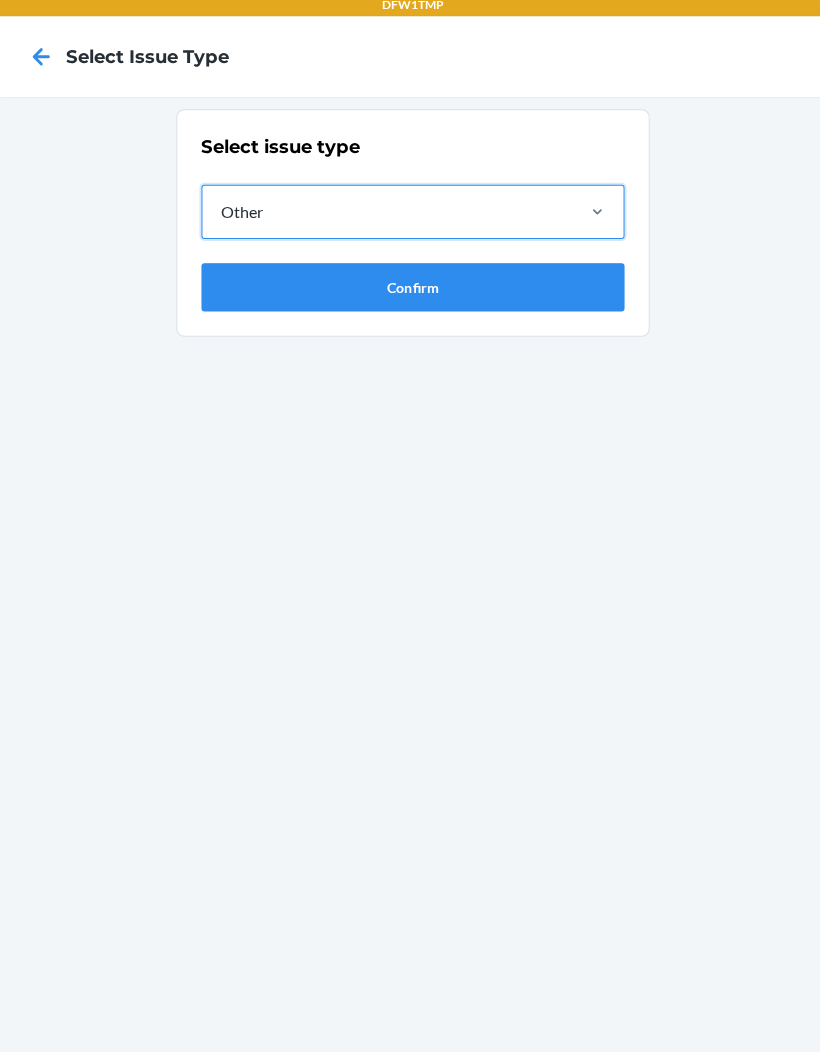 click on "Confirm" at bounding box center [410, 293] 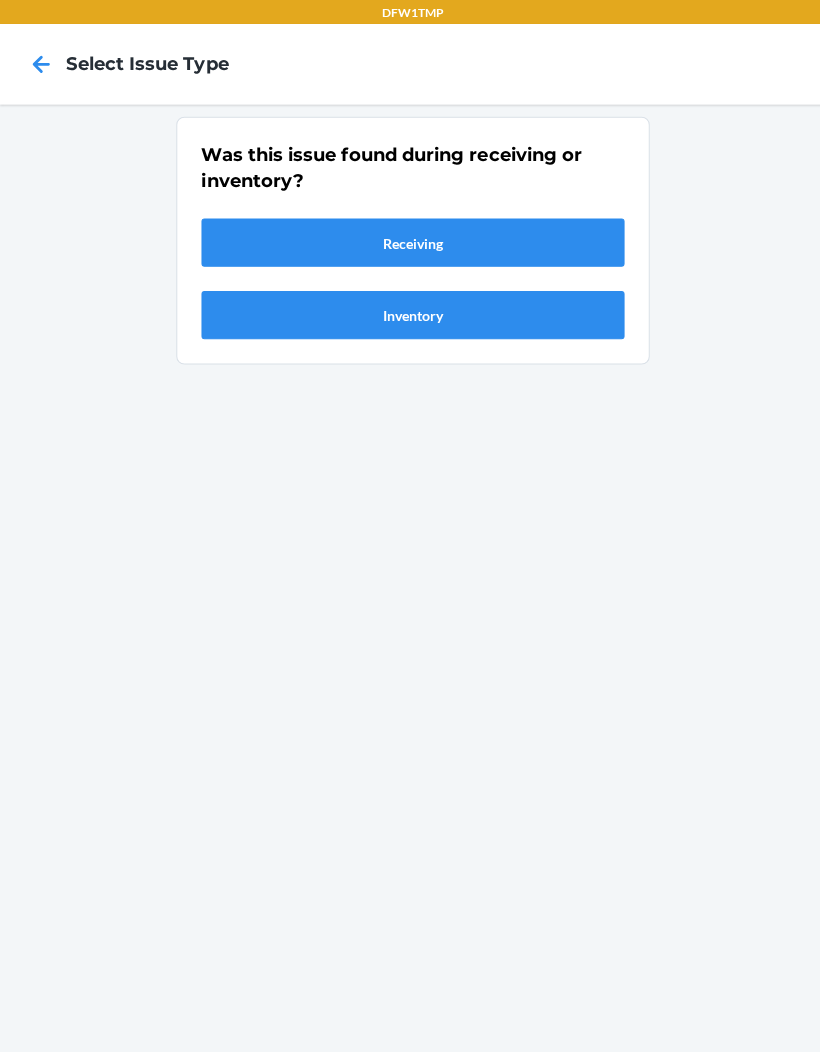scroll, scrollTop: 0, scrollLeft: 0, axis: both 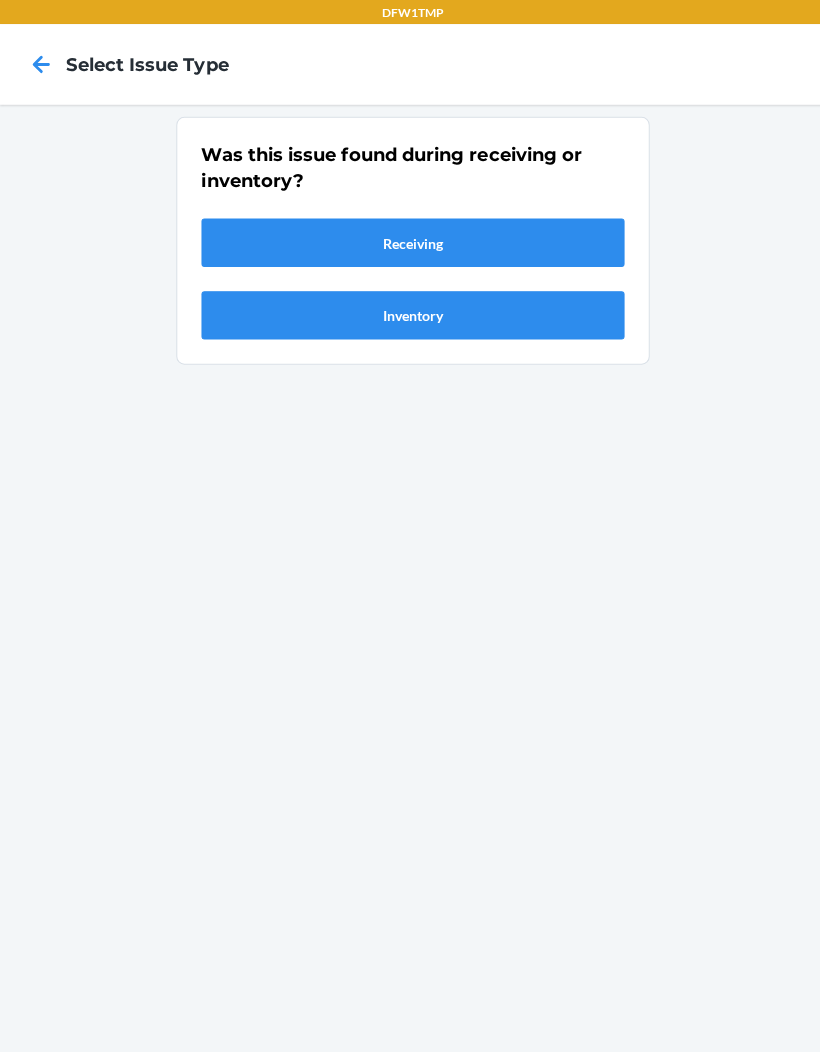 click on "Inventory" at bounding box center [410, 313] 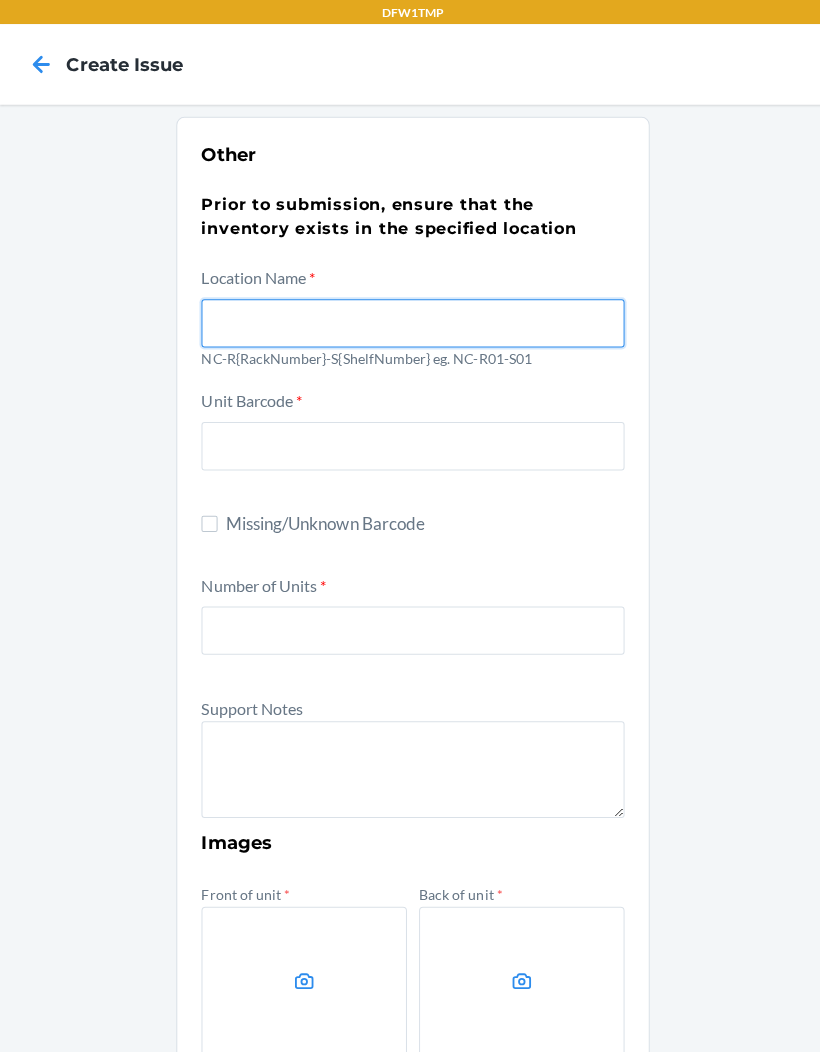click at bounding box center (410, 321) 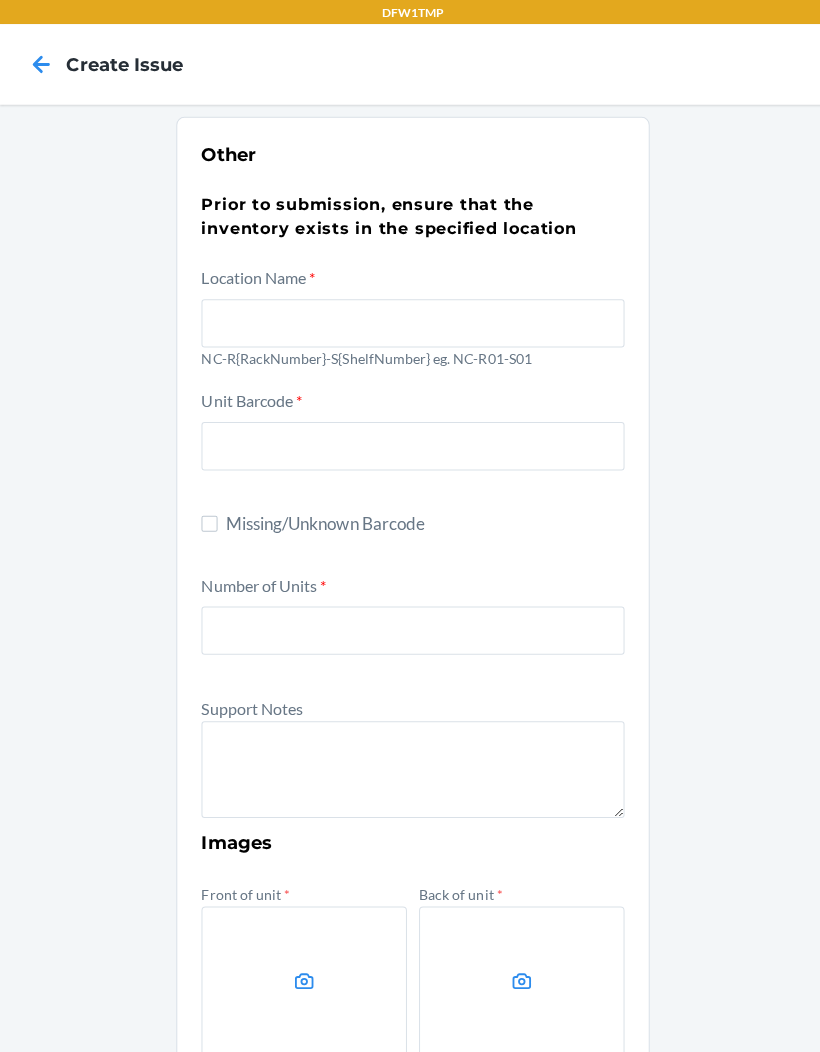 click 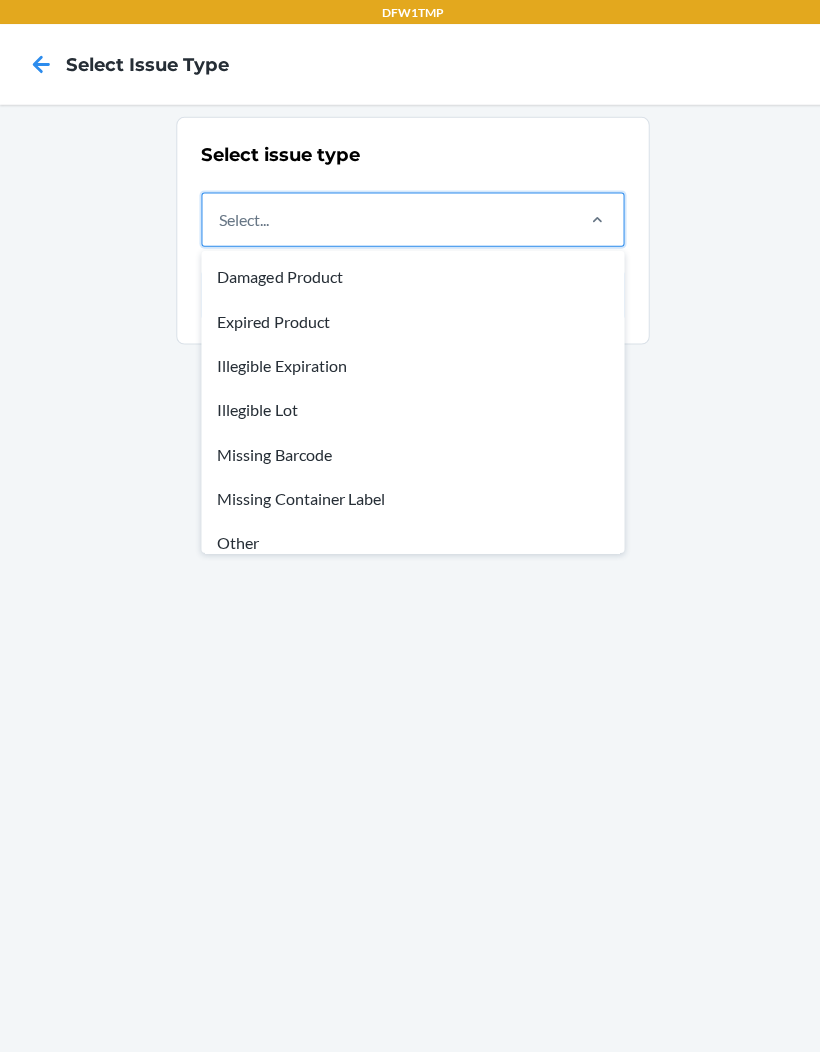 click on "Missing Container Label" at bounding box center [410, 495] 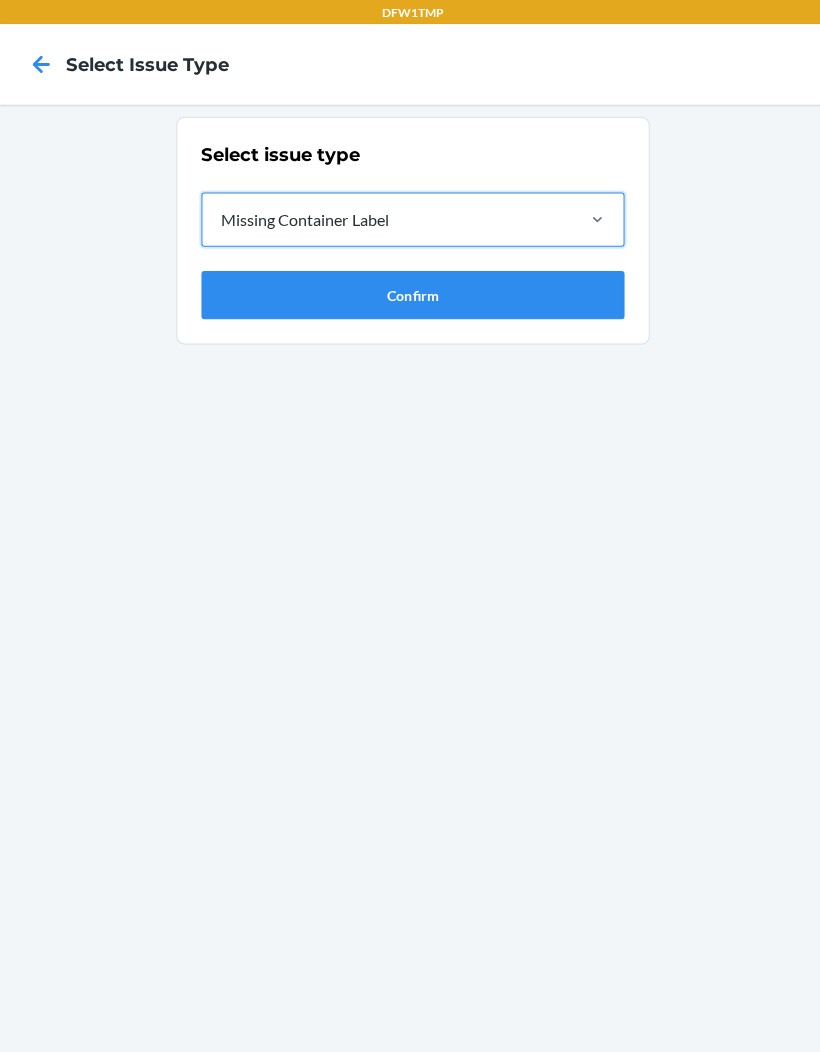 click on "Confirm" at bounding box center (410, 293) 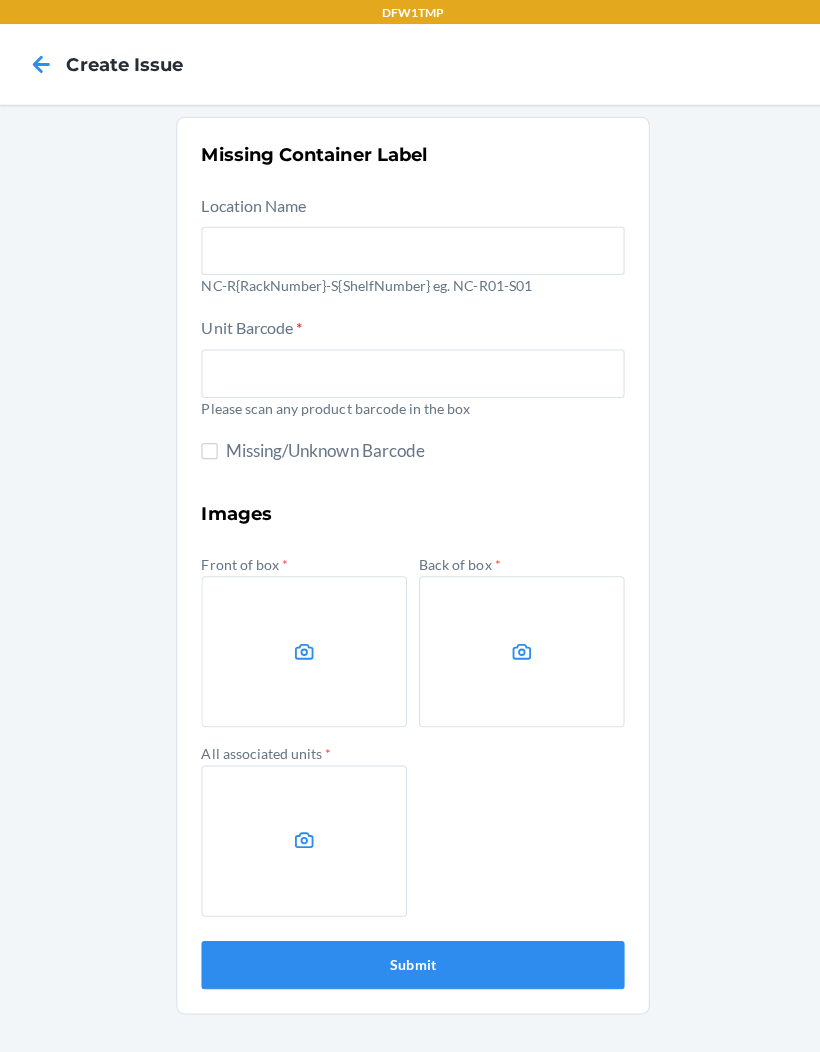 click on "Location Name   NC-R[NUMBER]-S[NUMBER] eg. NC-R01-S01 Unit Barcode   * Please scan any product barcode in the box Missing/Unknown Barcode Images Front of box   * Back of box   * All associated units   * Submit" at bounding box center (410, 586) 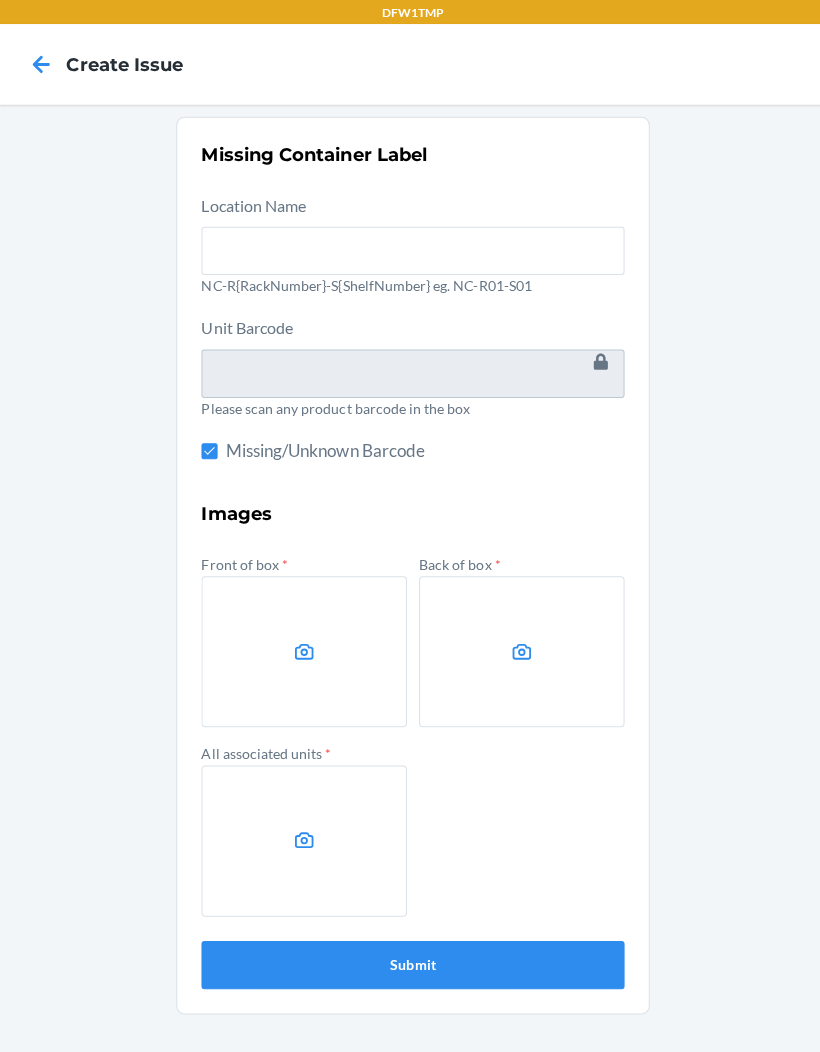 click at bounding box center [302, 647] 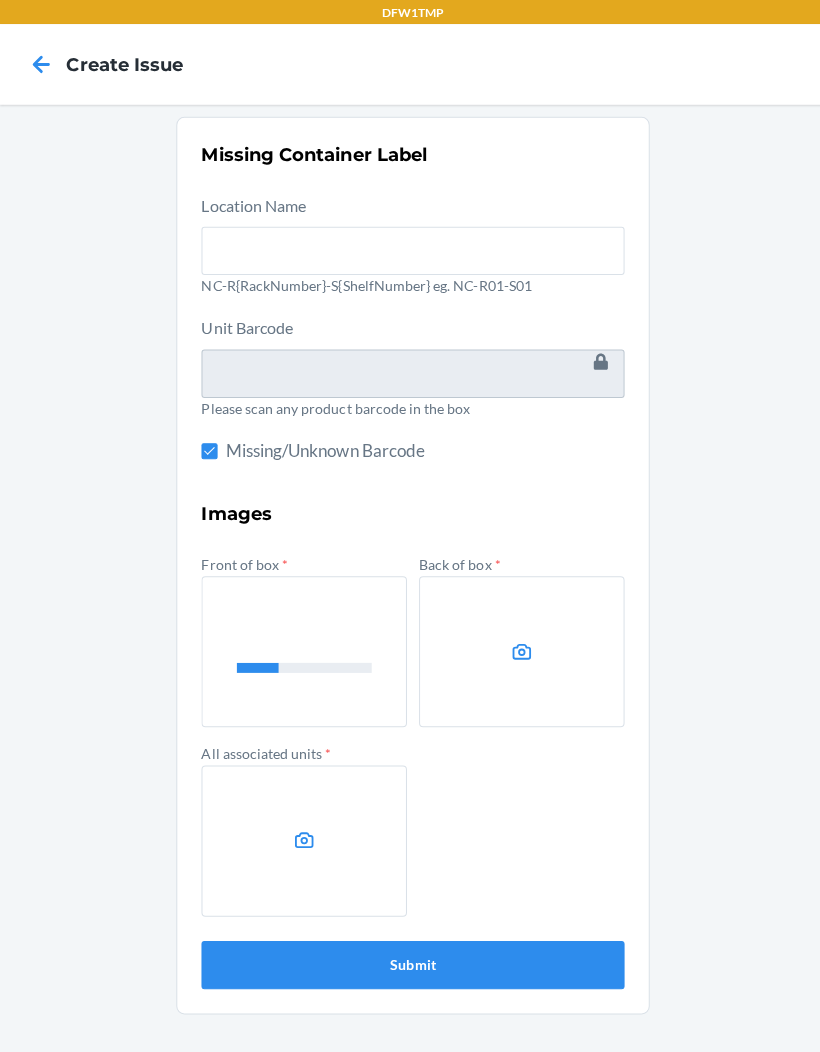 click at bounding box center [518, 647] 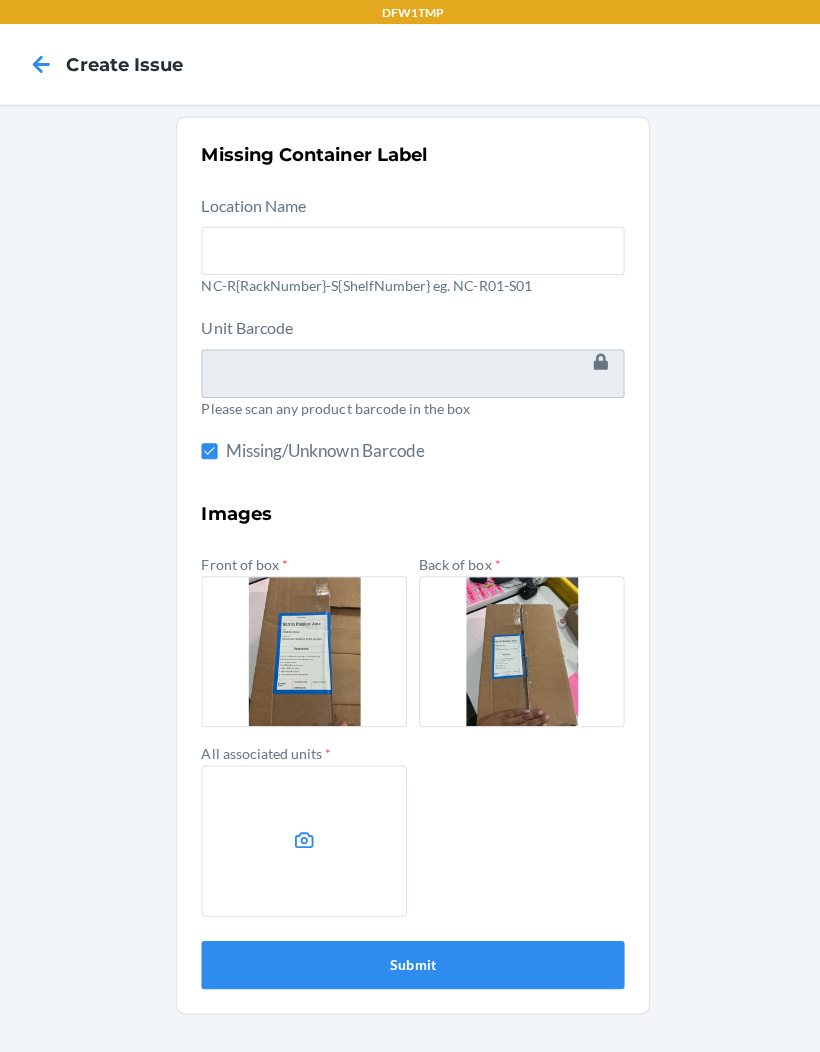click at bounding box center (302, 835) 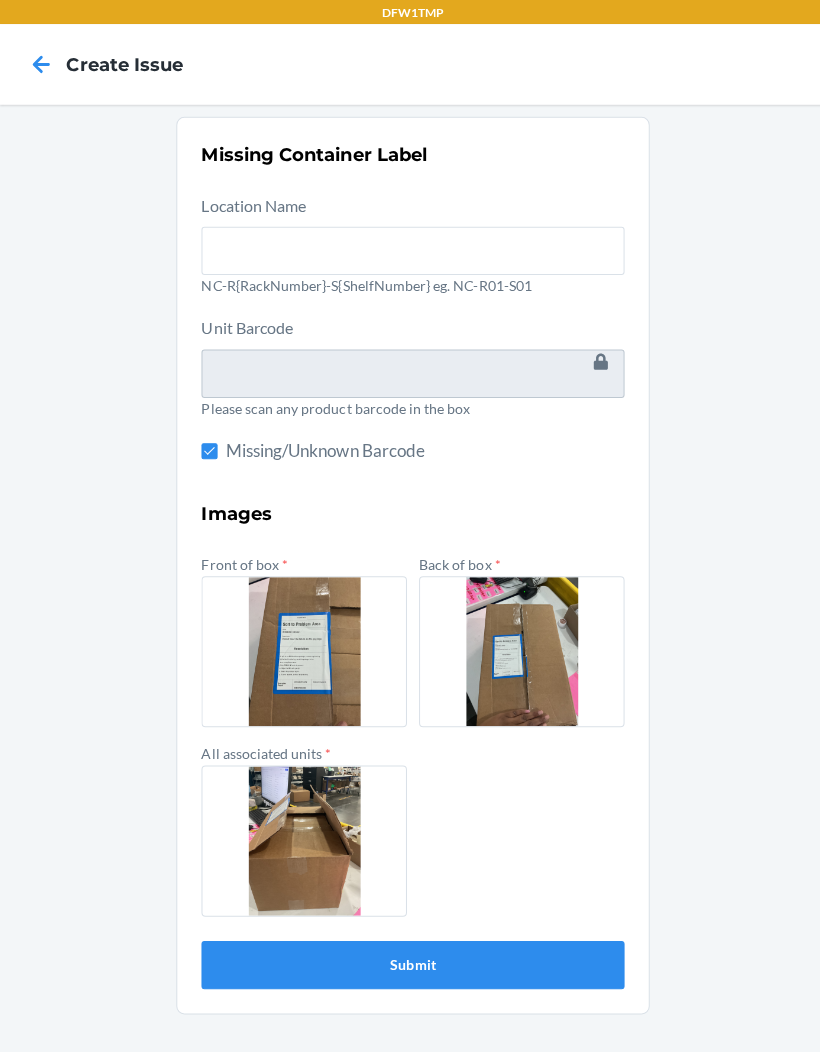 click on "Submit" at bounding box center [410, 958] 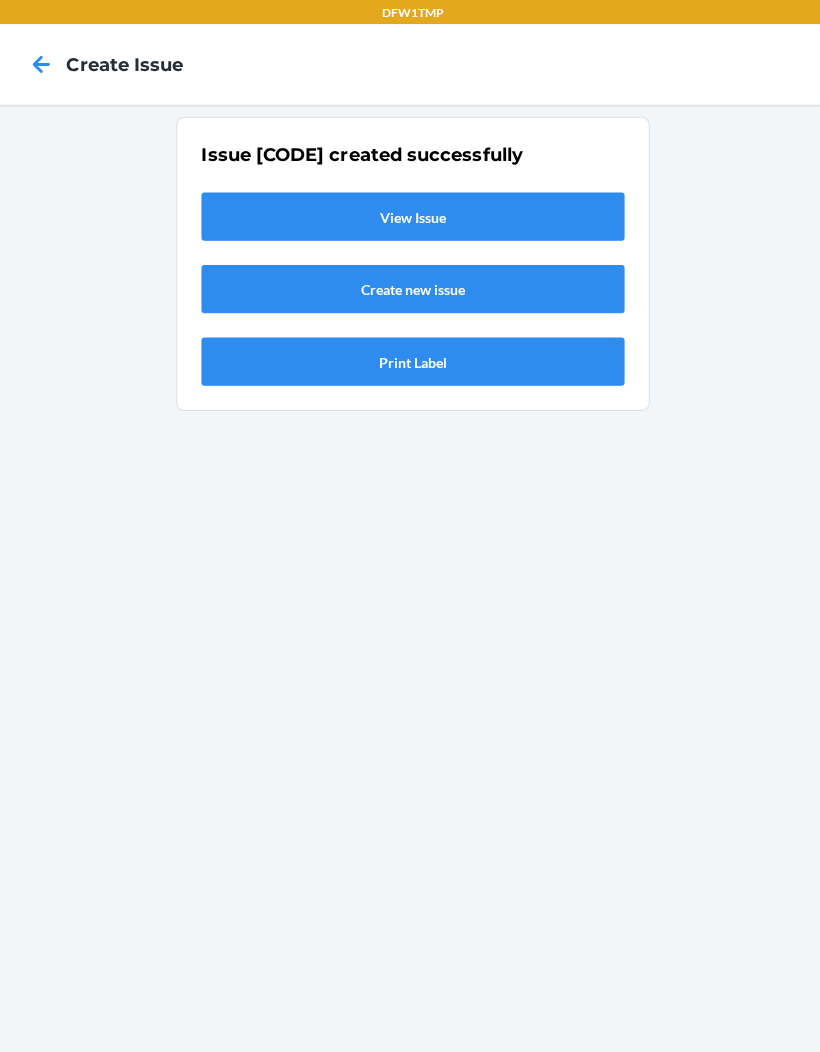 click on "View Issue" at bounding box center (410, 215) 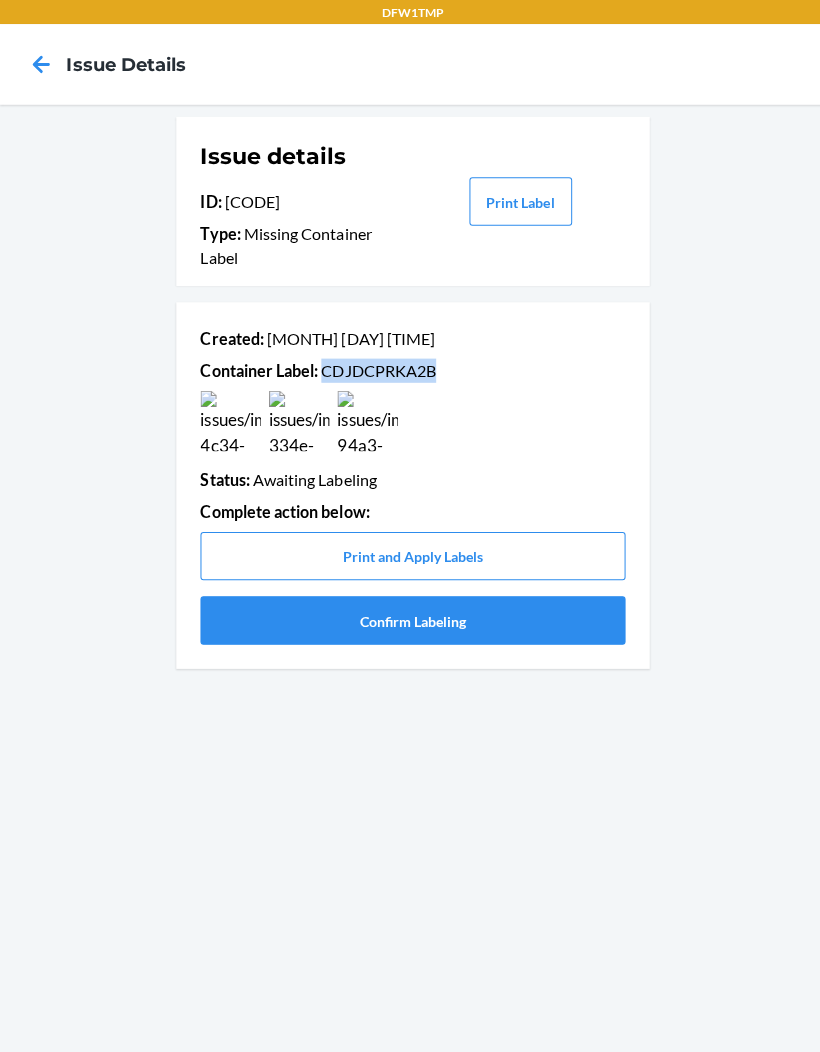 click on "Confirm Labeling" at bounding box center (410, 616) 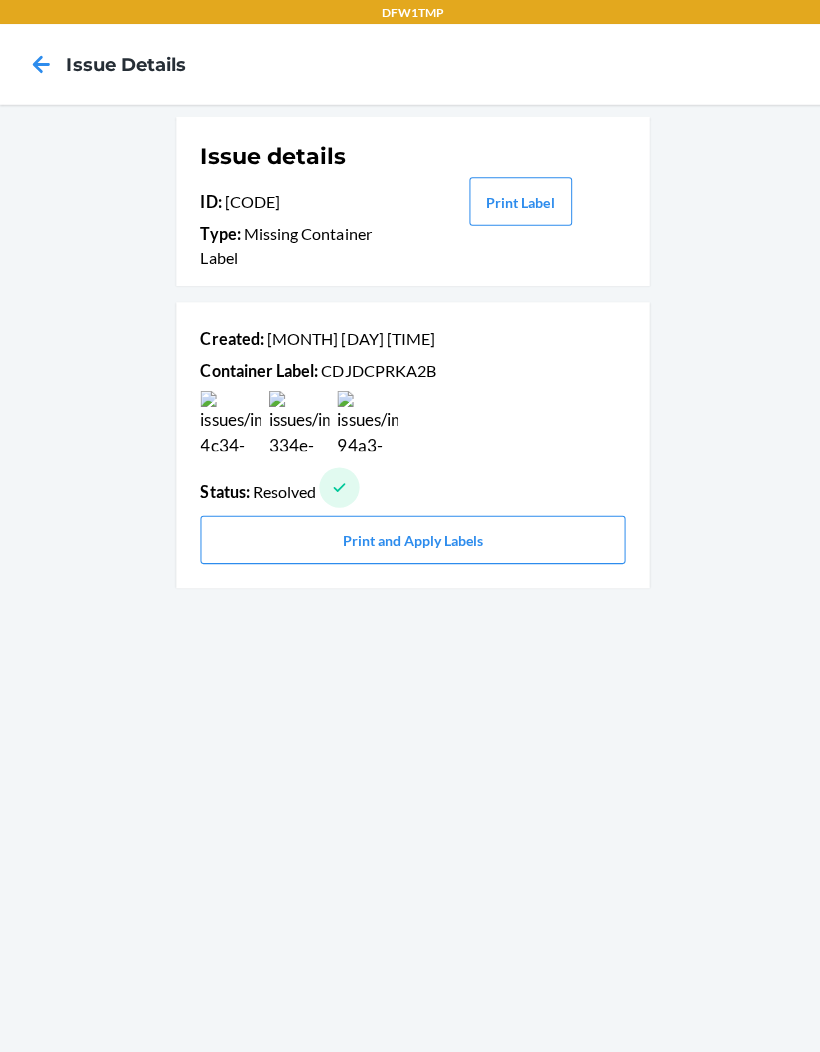 click 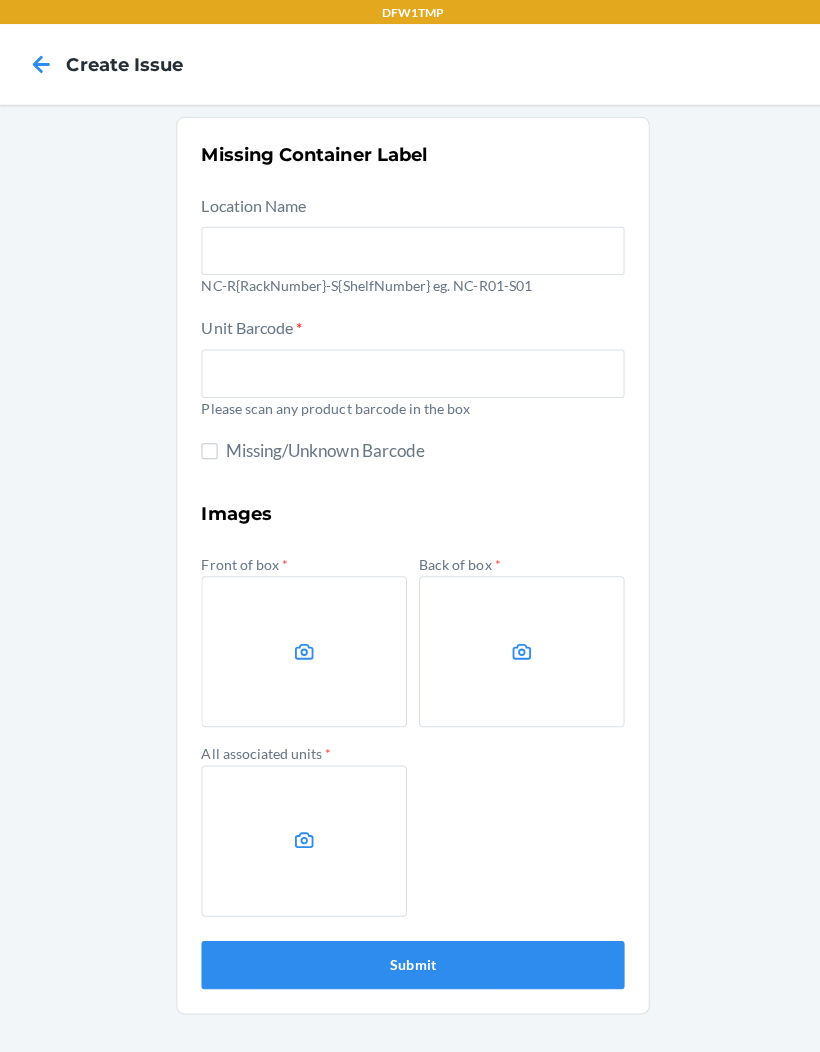 click 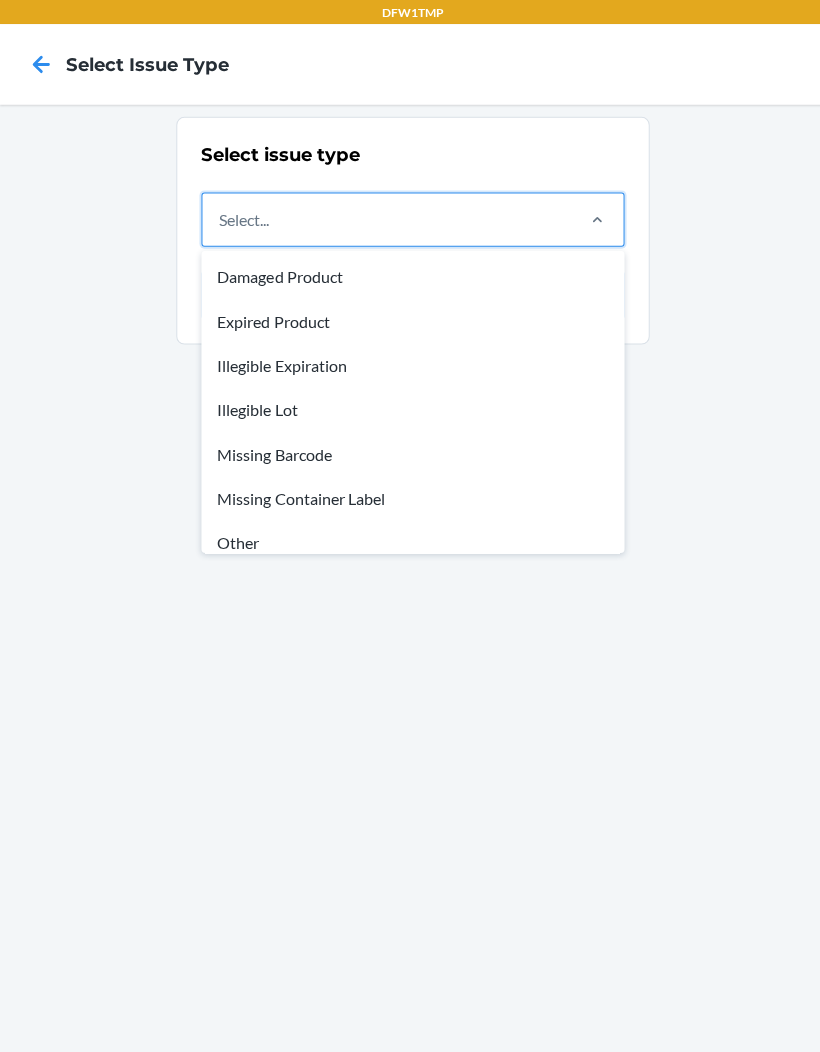 click on "Other" at bounding box center (410, 539) 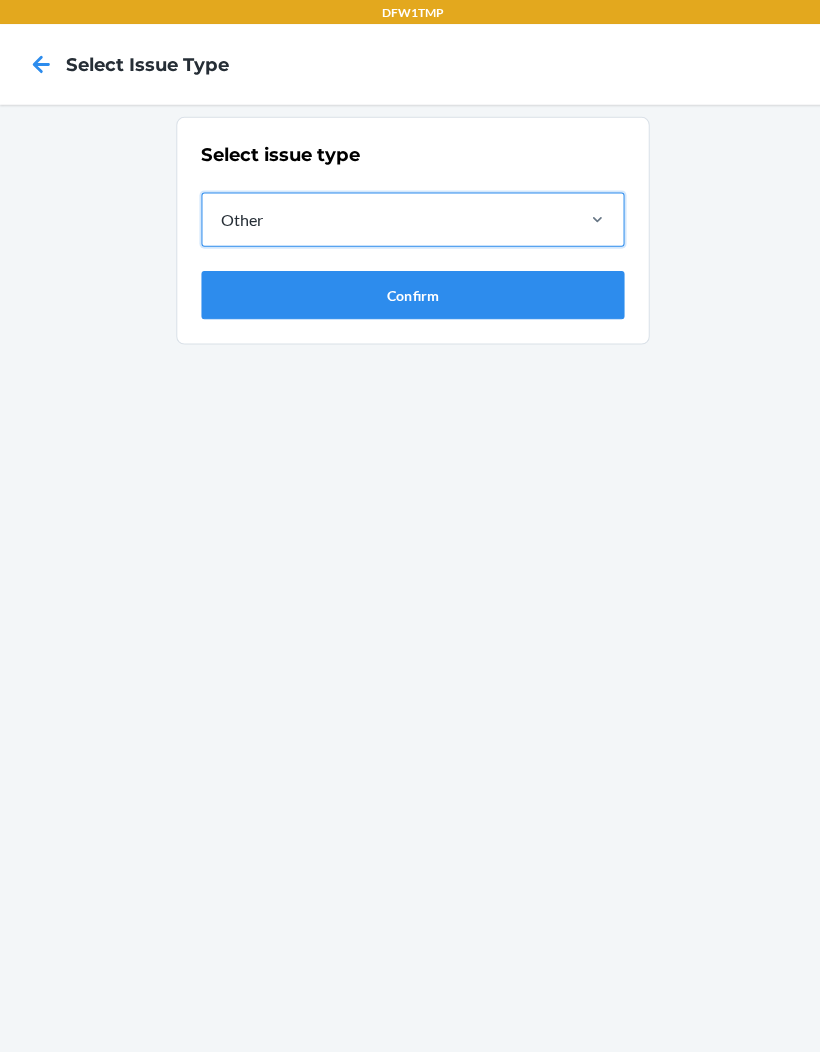 click on "Confirm" at bounding box center [410, 293] 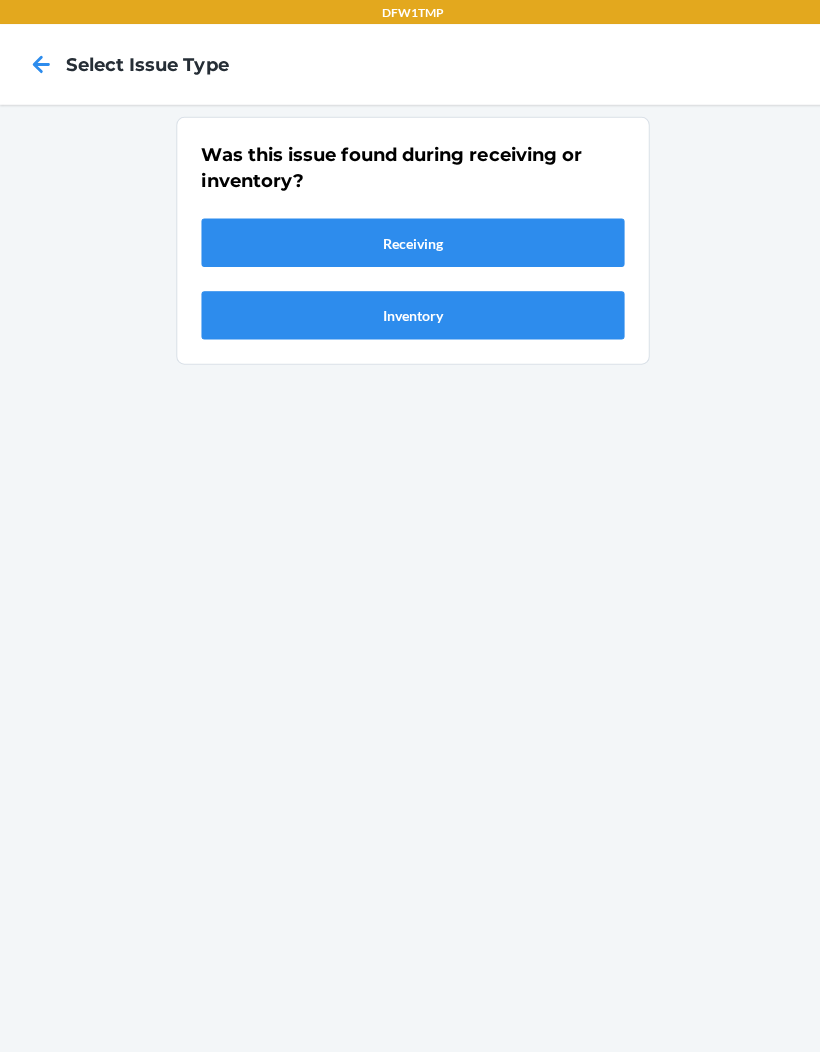 click on "Receiving" at bounding box center (410, 241) 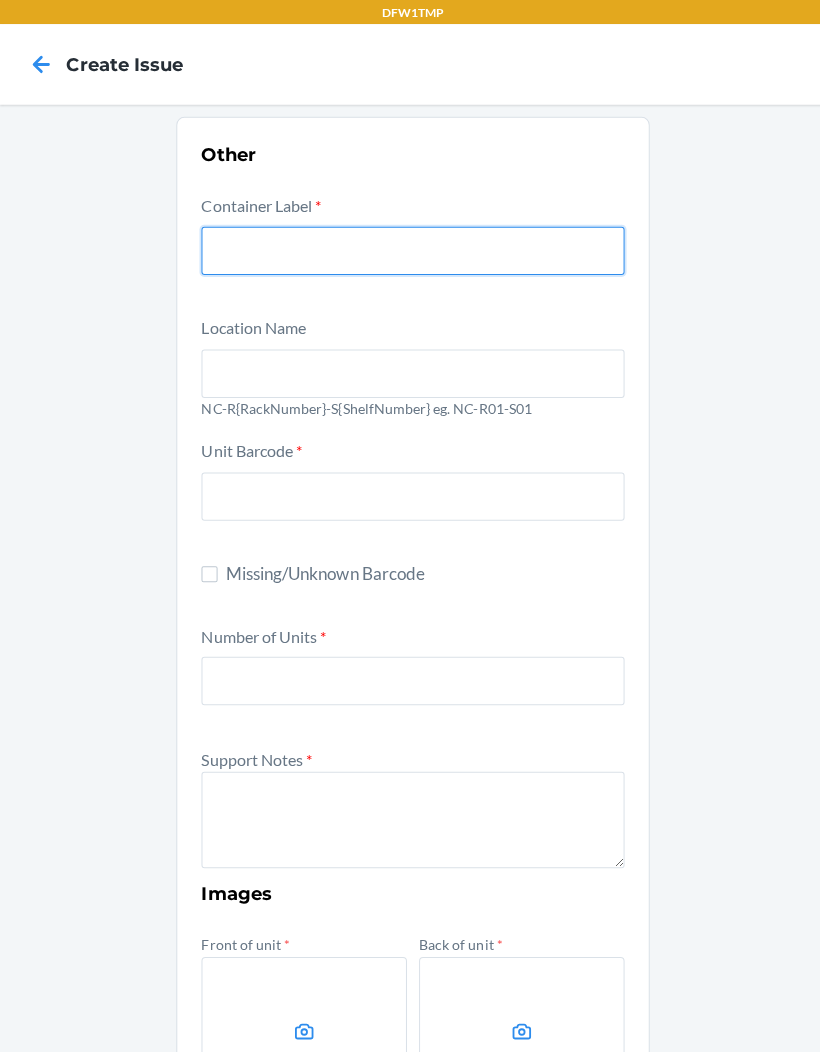 click at bounding box center [410, 249] 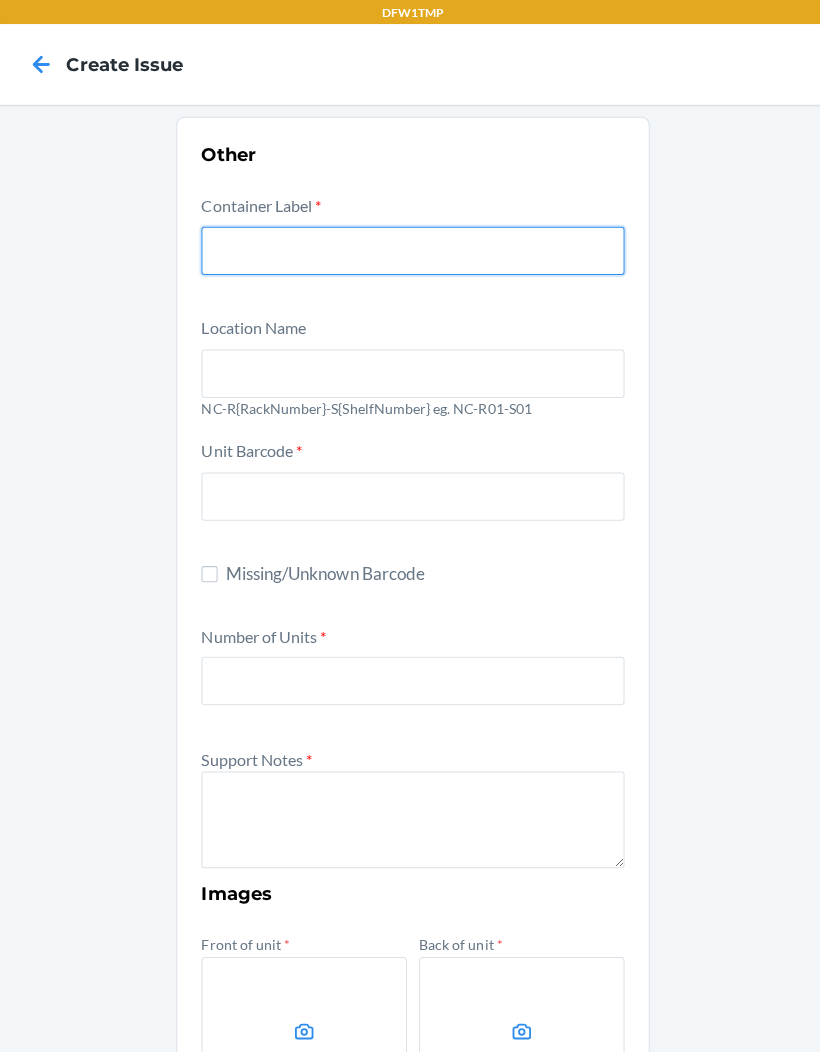 click at bounding box center [410, 249] 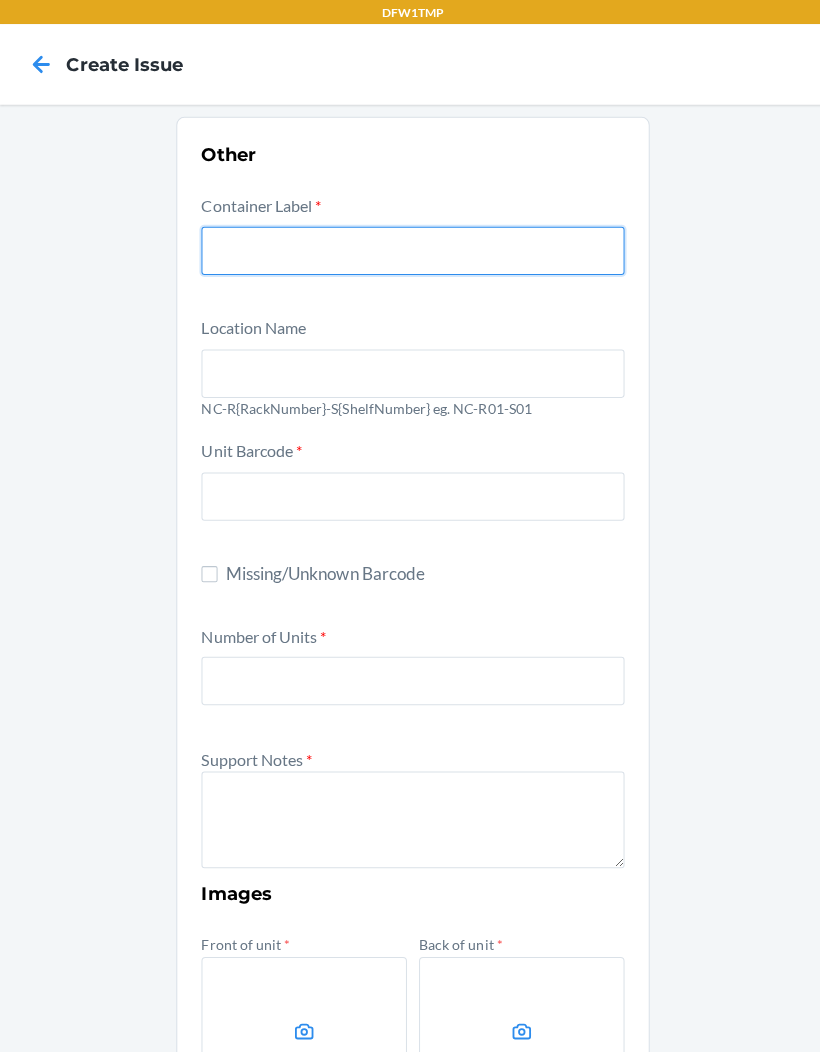 paste on "CDJDCPRKA2B" 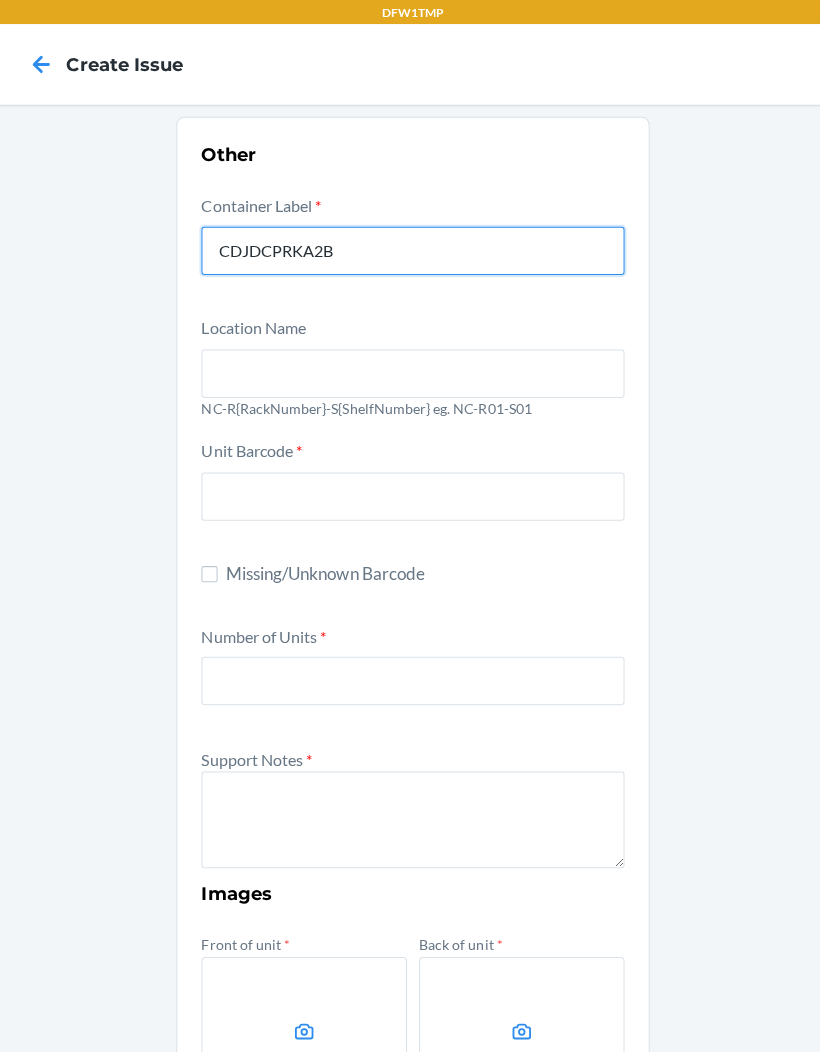type on "CDJDCPRKA2B" 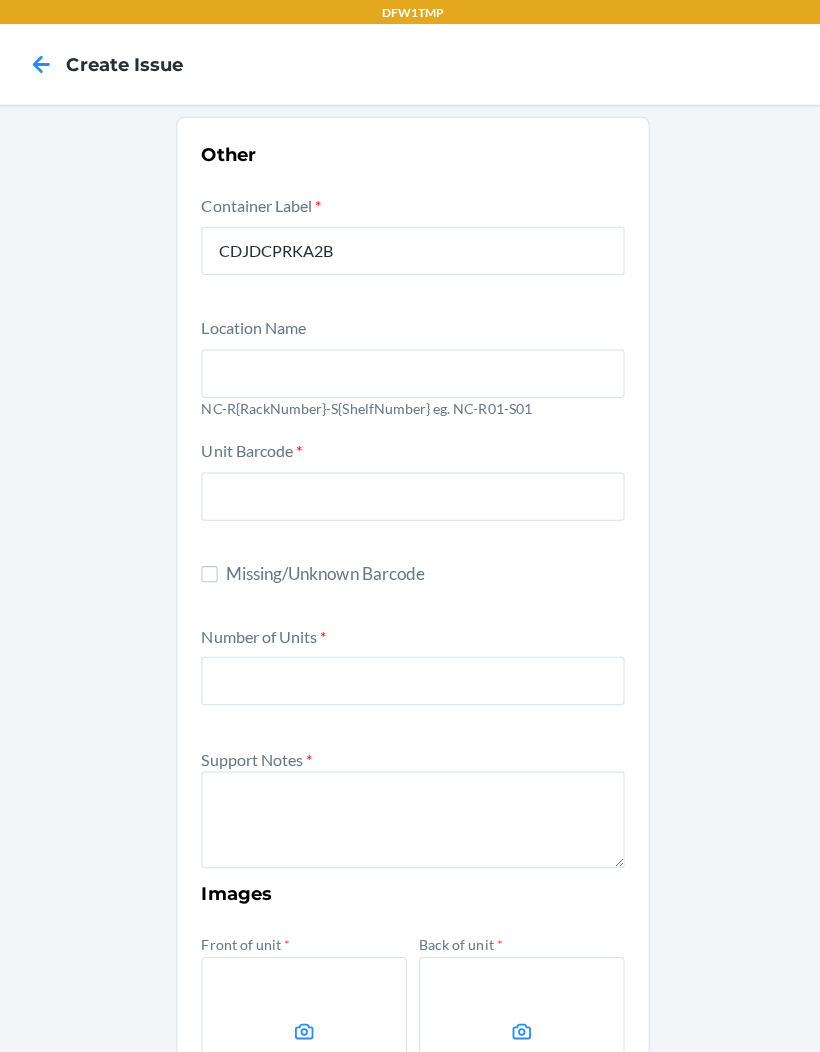 click at bounding box center (410, 371) 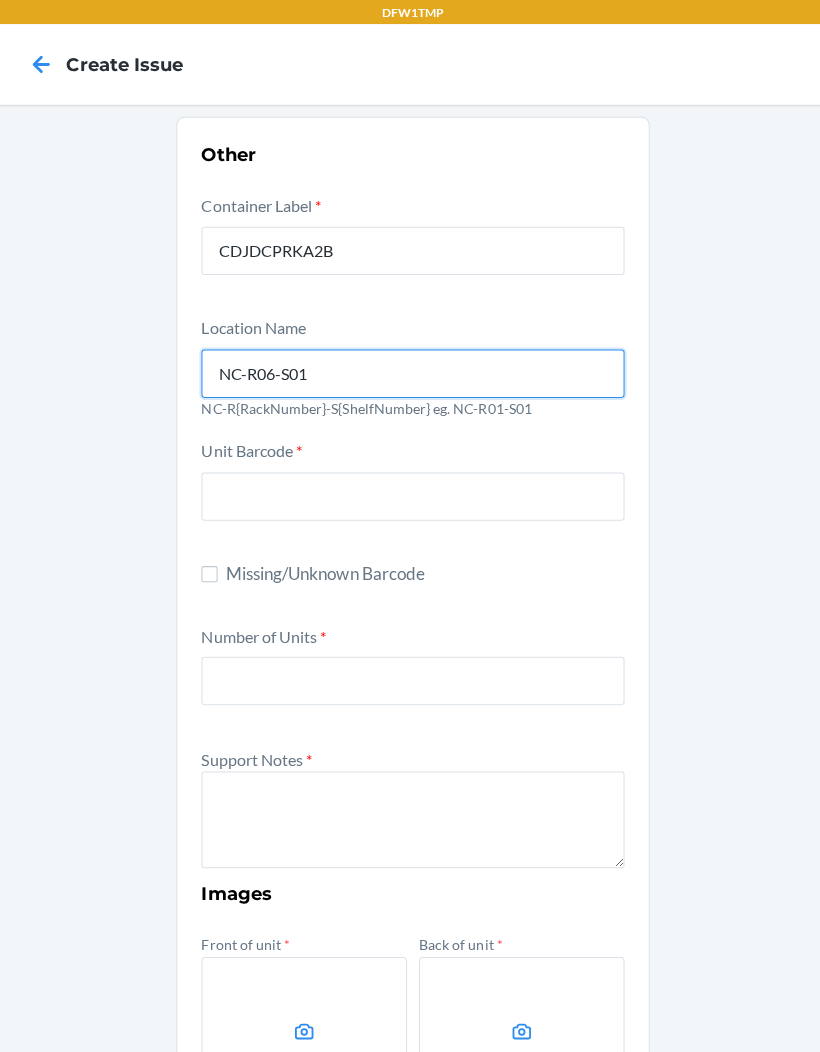 type on "NC-R06-S01" 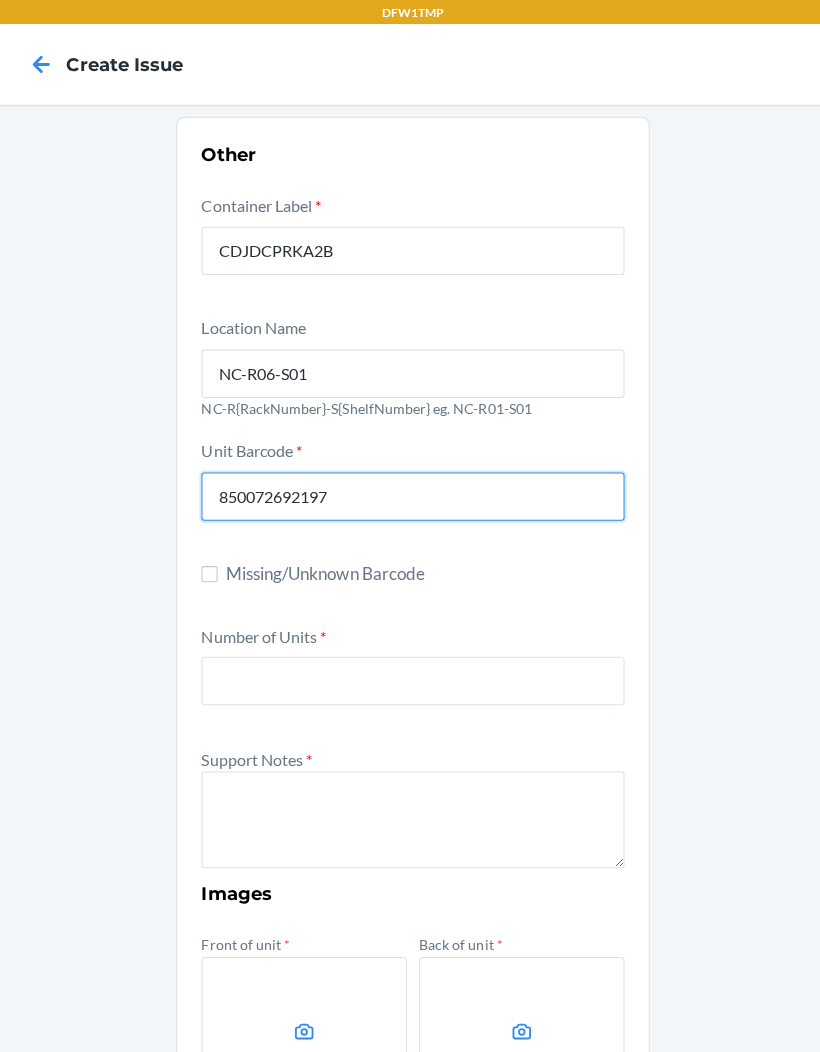 type on "850072692197" 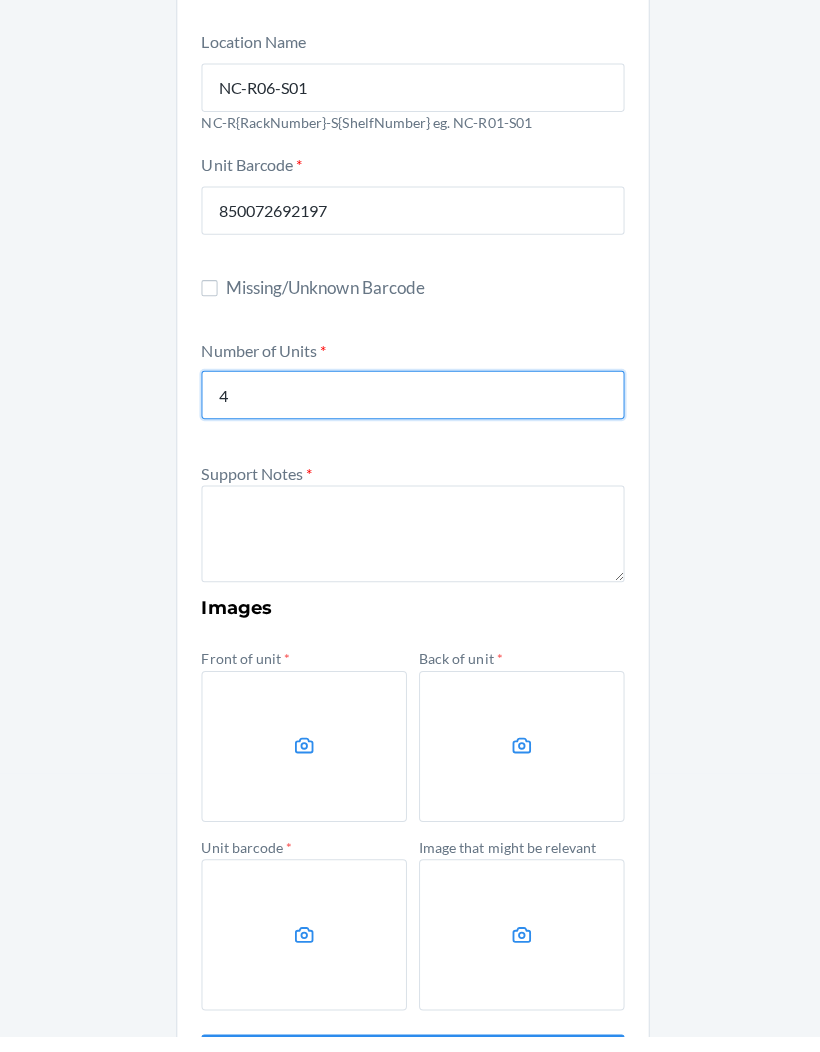 scroll, scrollTop: 260, scrollLeft: 0, axis: vertical 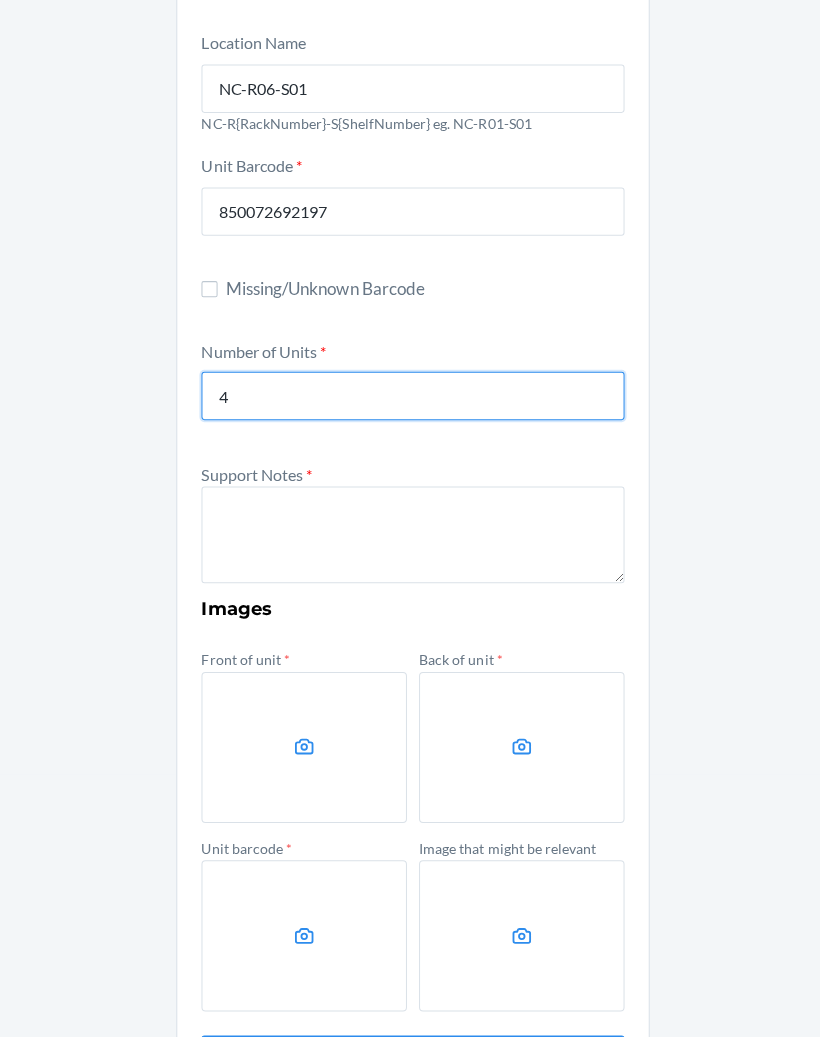 type on "4" 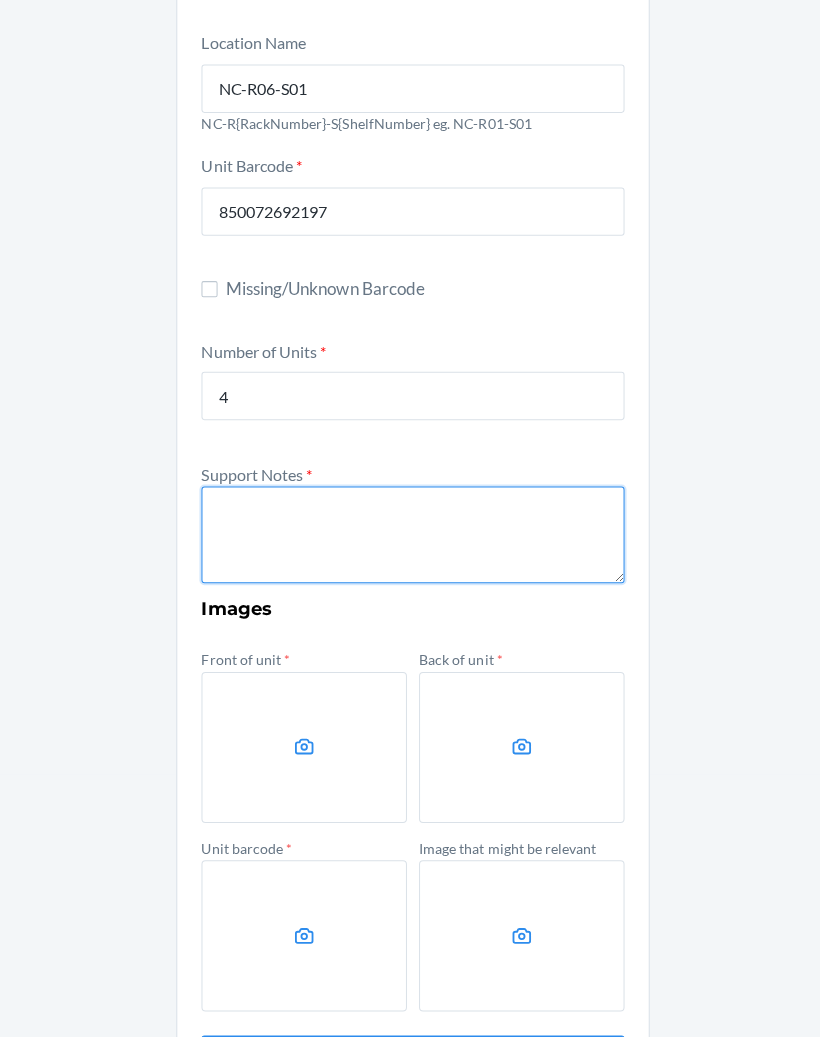 click at bounding box center [410, 554] 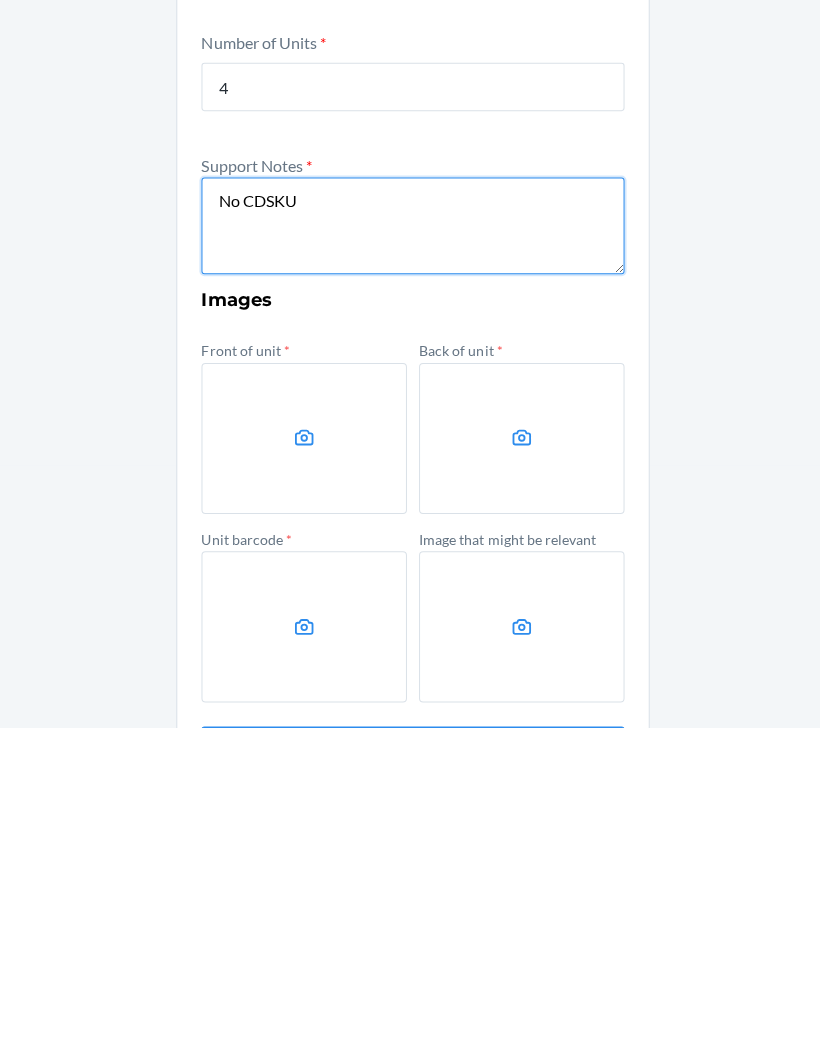 type on "No CDSKU" 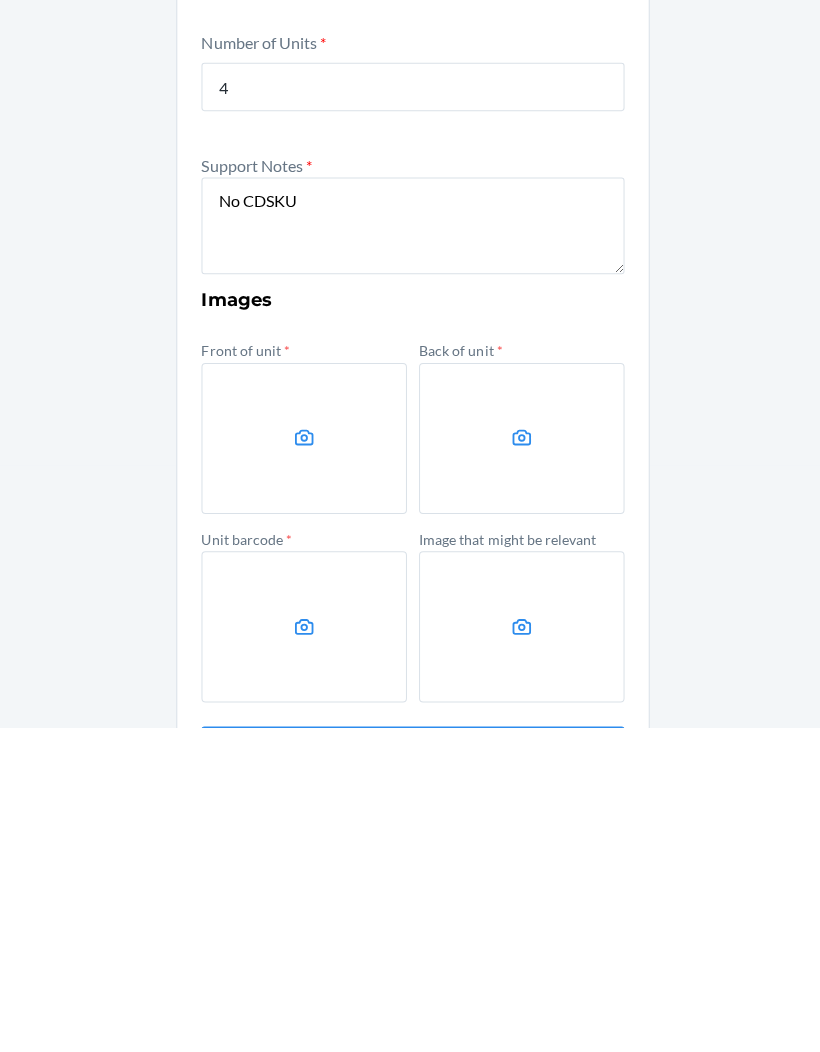 click at bounding box center (302, 765) 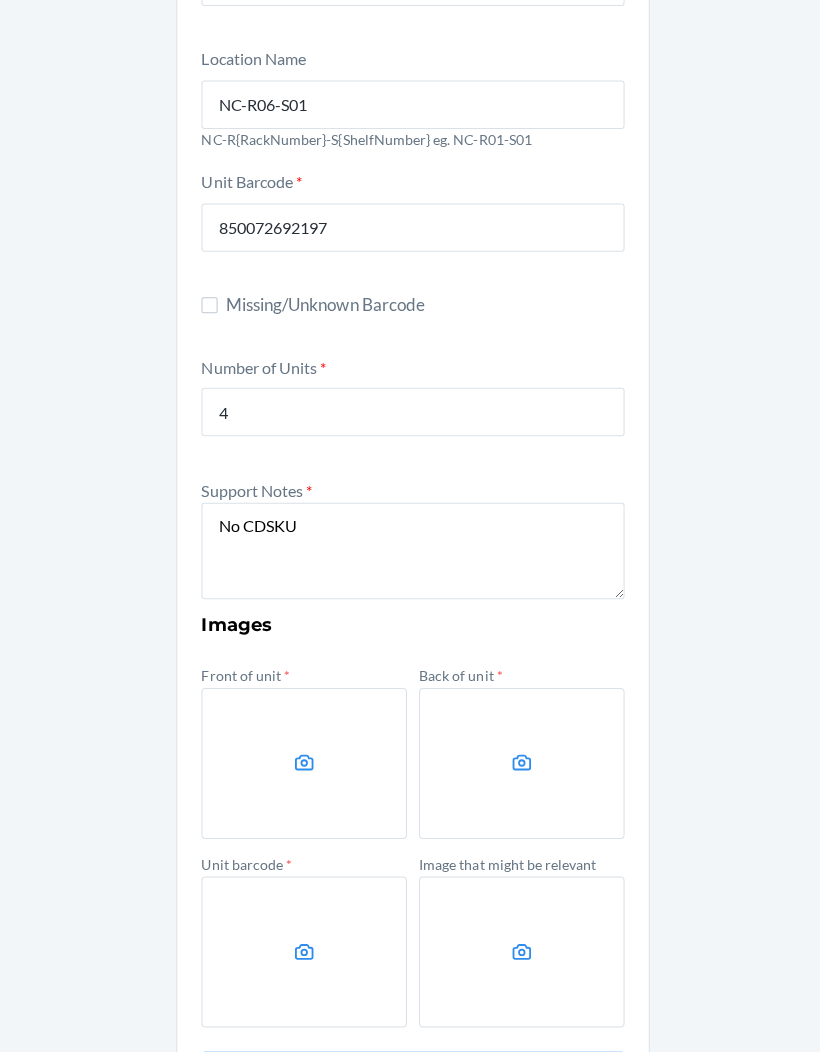 click at bounding box center [518, 765] 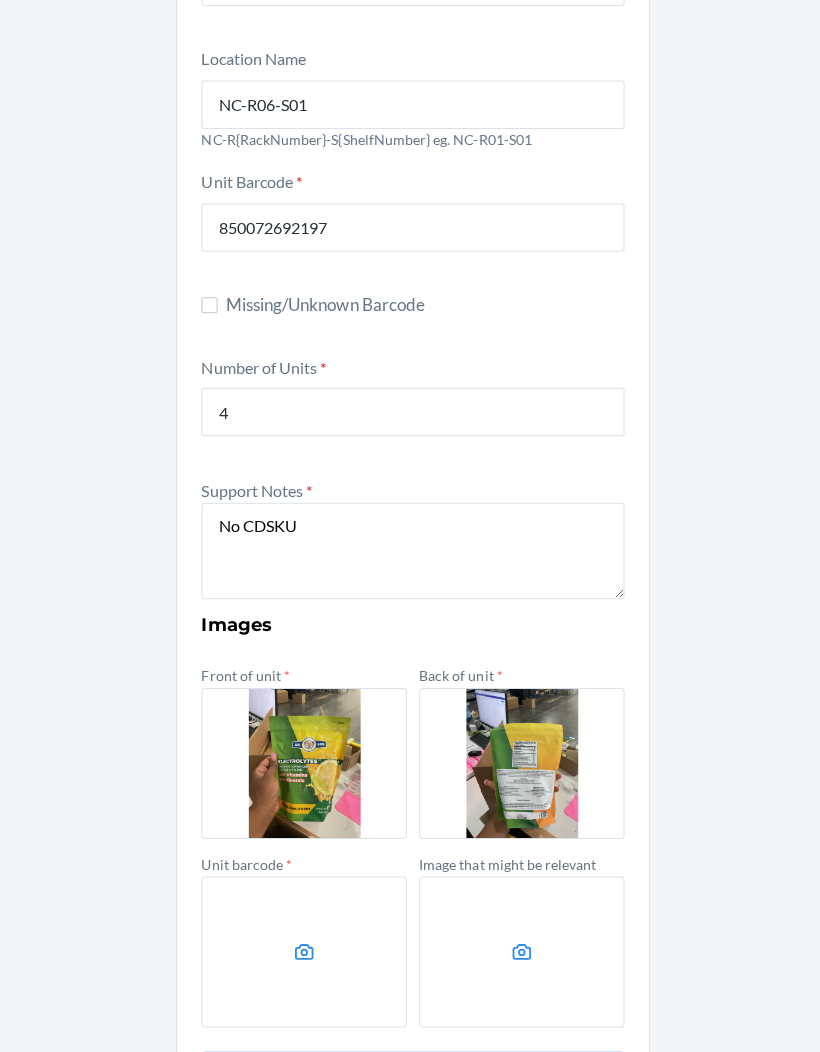 click at bounding box center (302, 952) 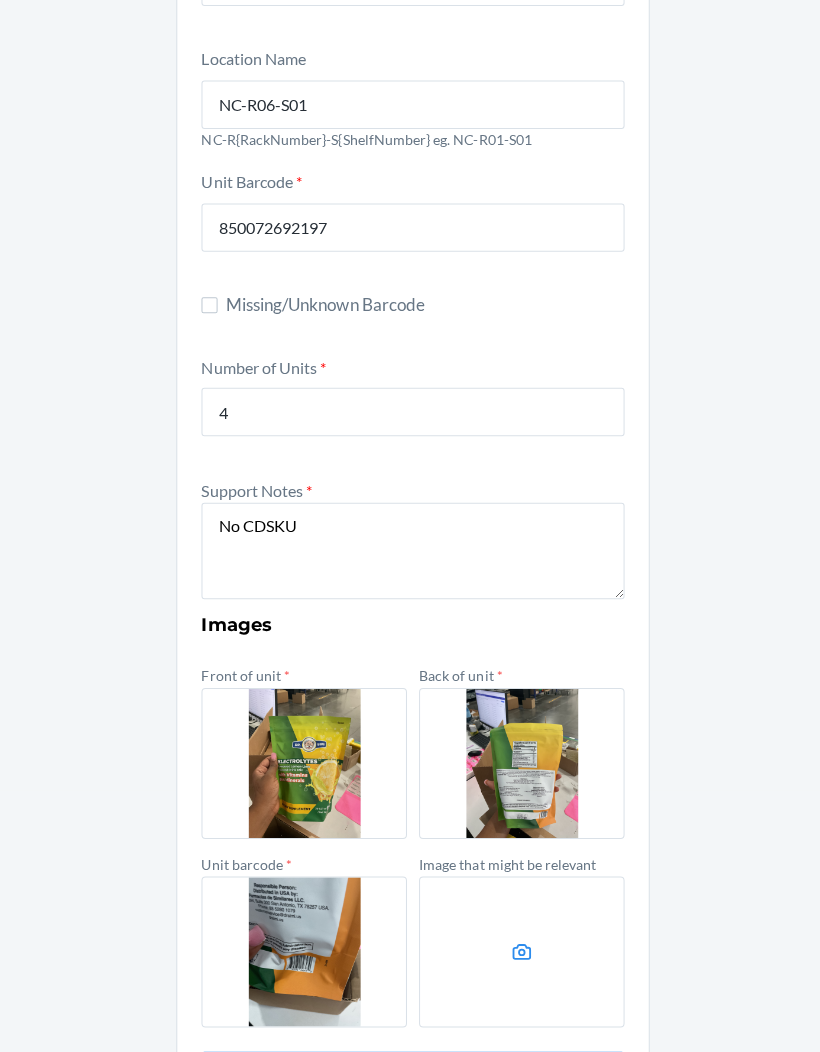 click at bounding box center [518, 952] 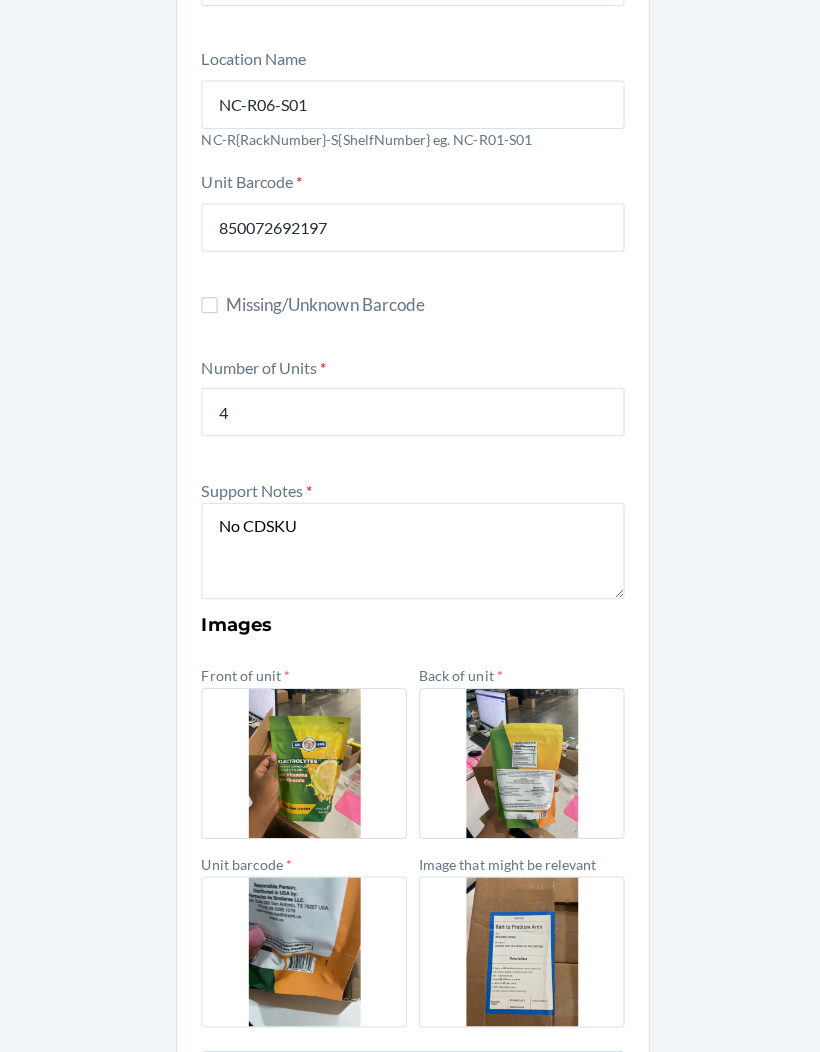 click on "Container Label   * CDJDCPRKA2B Location Name   NC-R[RackNumber]-S[ShelfNumber] eg. NC-R01-S01 Unit Barcode   * [BARCODE] Missing/Unknown Barcode Number of Units   * 4 Support Notes   * No CDSKU Images Front of unit   * Back of unit   * Unit barcode   * Image that might be relevant   Submit" at bounding box center [410, 515] 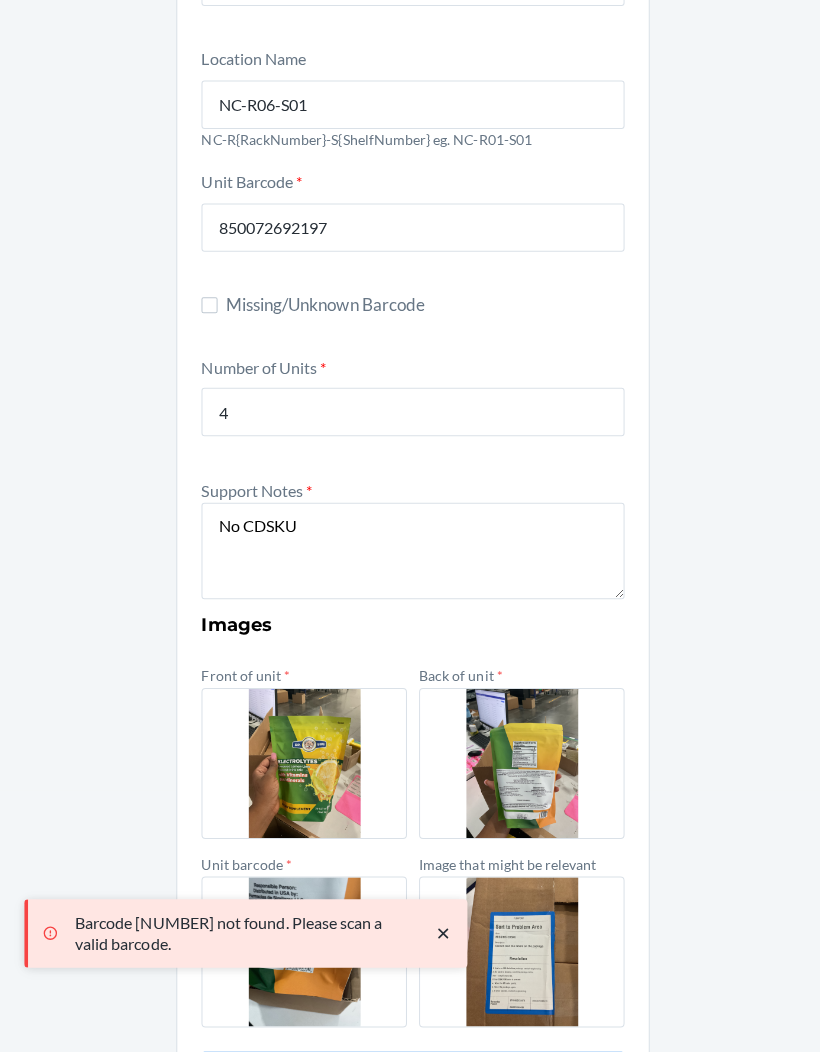 scroll, scrollTop: 205, scrollLeft: 0, axis: vertical 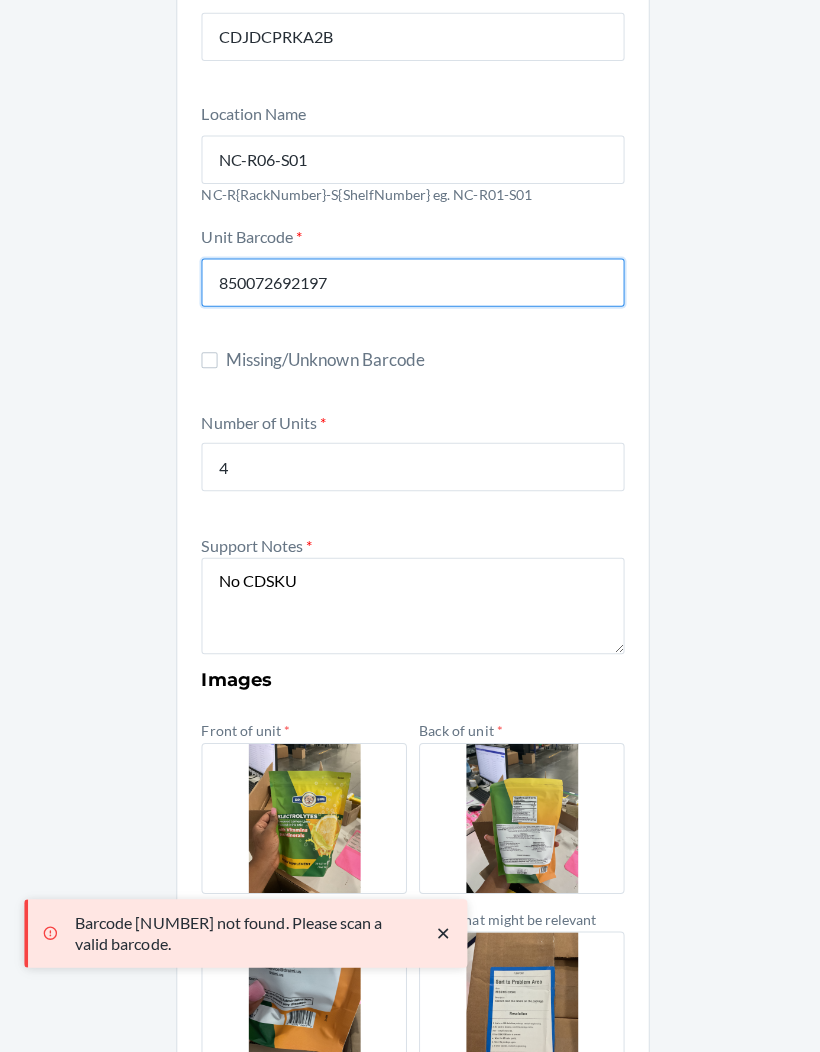 click on "850072692197" at bounding box center (410, 288) 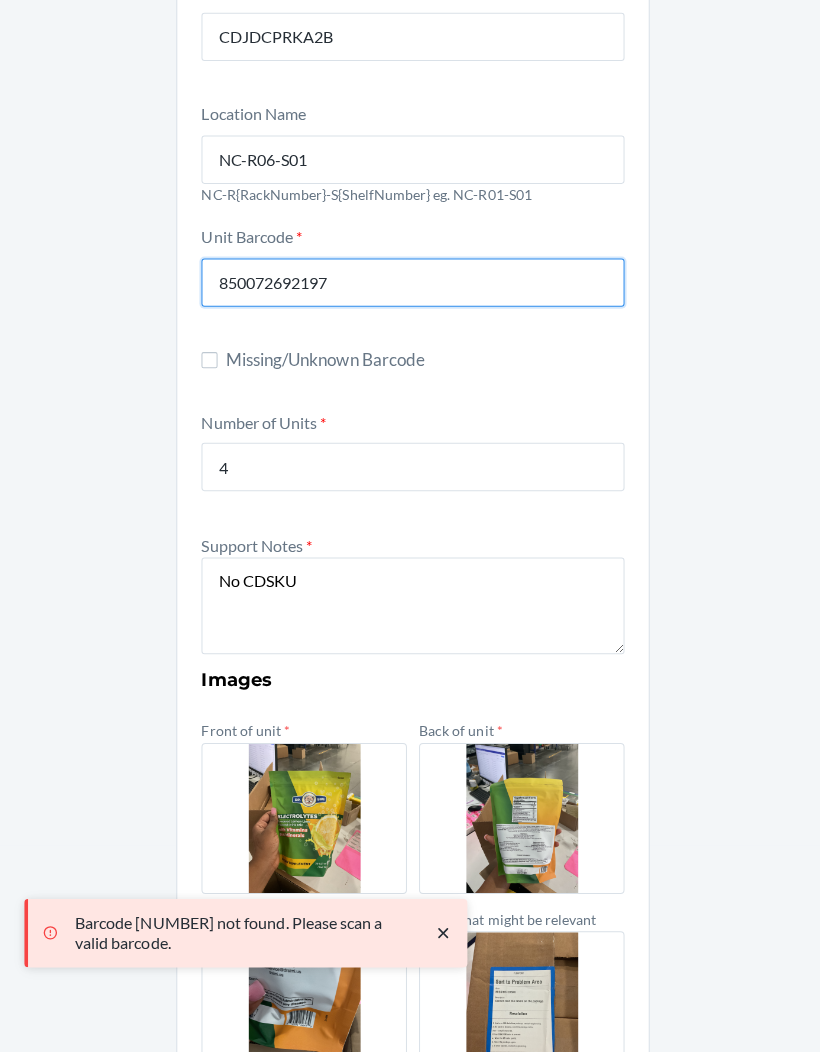 click on "850072692197" at bounding box center (410, 288) 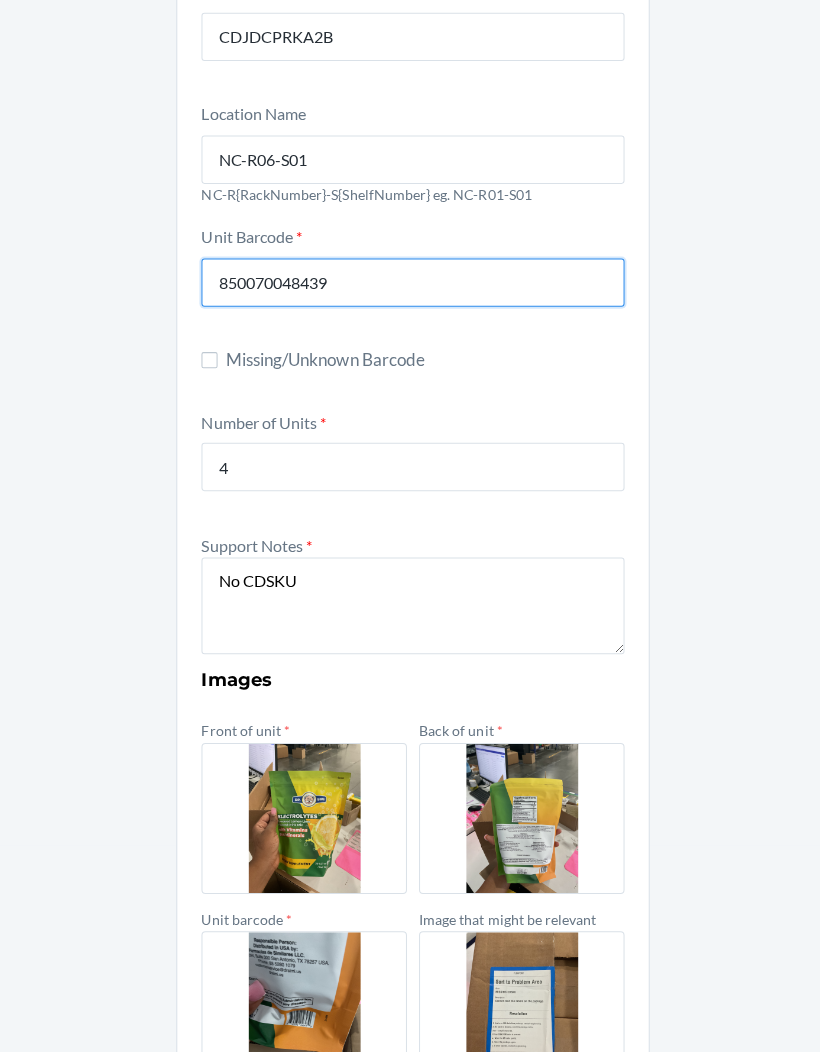 type on "850070048439" 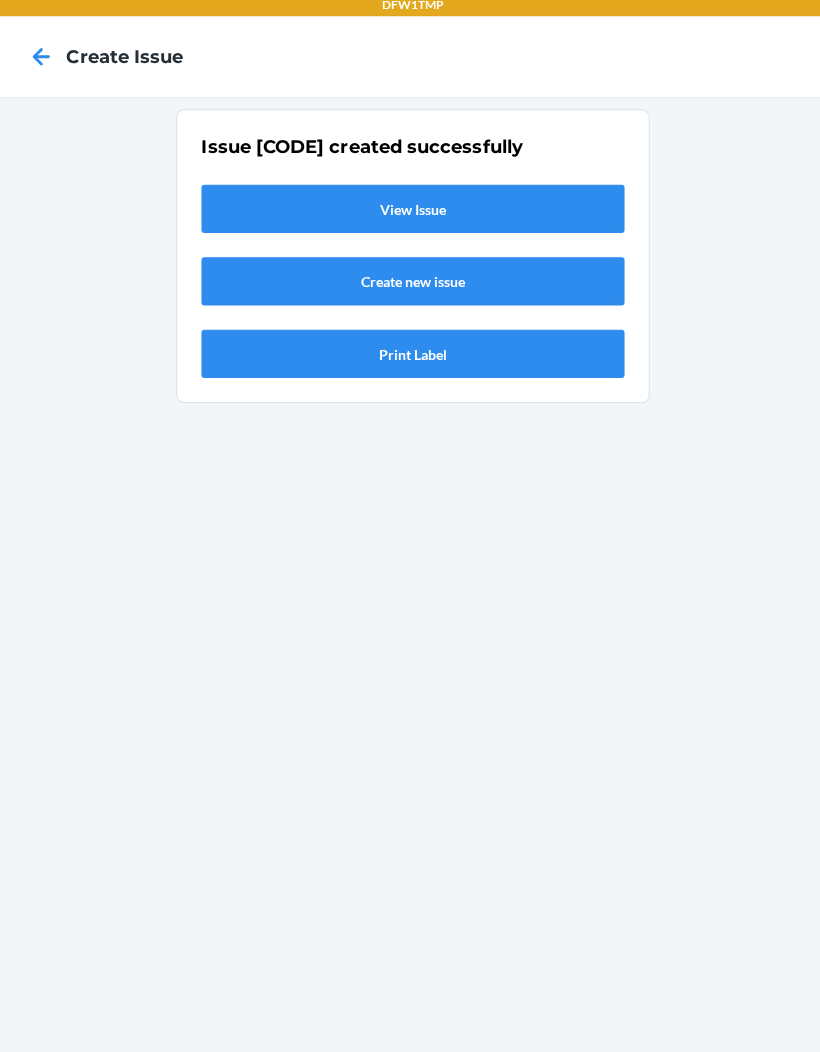 scroll, scrollTop: 0, scrollLeft: 0, axis: both 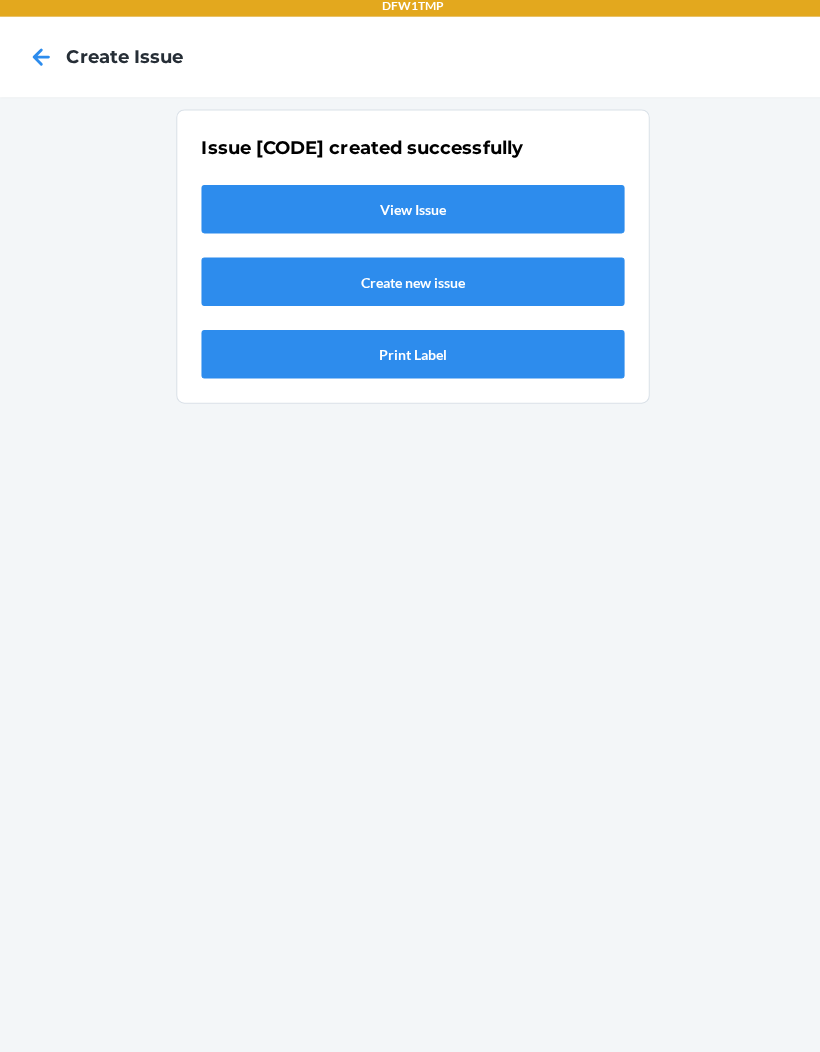 click on "View Issue" at bounding box center (410, 215) 